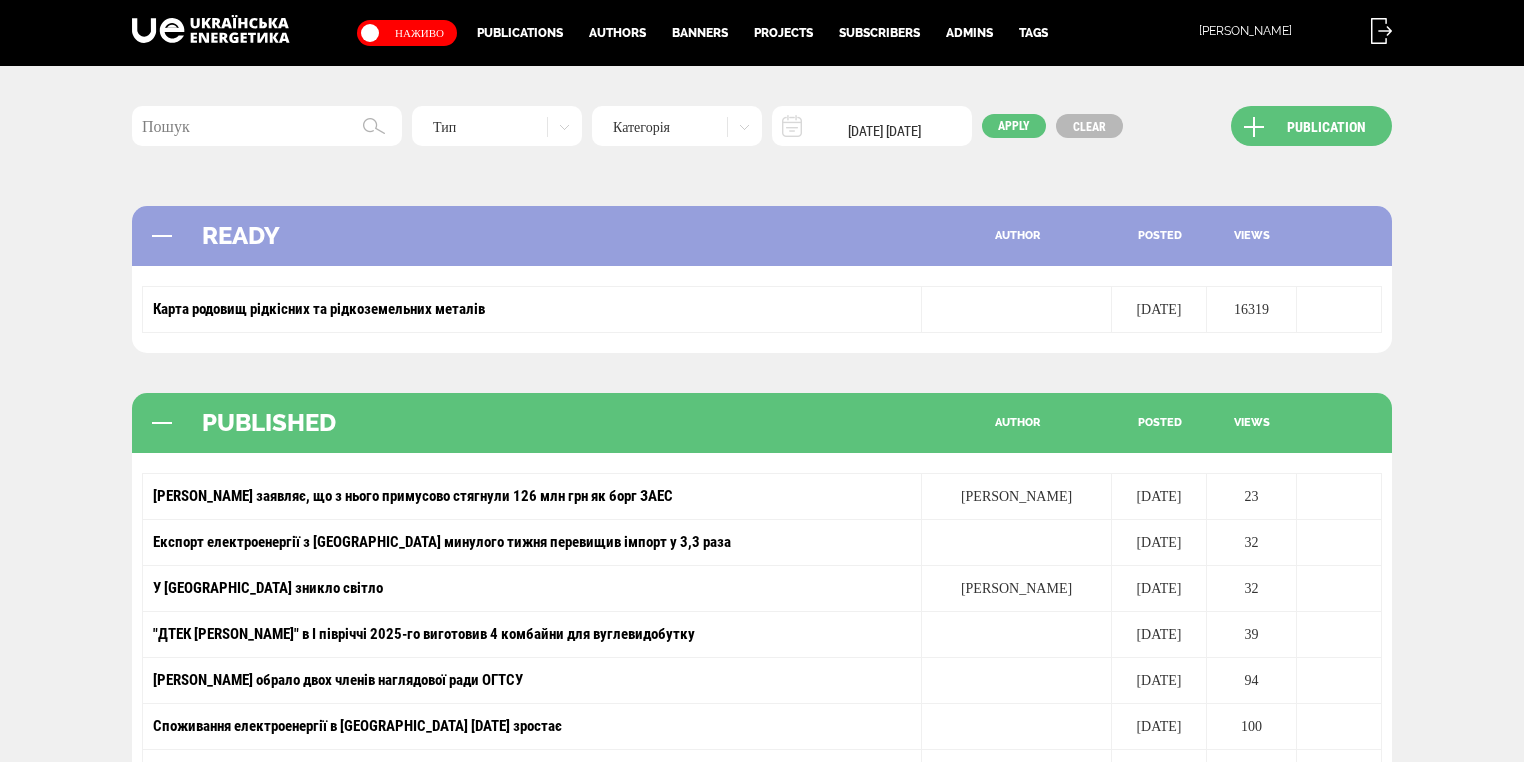scroll, scrollTop: 240, scrollLeft: 0, axis: vertical 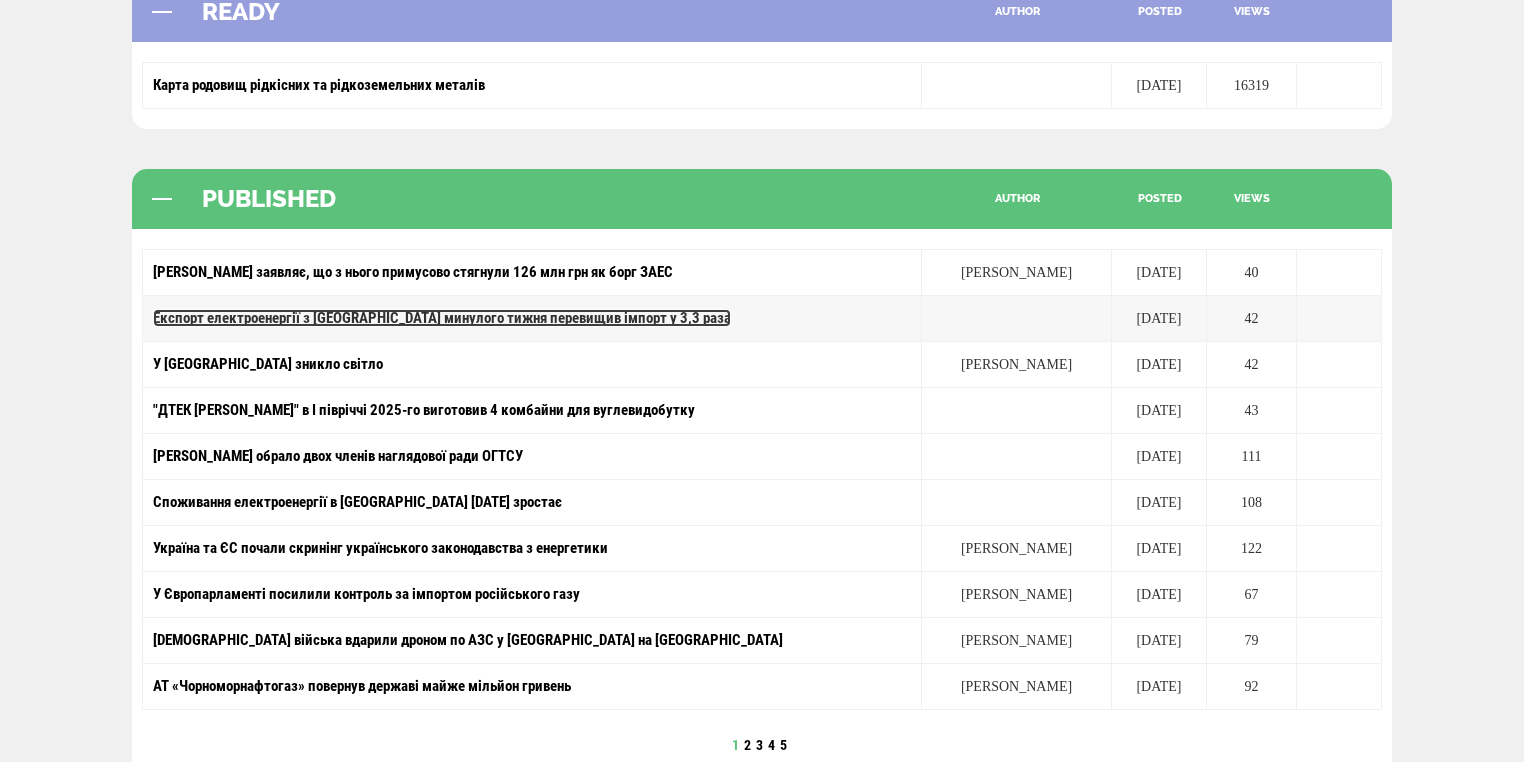 click on "Експорт електроенергії з [GEOGRAPHIC_DATA] минулого тижня перевищив імпорт у 3,3 раза" at bounding box center [442, 318] 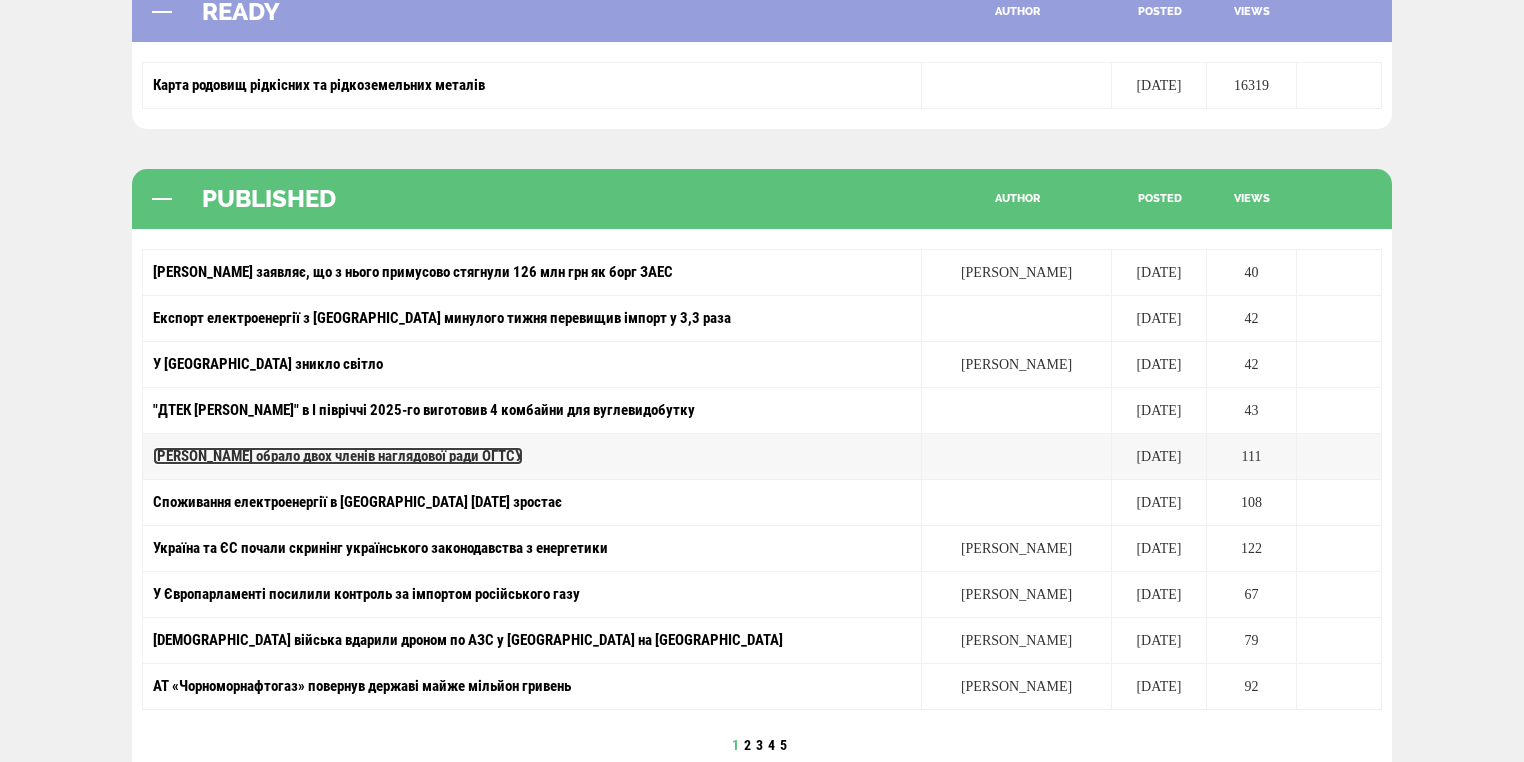 click on "[PERSON_NAME] обрало двох членів наглядової ради ОГТСУ" at bounding box center (338, 456) 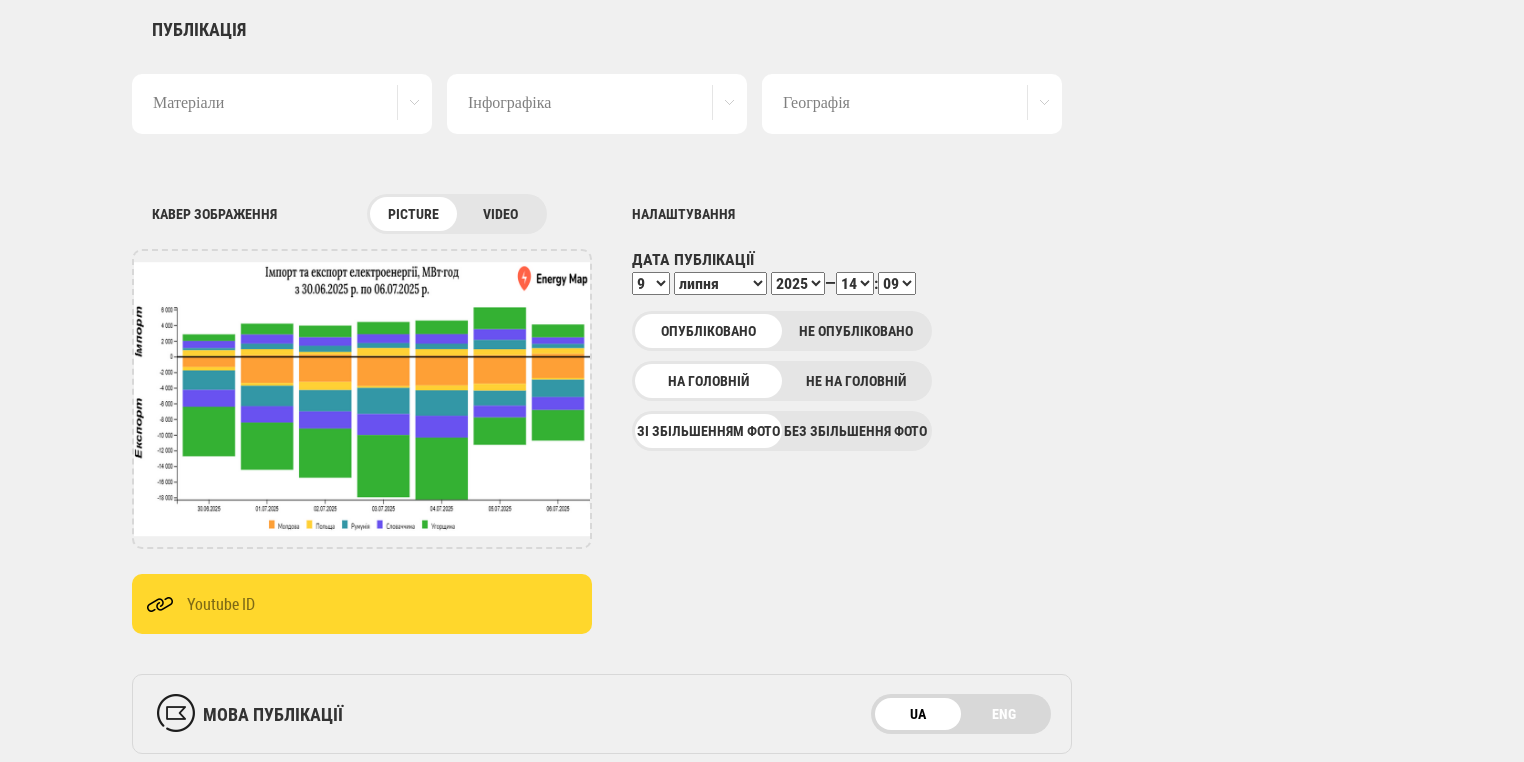 scroll, scrollTop: 320, scrollLeft: 0, axis: vertical 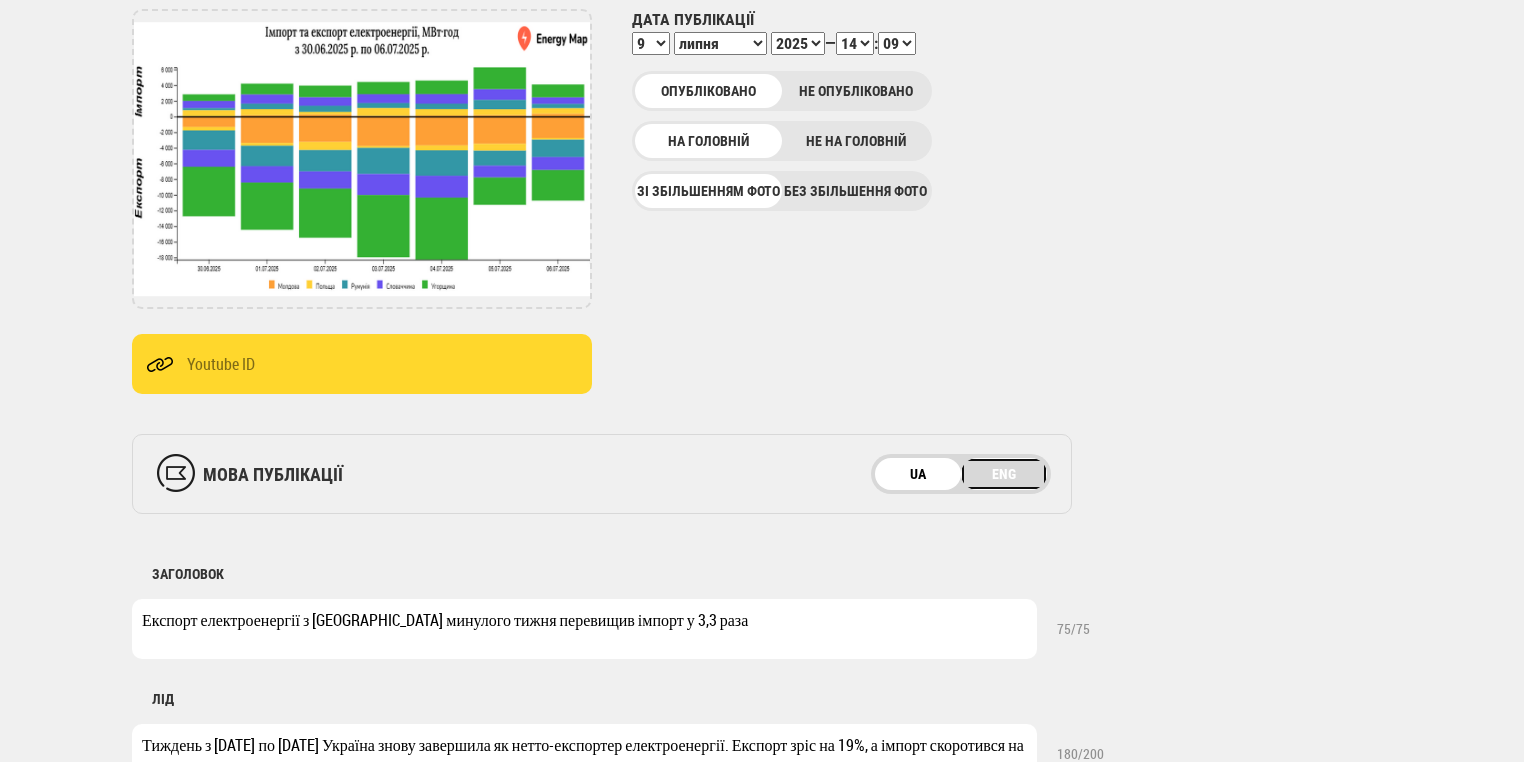 click on "ENG" at bounding box center [1004, 474] 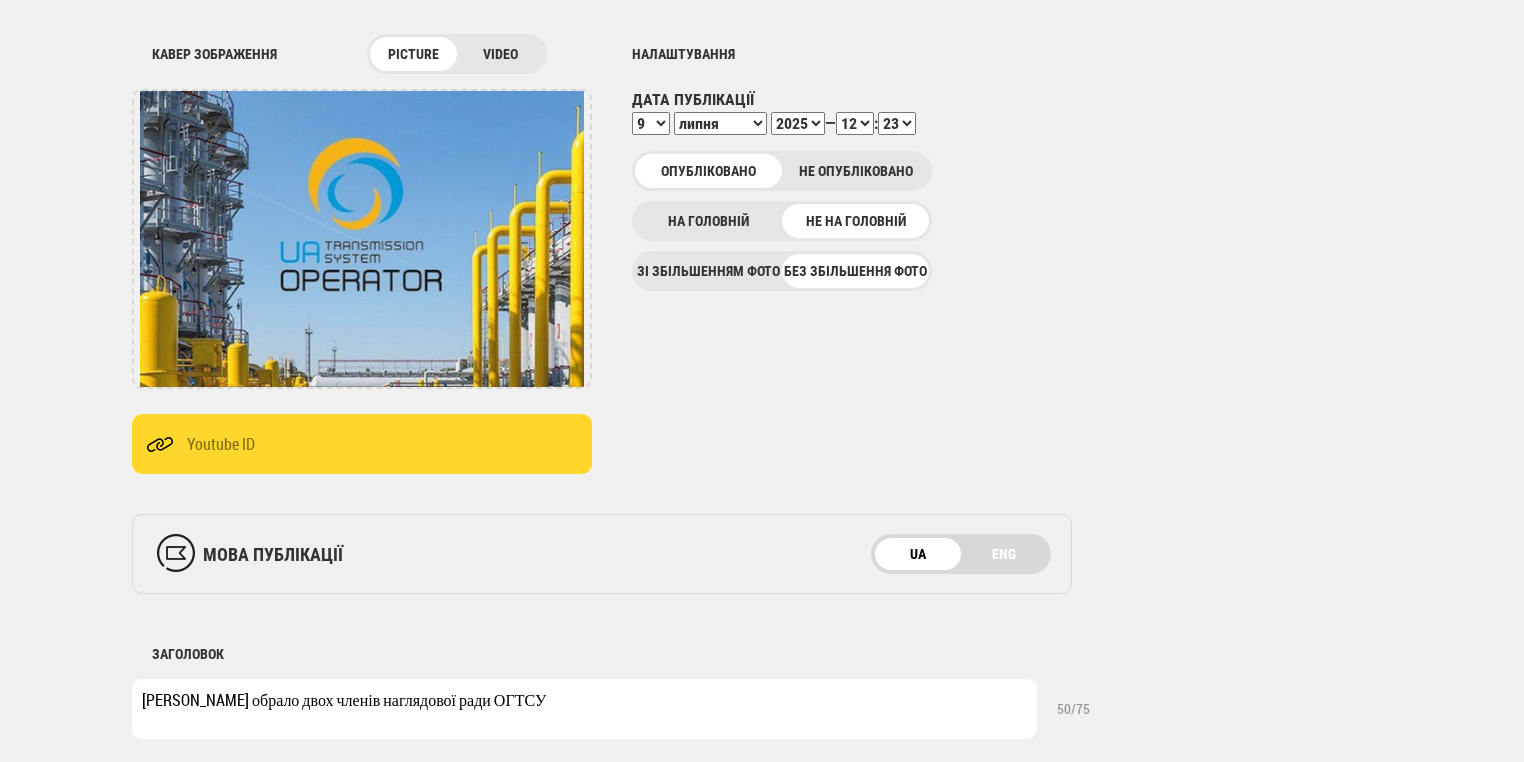 scroll, scrollTop: 320, scrollLeft: 0, axis: vertical 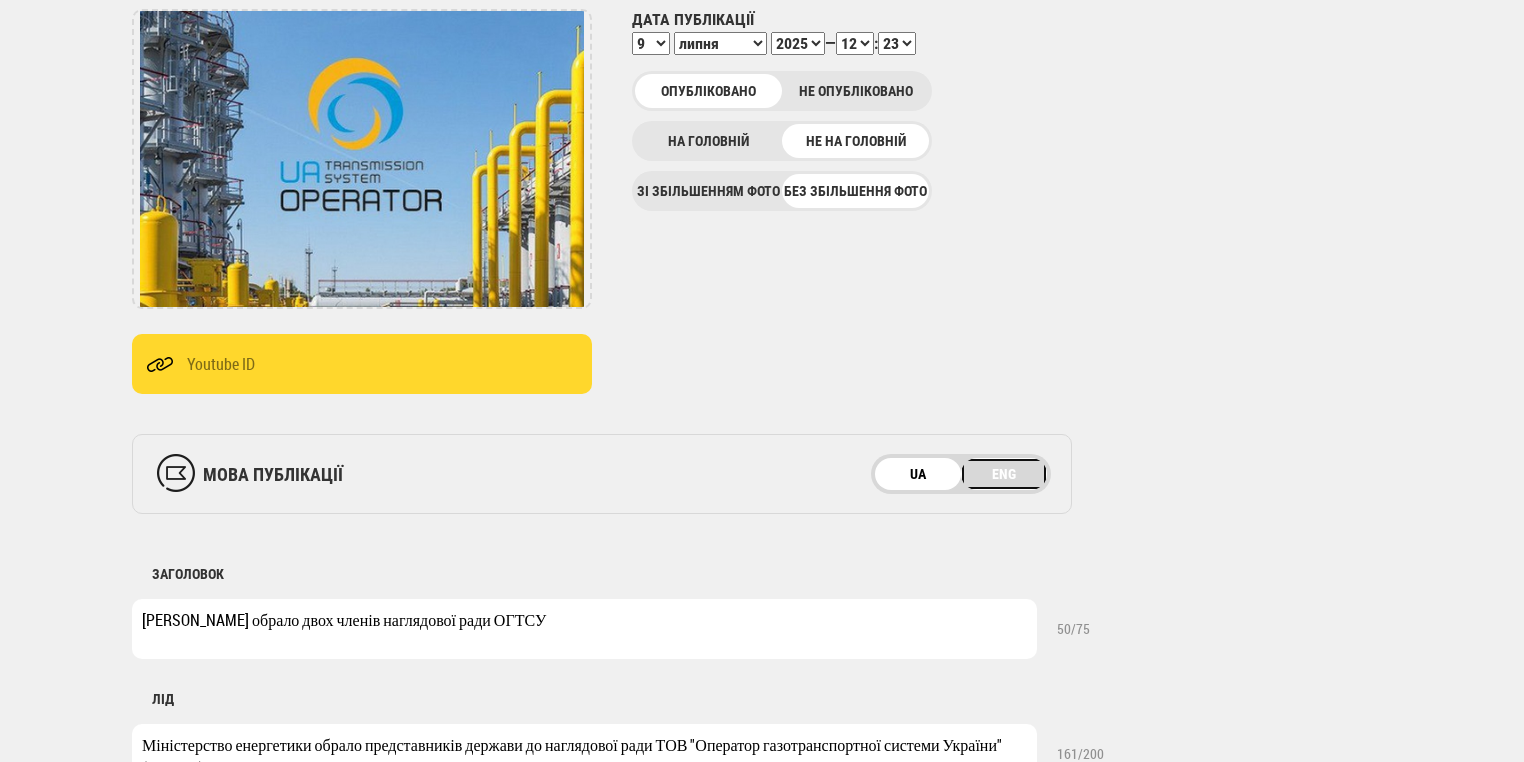 click on "ENG" at bounding box center (1004, 474) 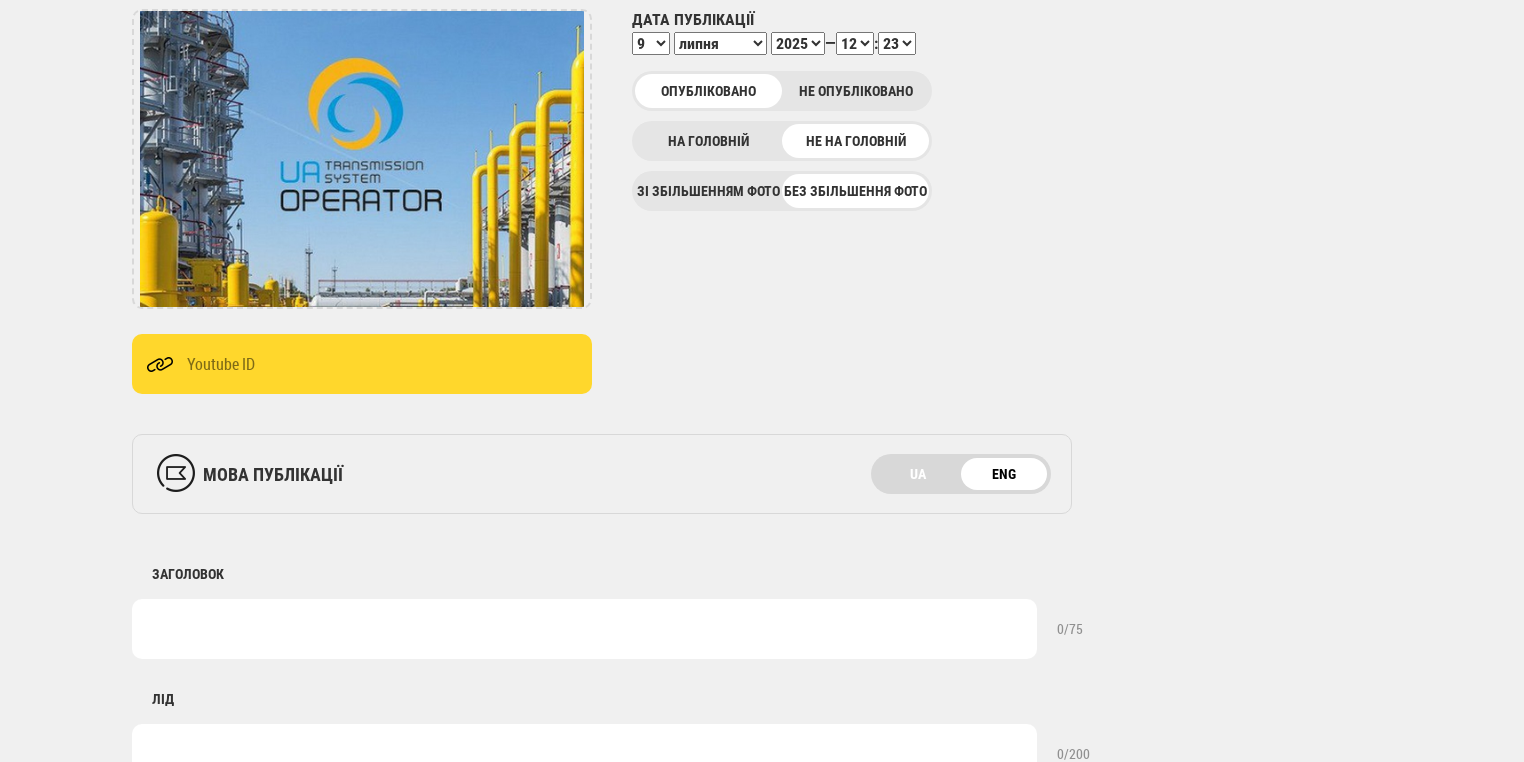 click at bounding box center (584, 629) 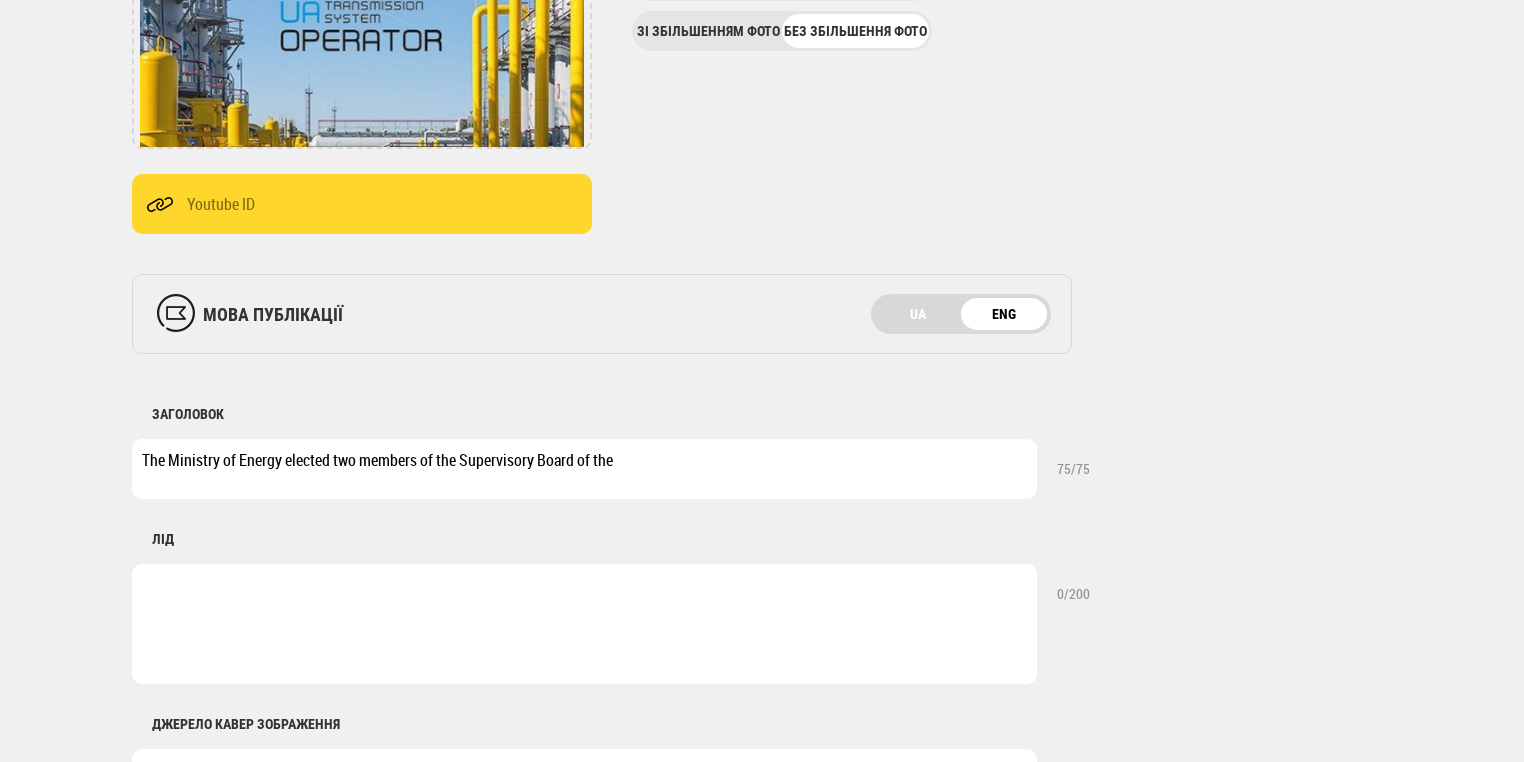 scroll, scrollTop: 560, scrollLeft: 0, axis: vertical 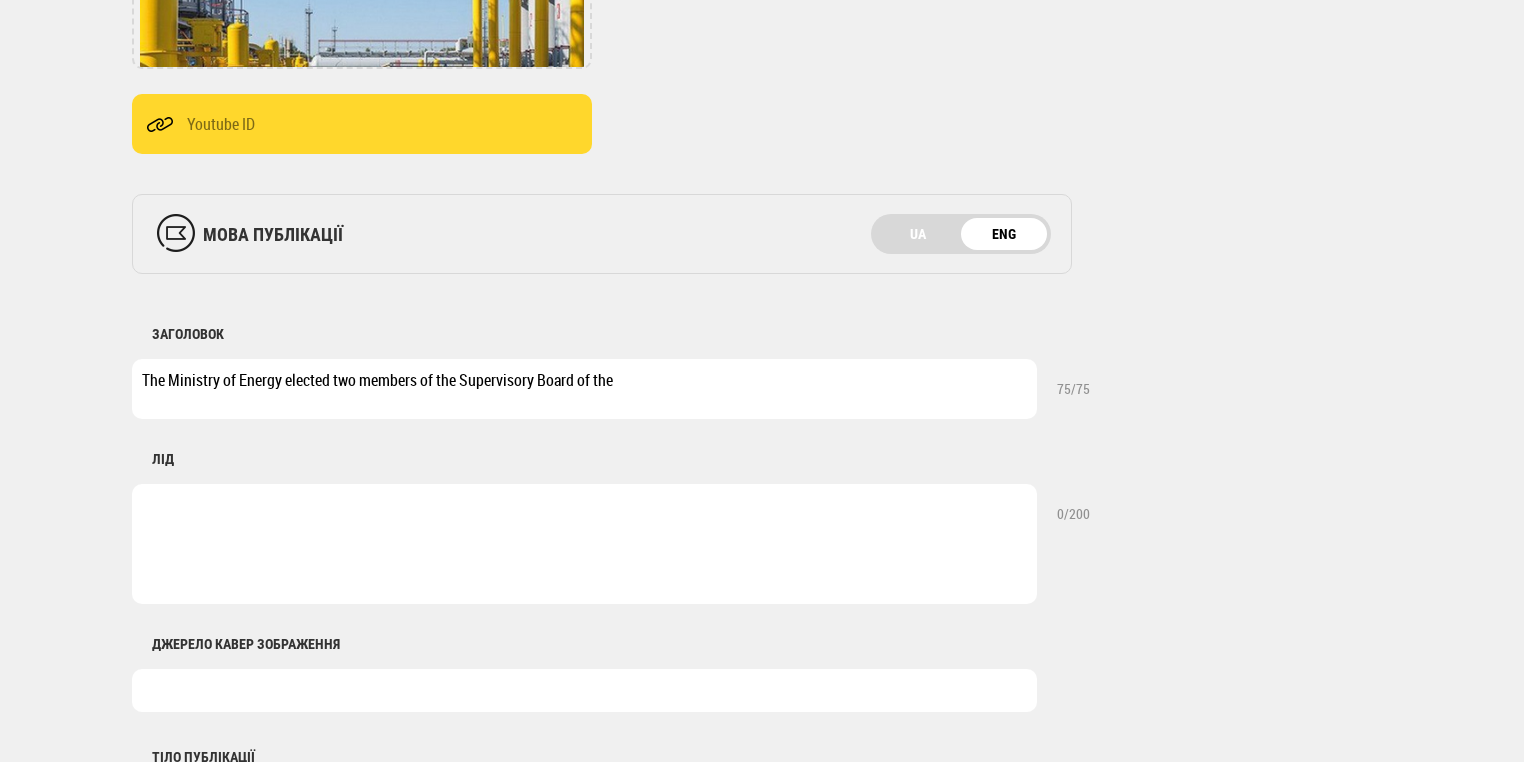 type on "The Ministry of Energy elected two members of the Supervisory Board of the" 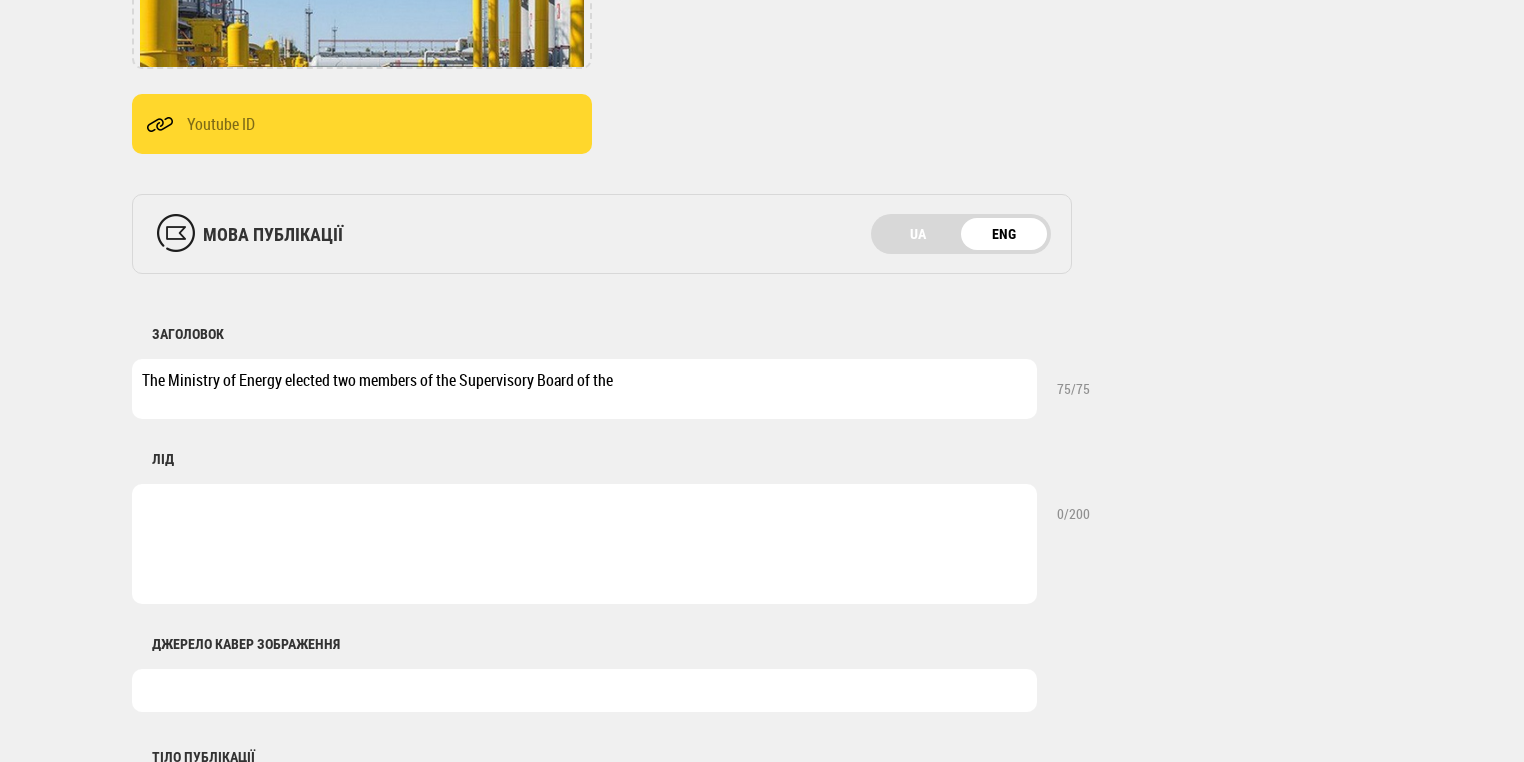 drag, startPoint x: 622, startPoint y: 390, endPoint x: 84, endPoint y: 406, distance: 538.23785 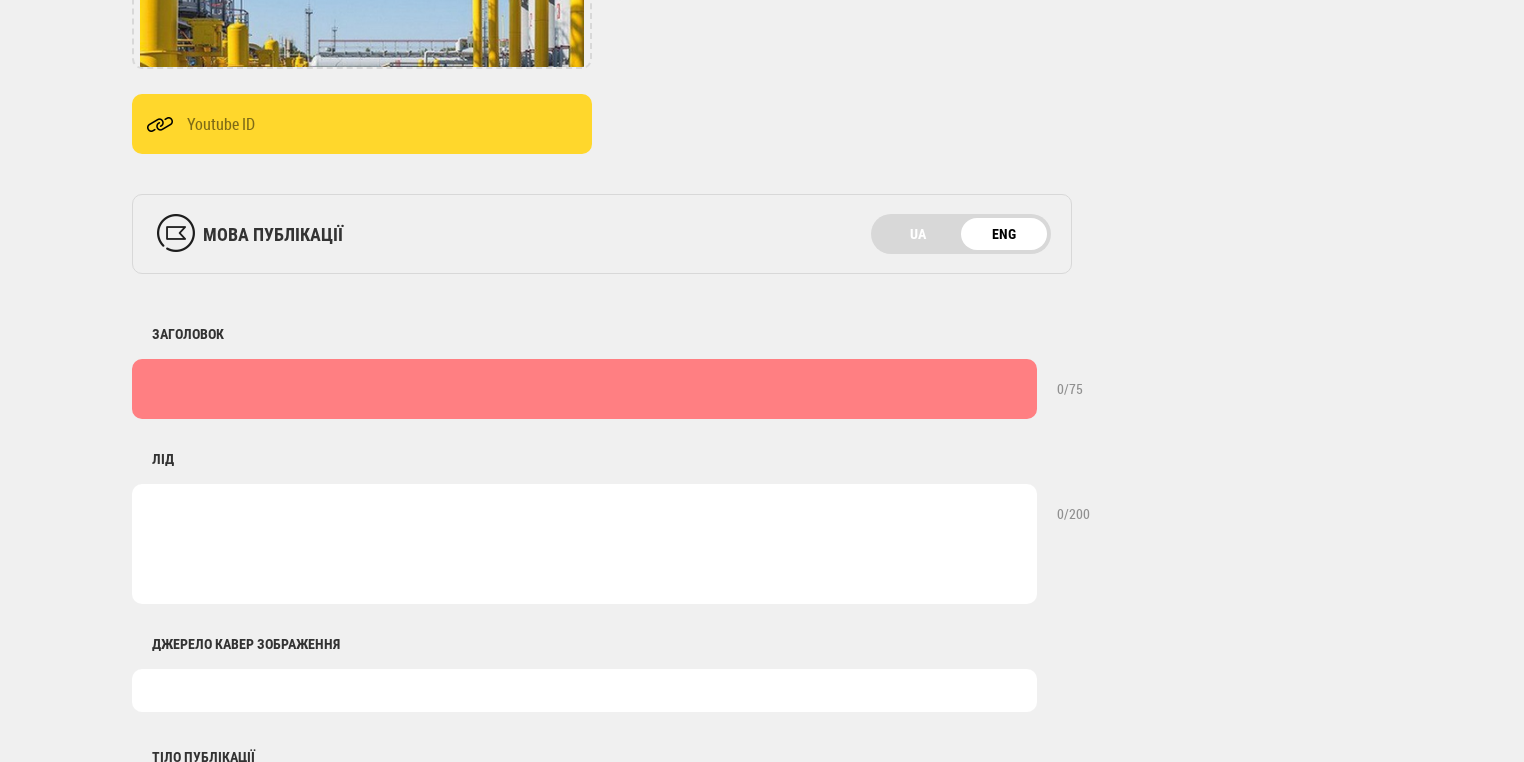 click at bounding box center [584, 389] 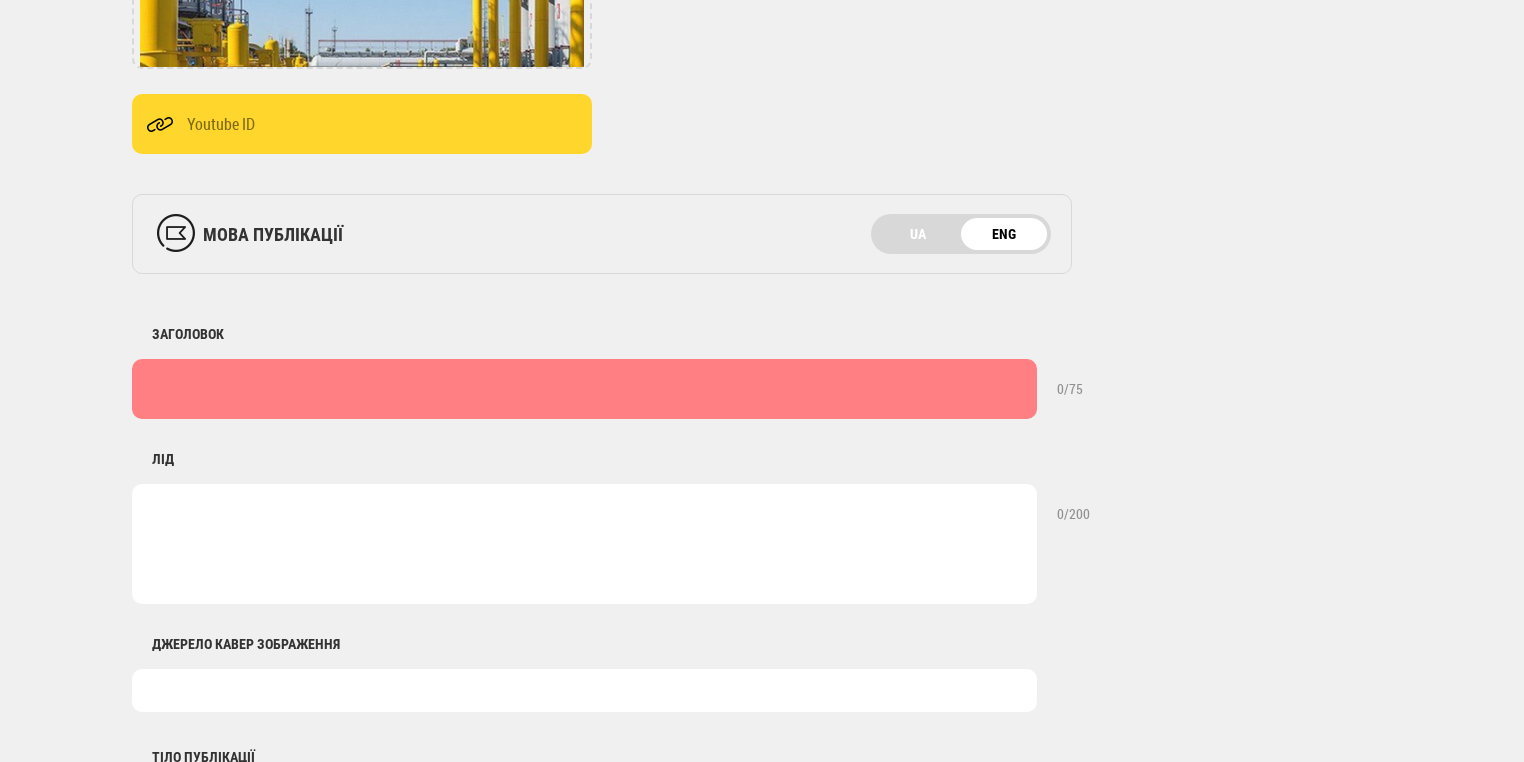 paste on "Two members of the Supervisory Board of the State Electric Grid of Ukraine" 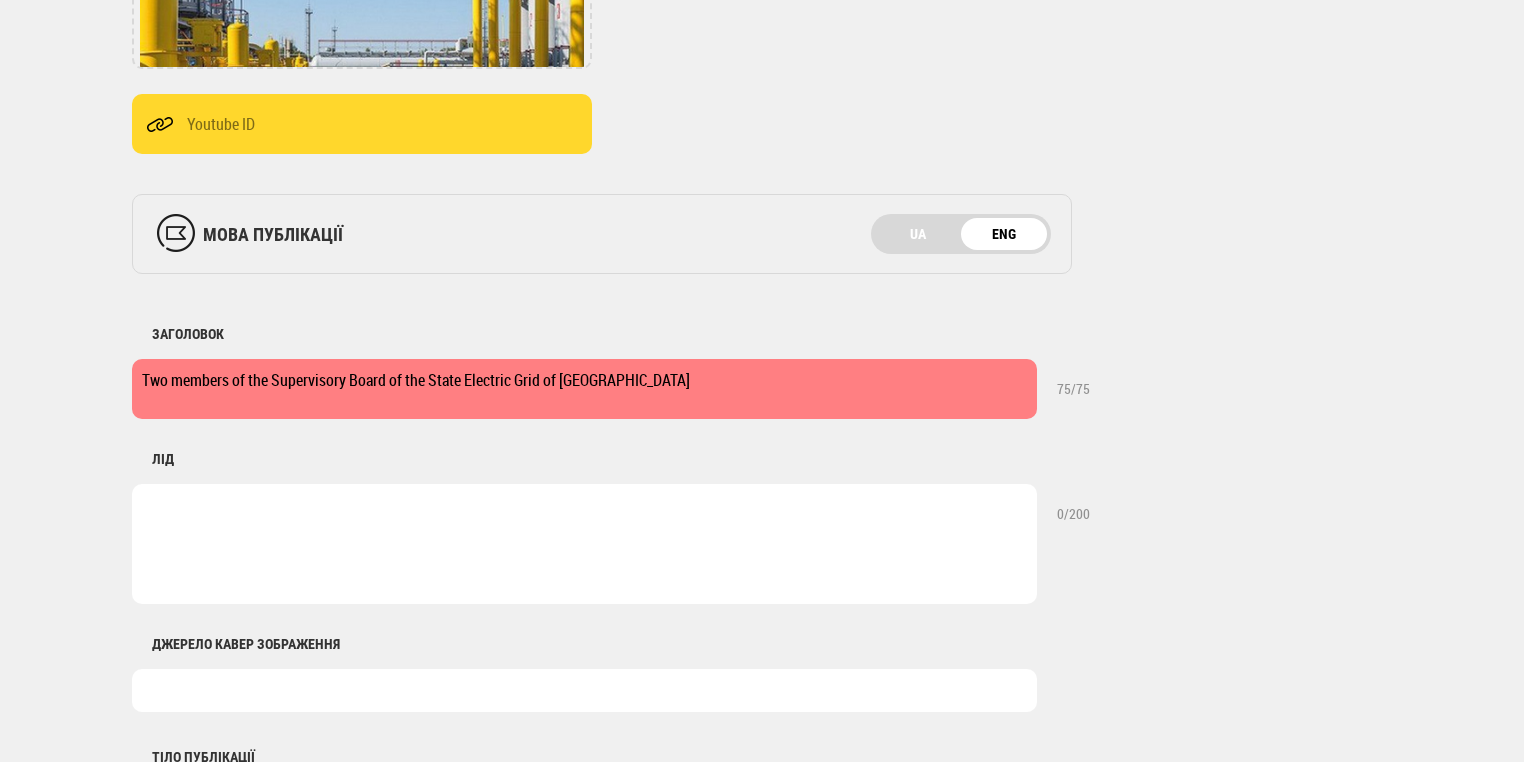 type on "Two members of the Supervisory Board of the State Electric Grid of Ukraine" 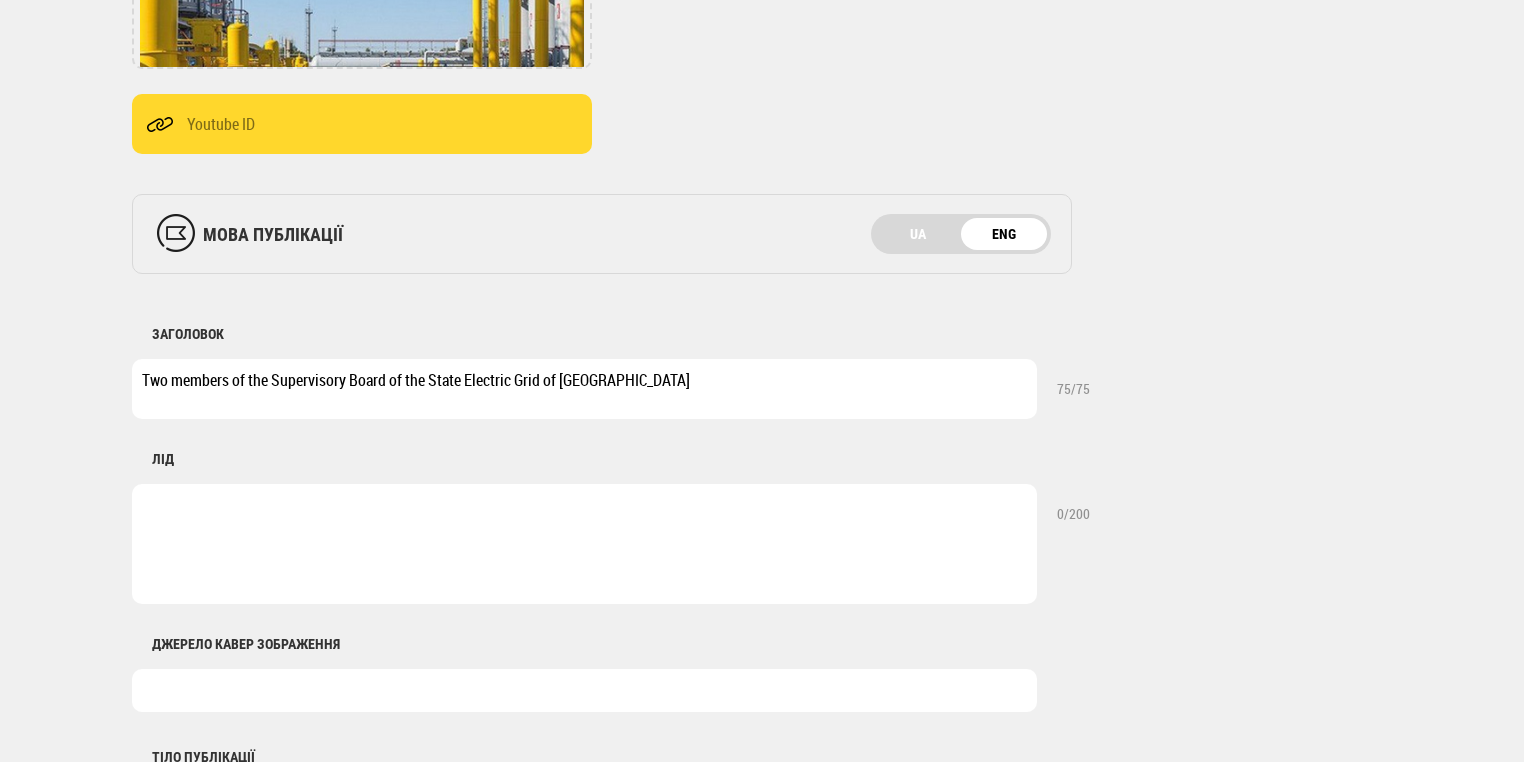 click at bounding box center (584, 544) 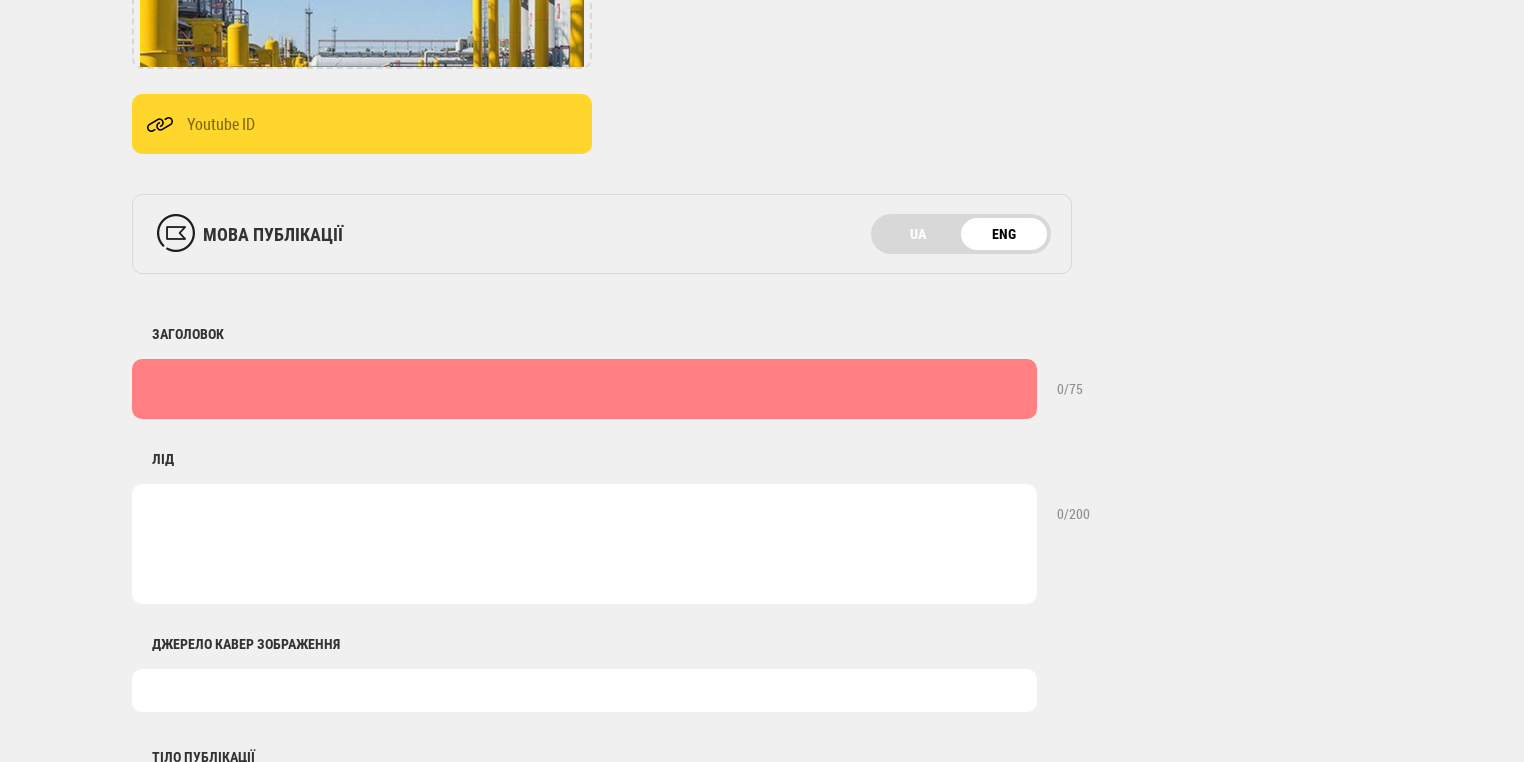 click at bounding box center [584, 389] 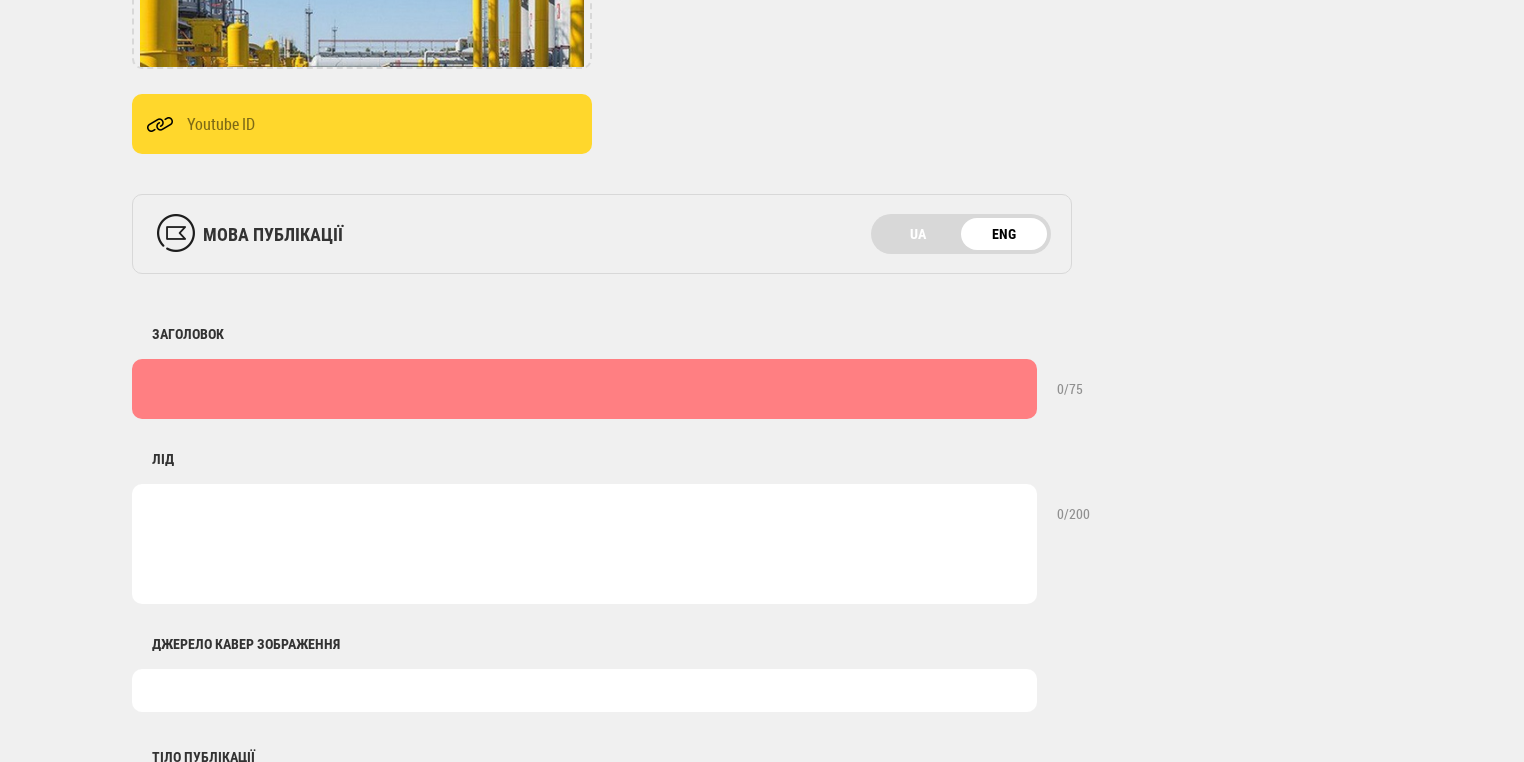 paste on "Two members of the Supervisory Board of the State Electric Grid of Ukraine" 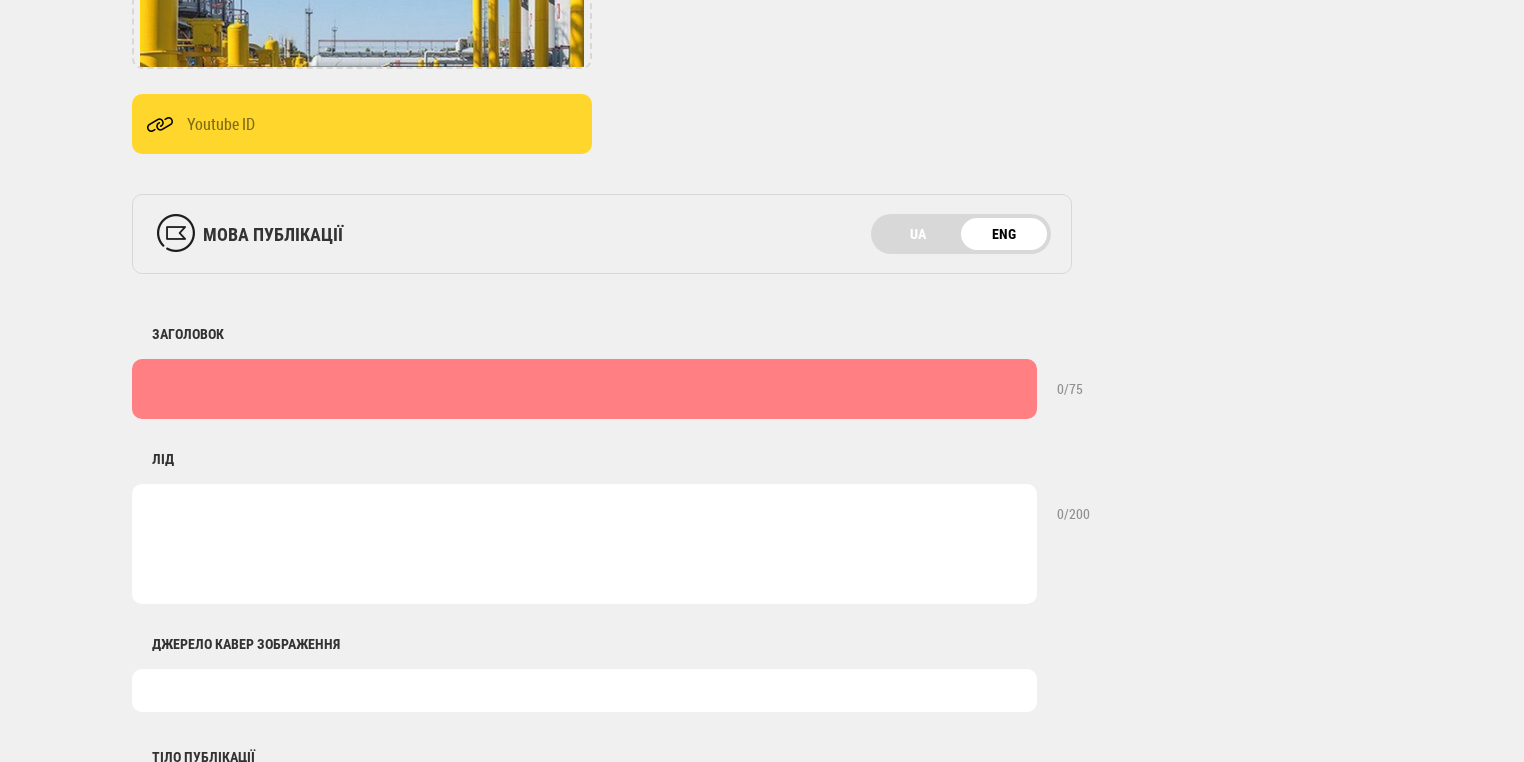 type on "Two members of the Supervisory Board of the State Electric Grid of Ukraine" 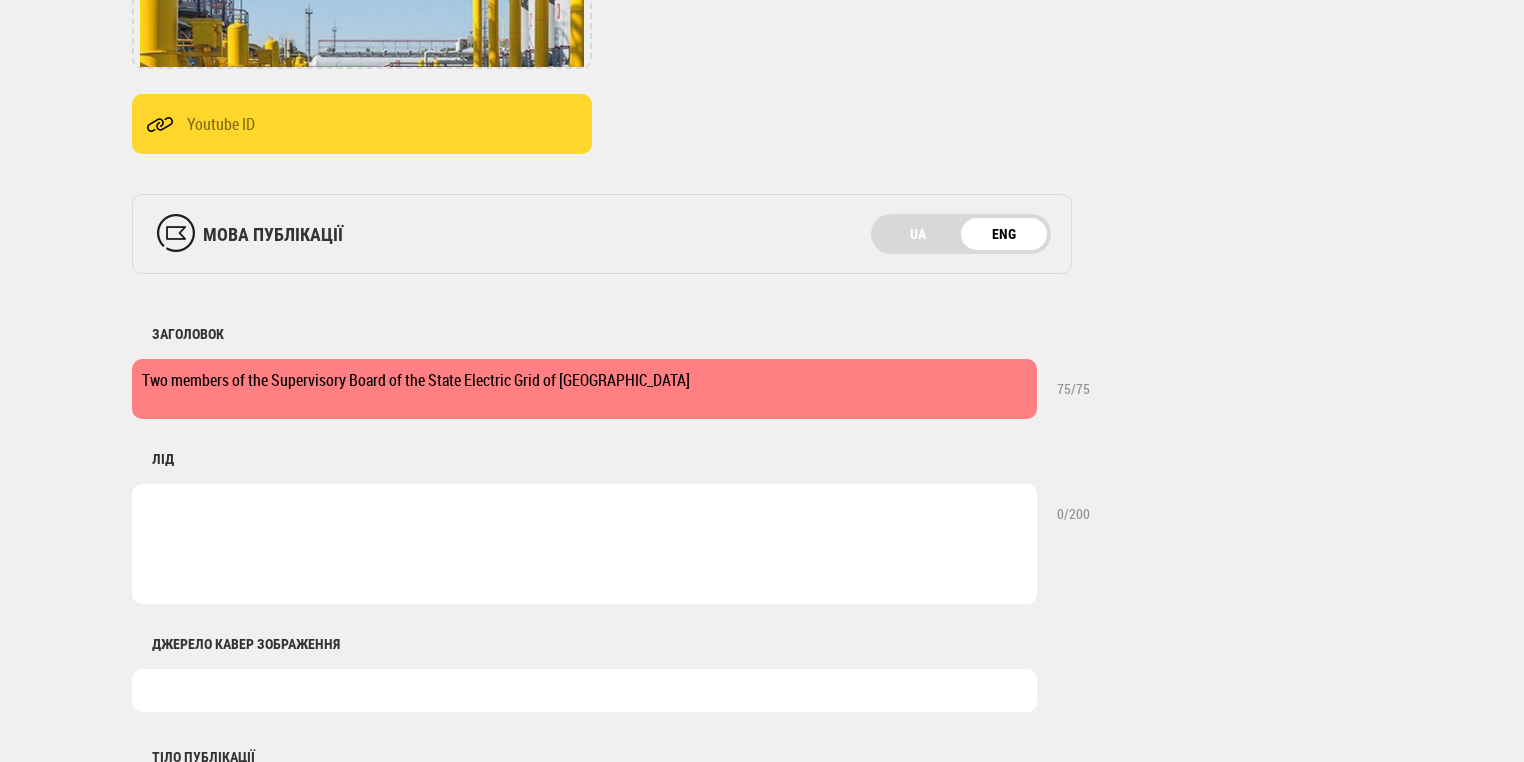 drag, startPoint x: 624, startPoint y: 379, endPoint x: 23, endPoint y: 365, distance: 601.163 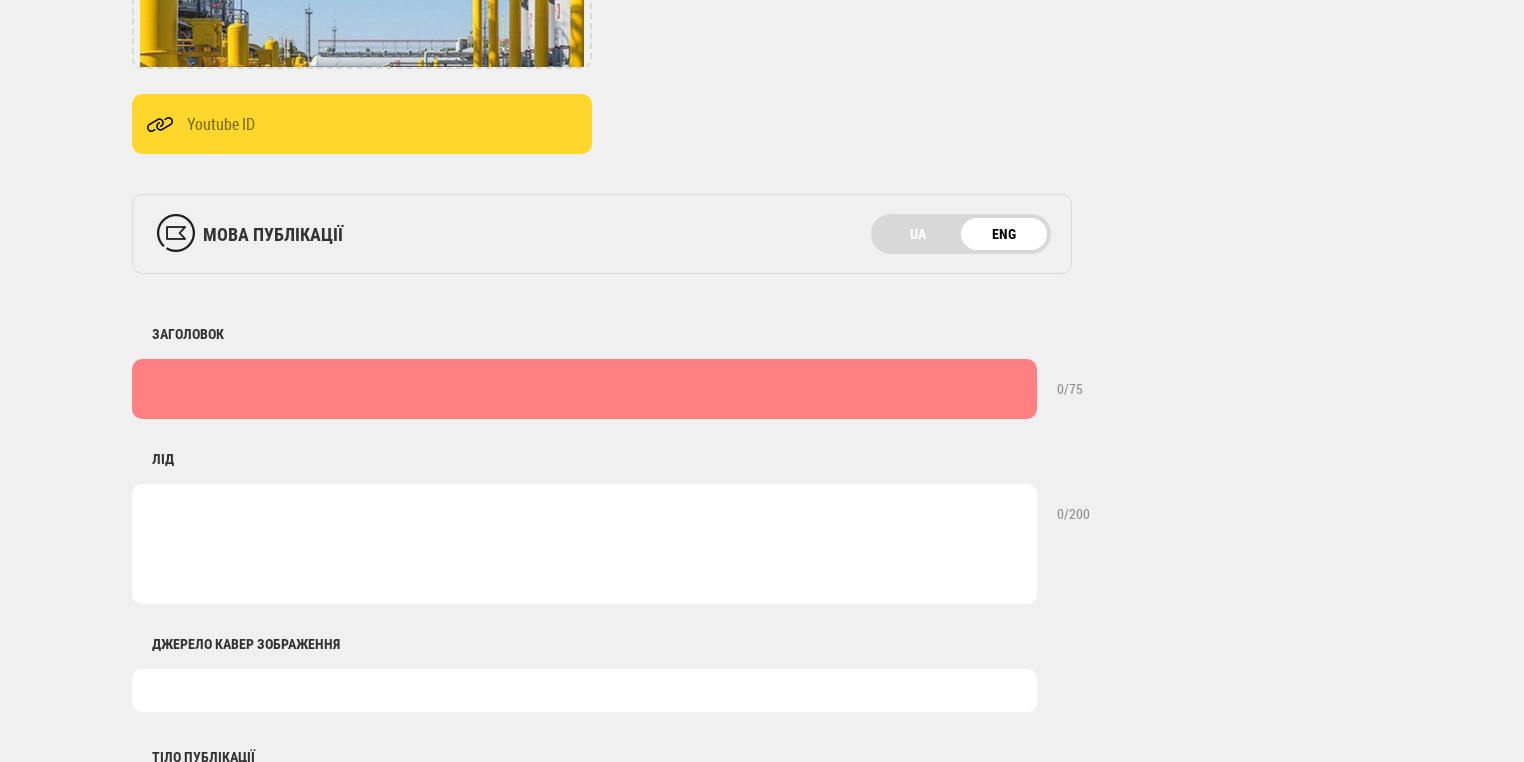 click at bounding box center (584, 389) 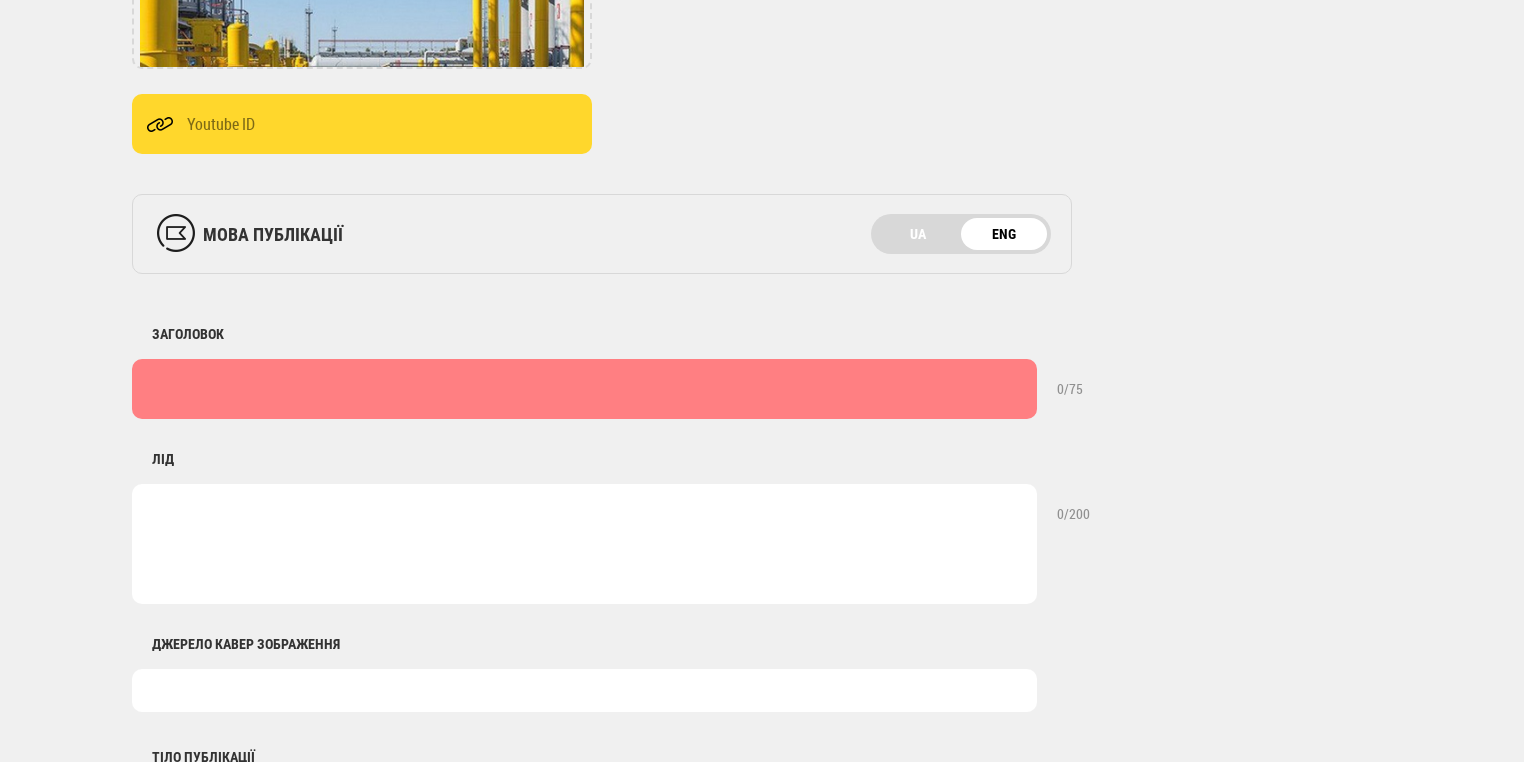 paste on "The Ministry of Energy elected the Supervisory Board of the State Grid Corp" 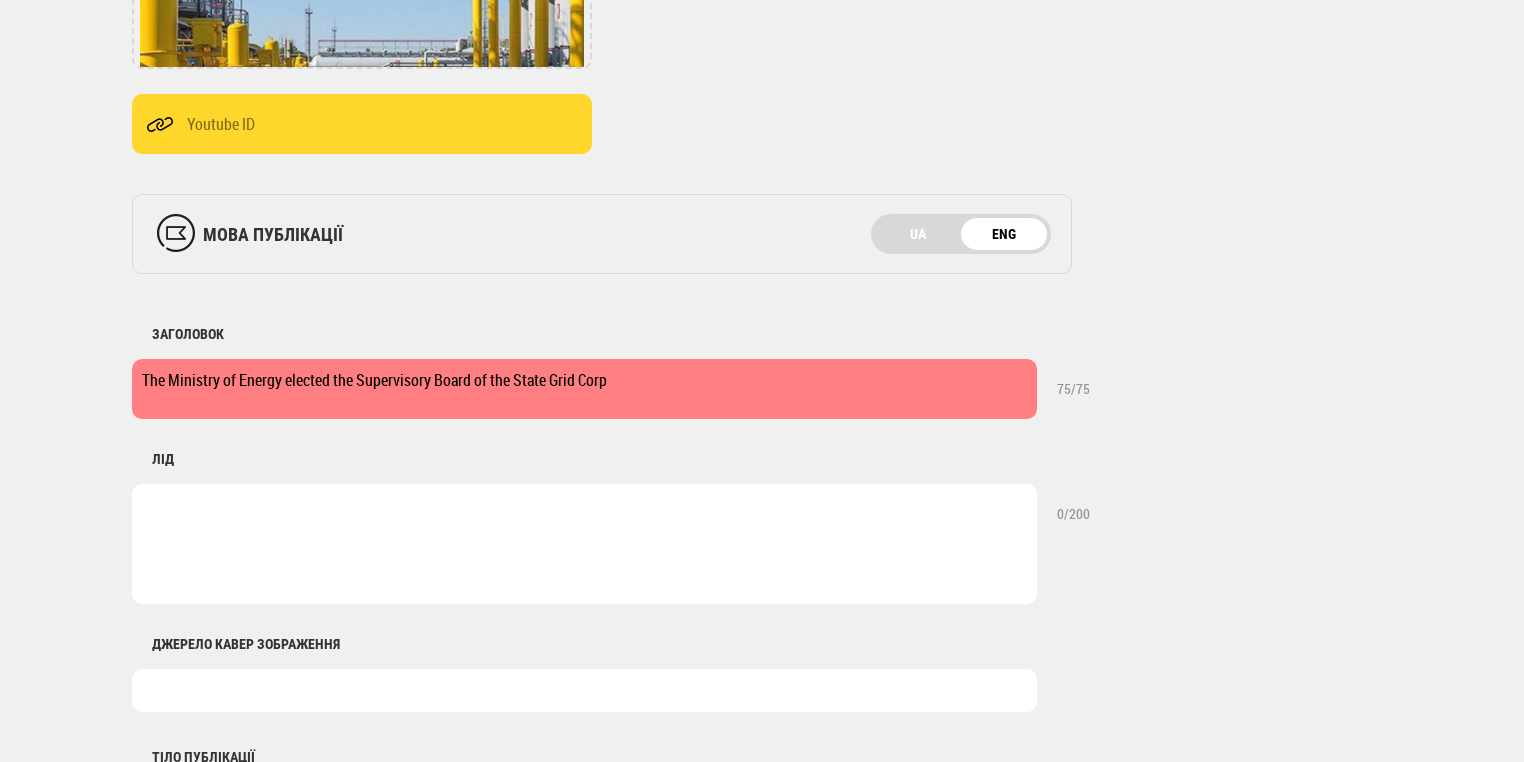 type on "The Ministry of Energy elected the Supervisory Board of the State Grid Corp" 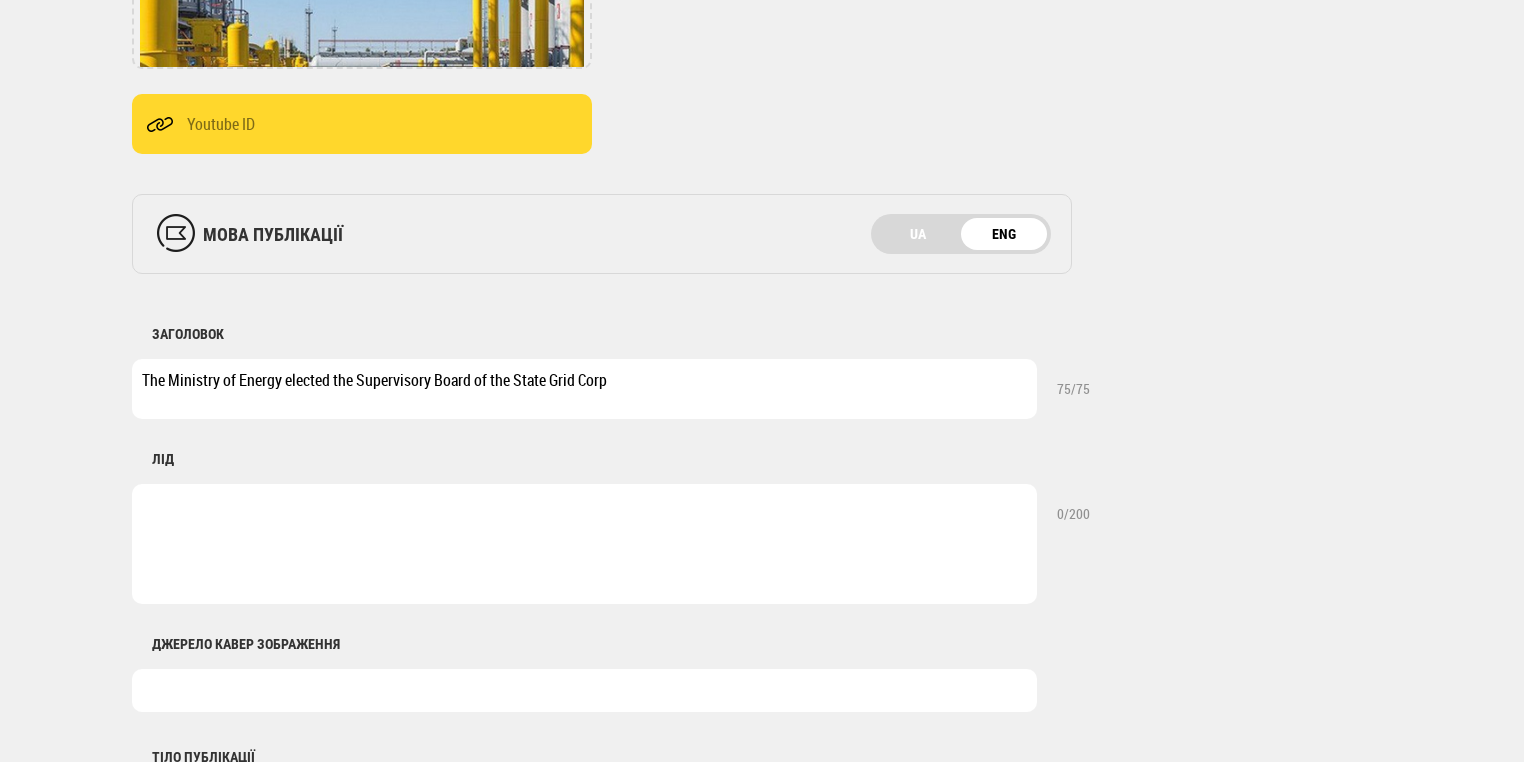 click at bounding box center [584, 544] 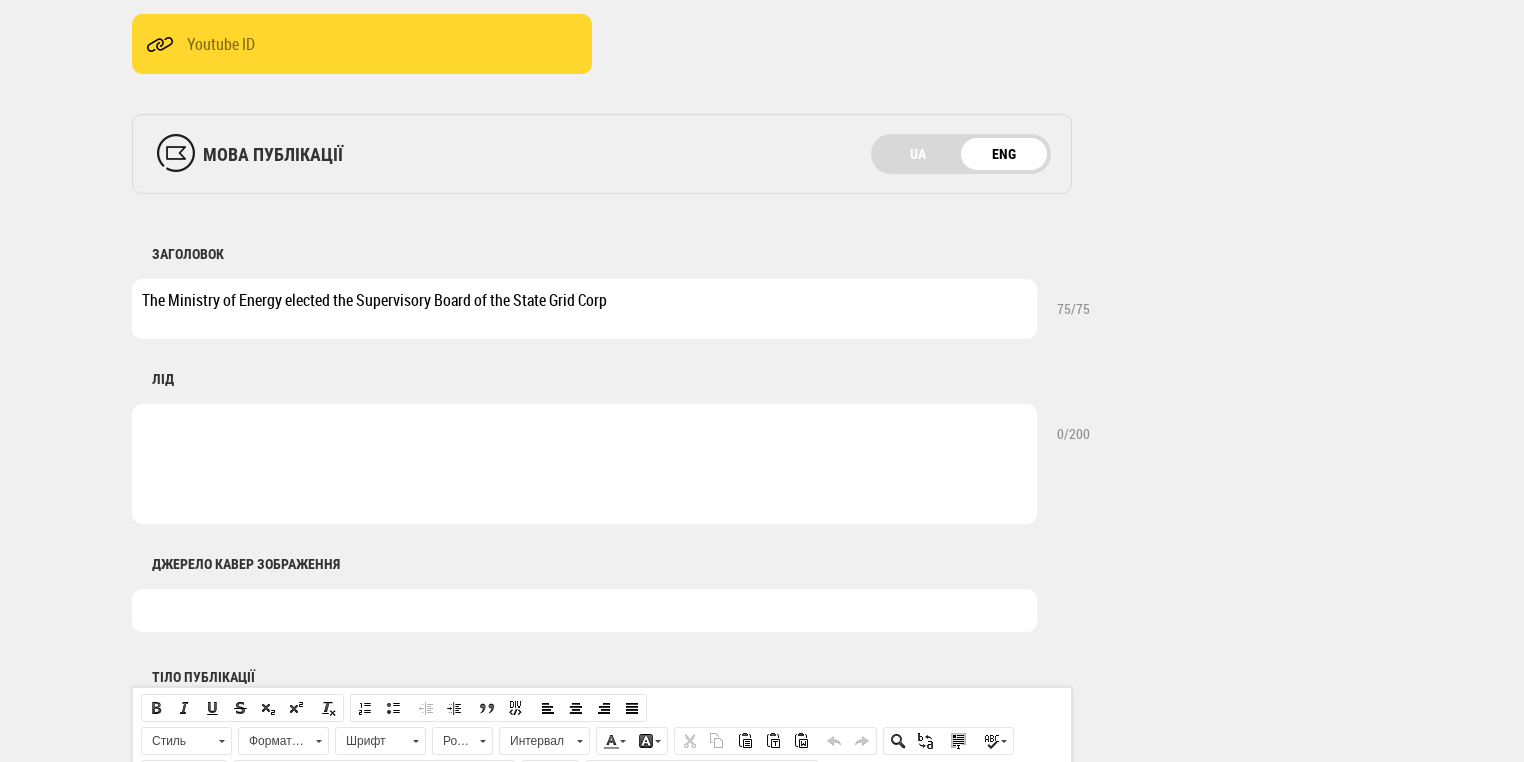 scroll, scrollTop: 720, scrollLeft: 0, axis: vertical 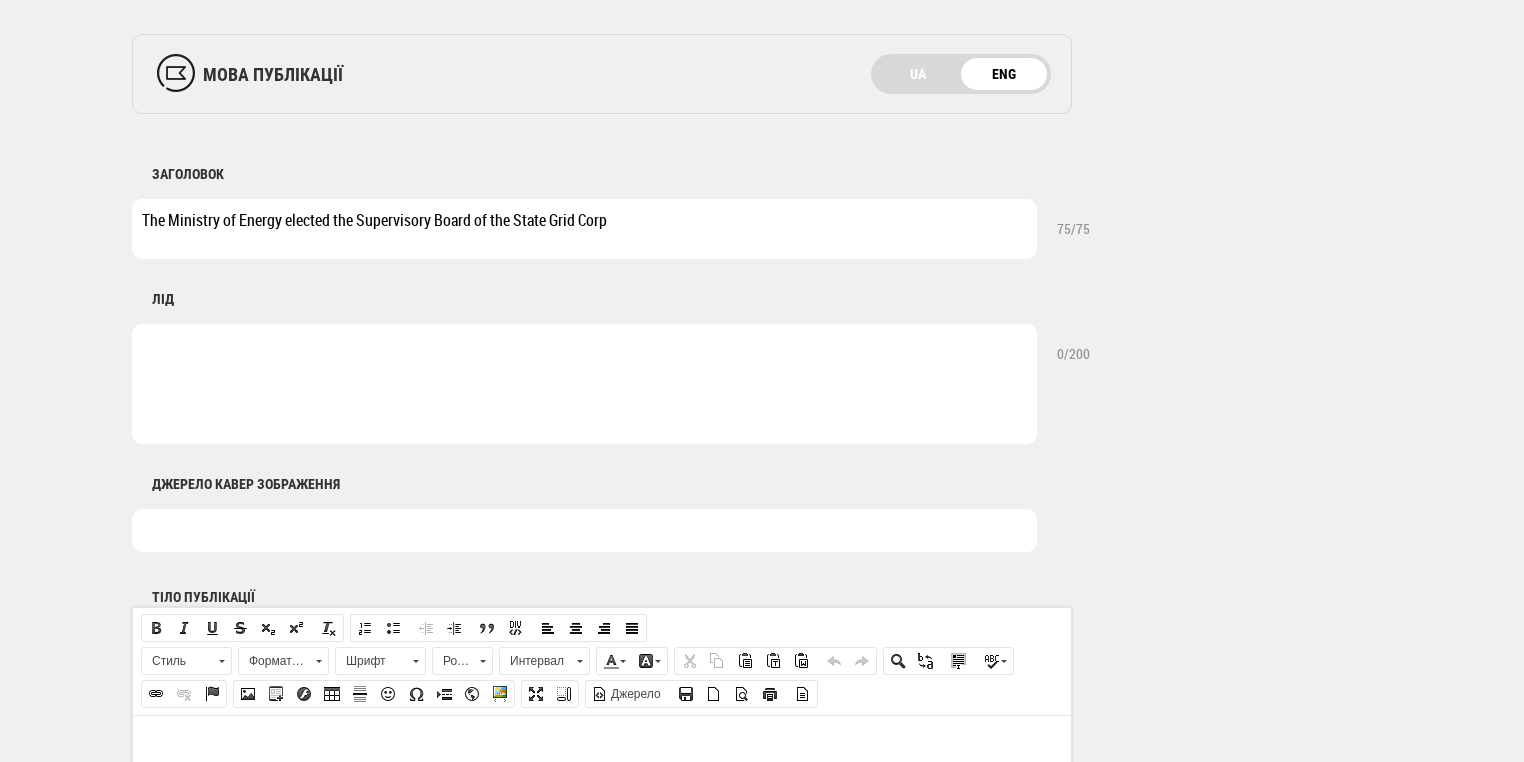 click at bounding box center (584, 384) 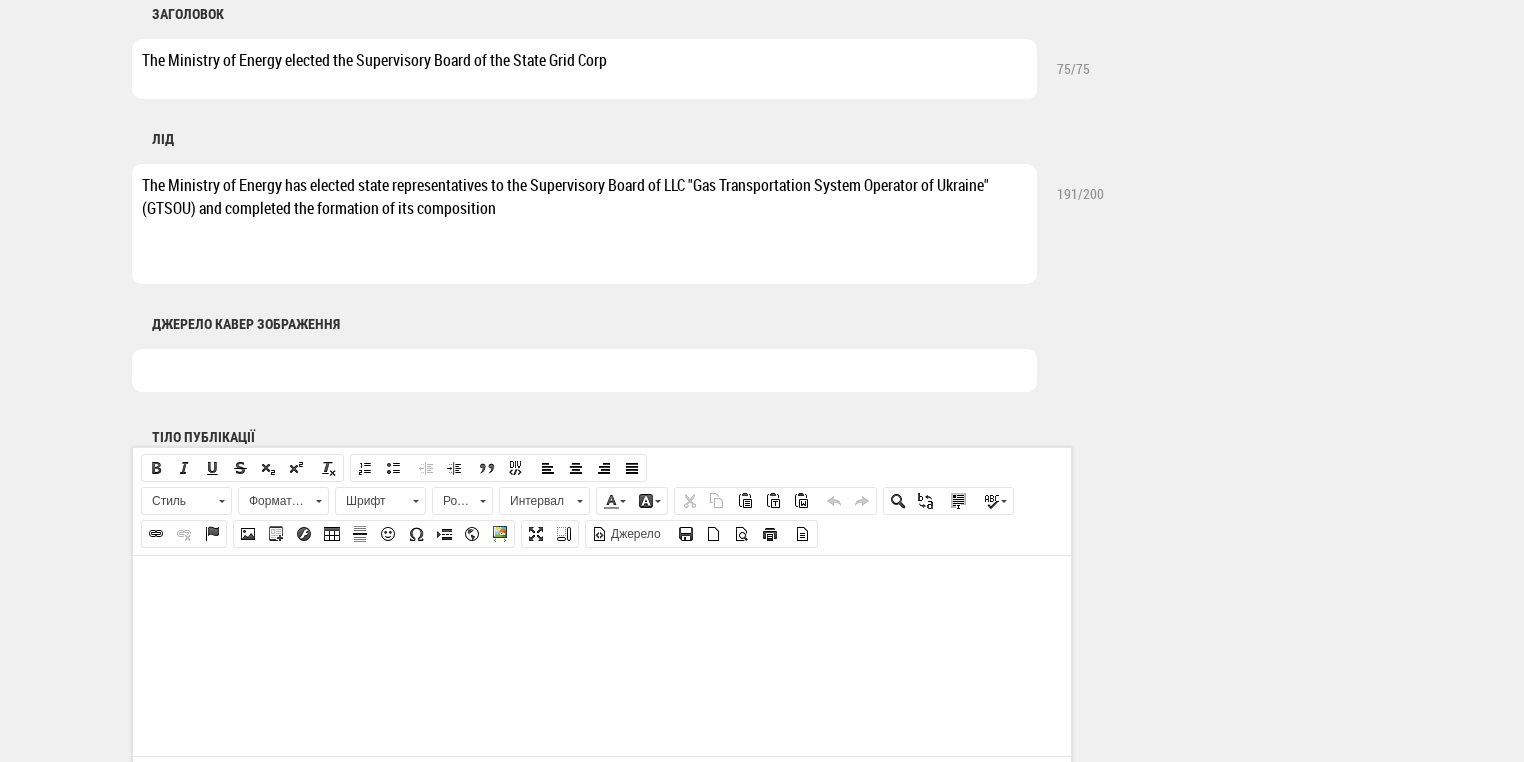 scroll, scrollTop: 960, scrollLeft: 0, axis: vertical 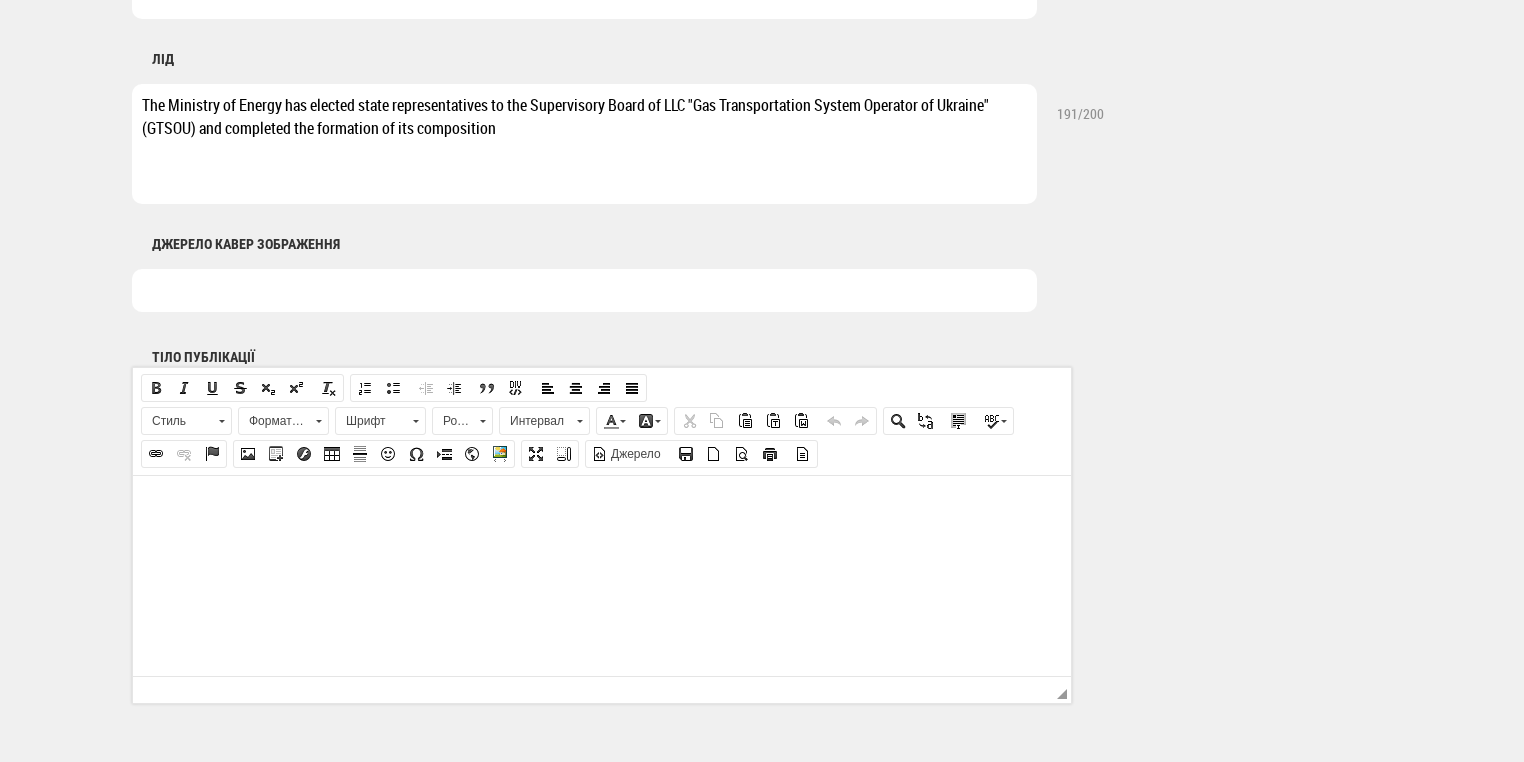 type on "The Ministry of Energy has elected state representatives to the Supervisory Board of LLC "Gas Transportation System Operator of Ukraine" (GTSOU) and completed the formation of its composition" 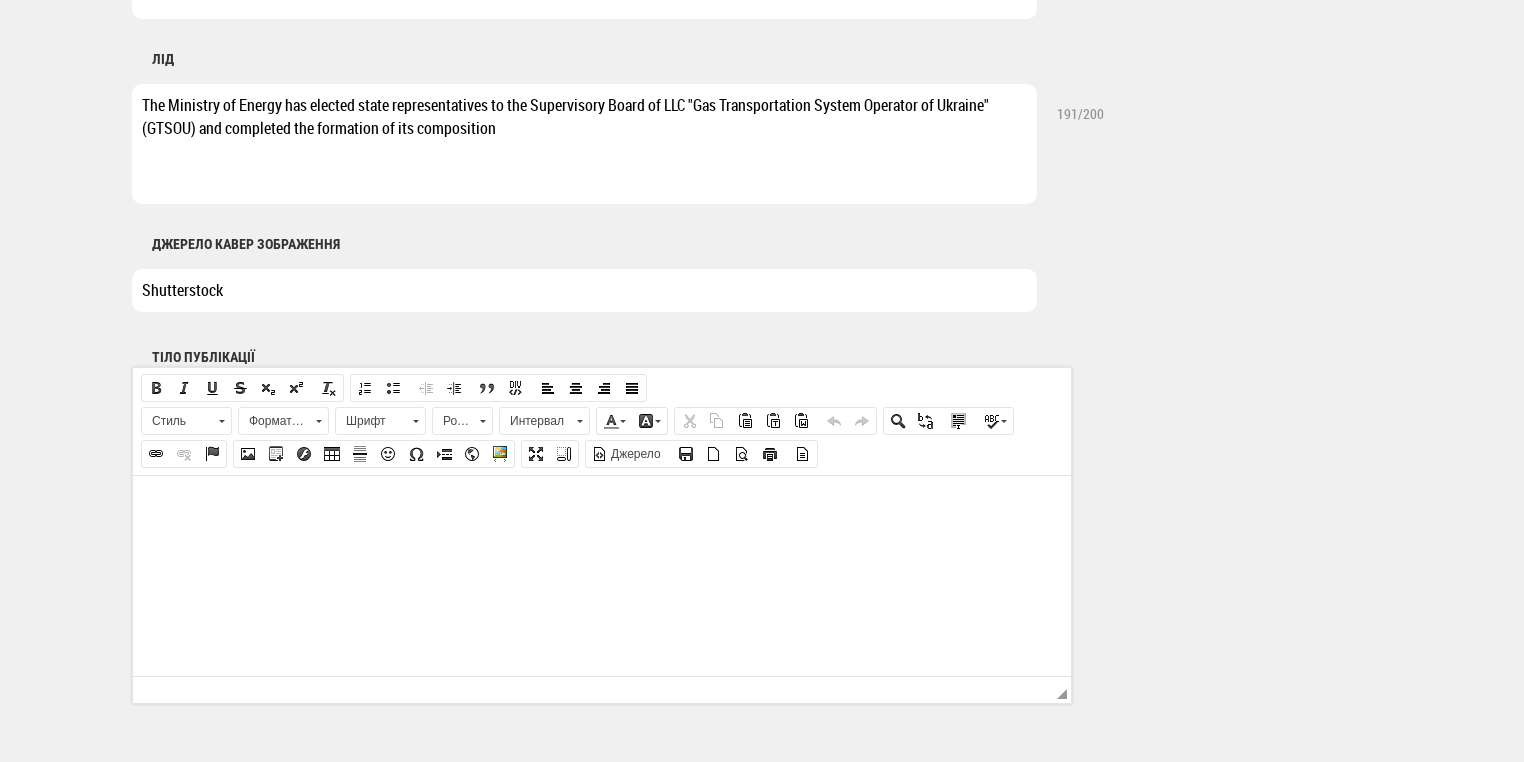 drag, startPoint x: 420, startPoint y: 289, endPoint x: 136, endPoint y: 284, distance: 284.044 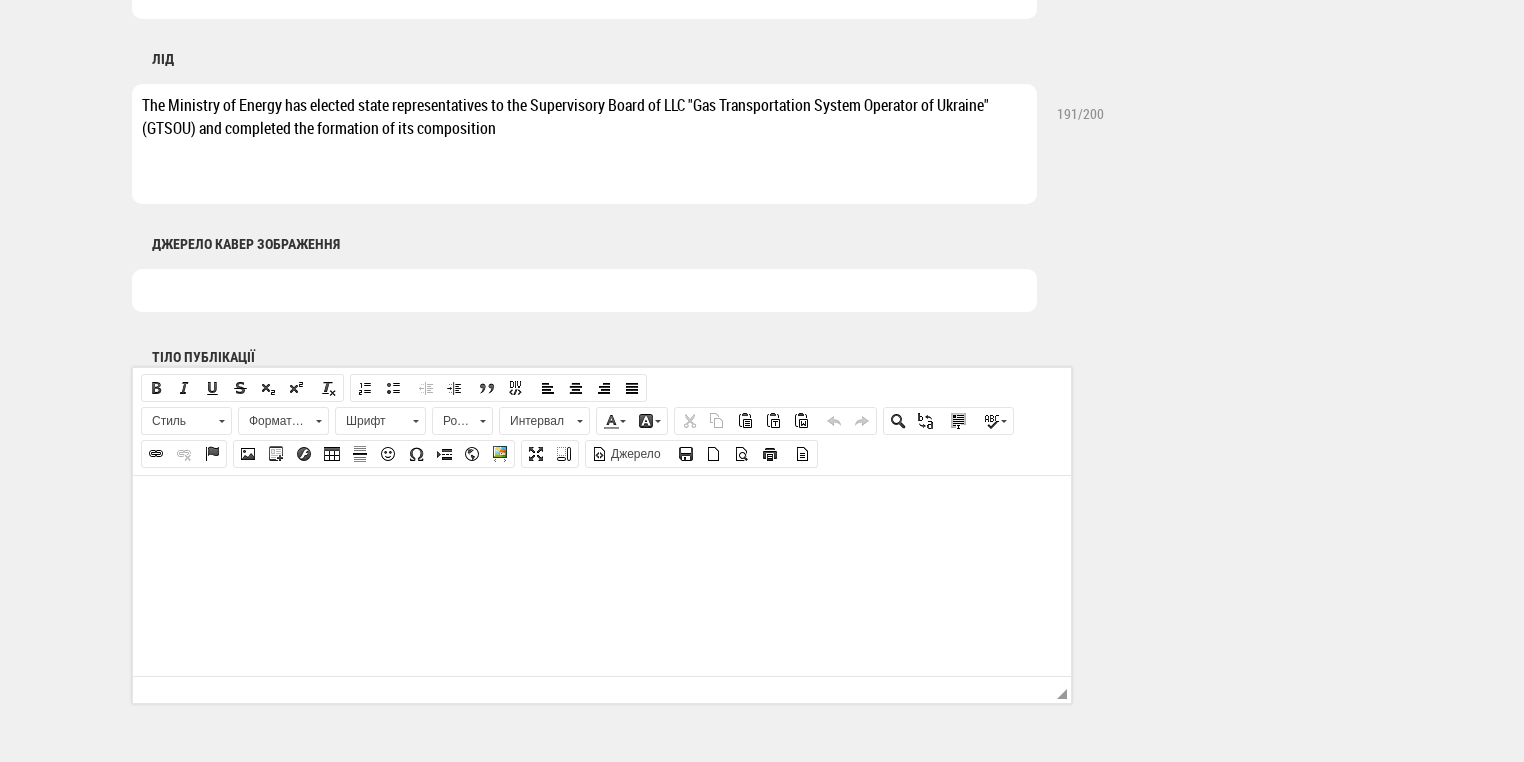 click at bounding box center [584, 290] 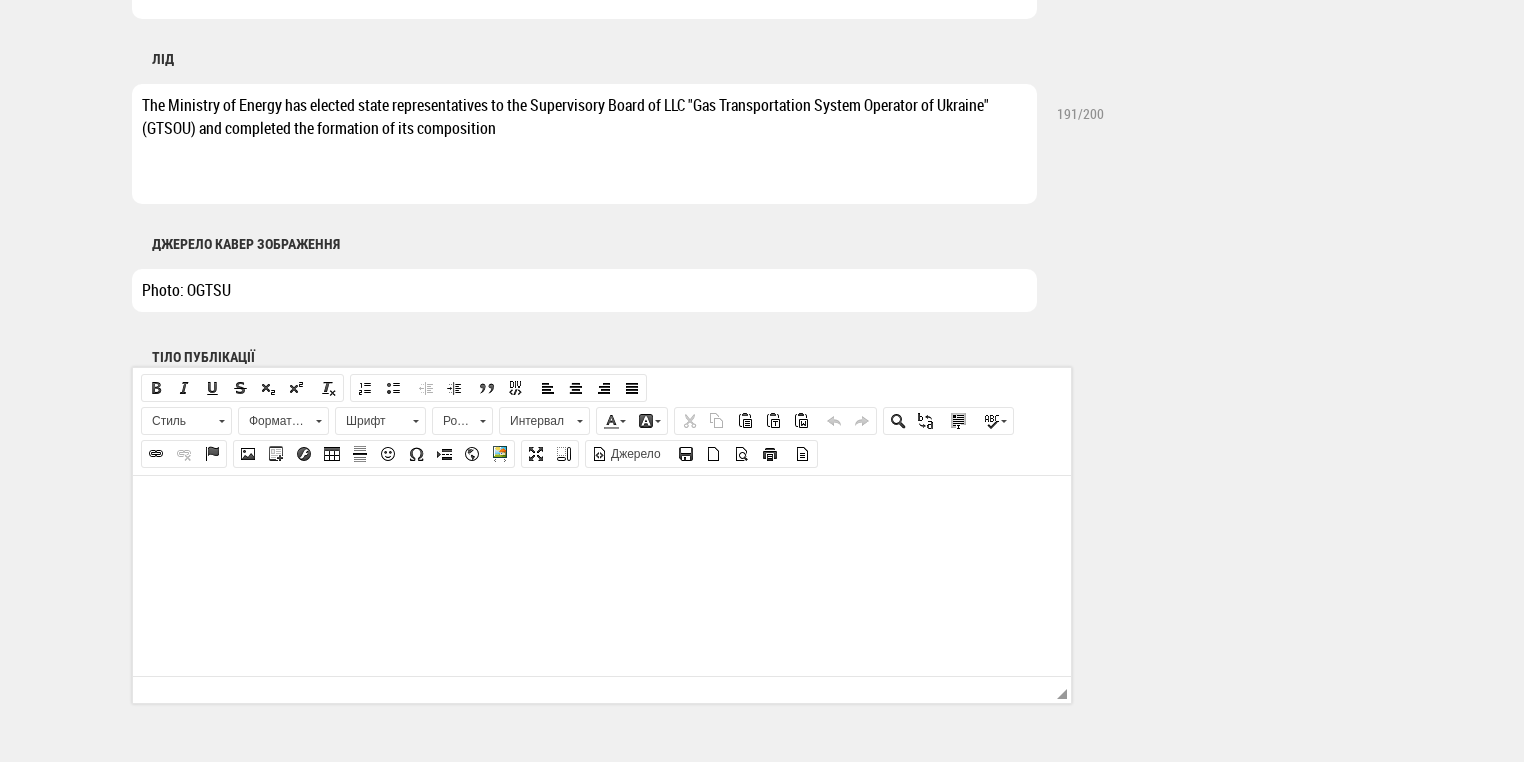 type on "Photo: OGTSU" 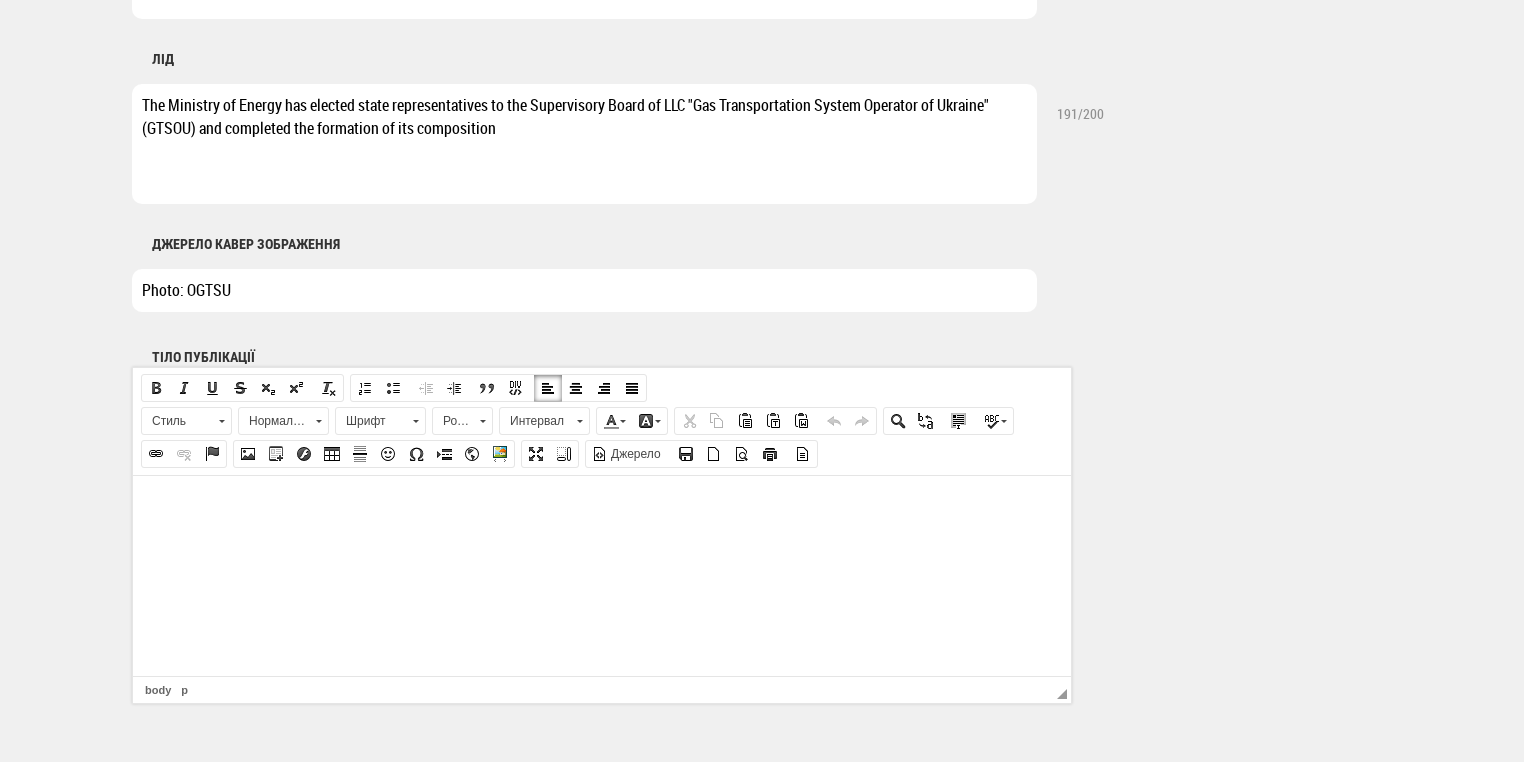 click at bounding box center [602, 505] 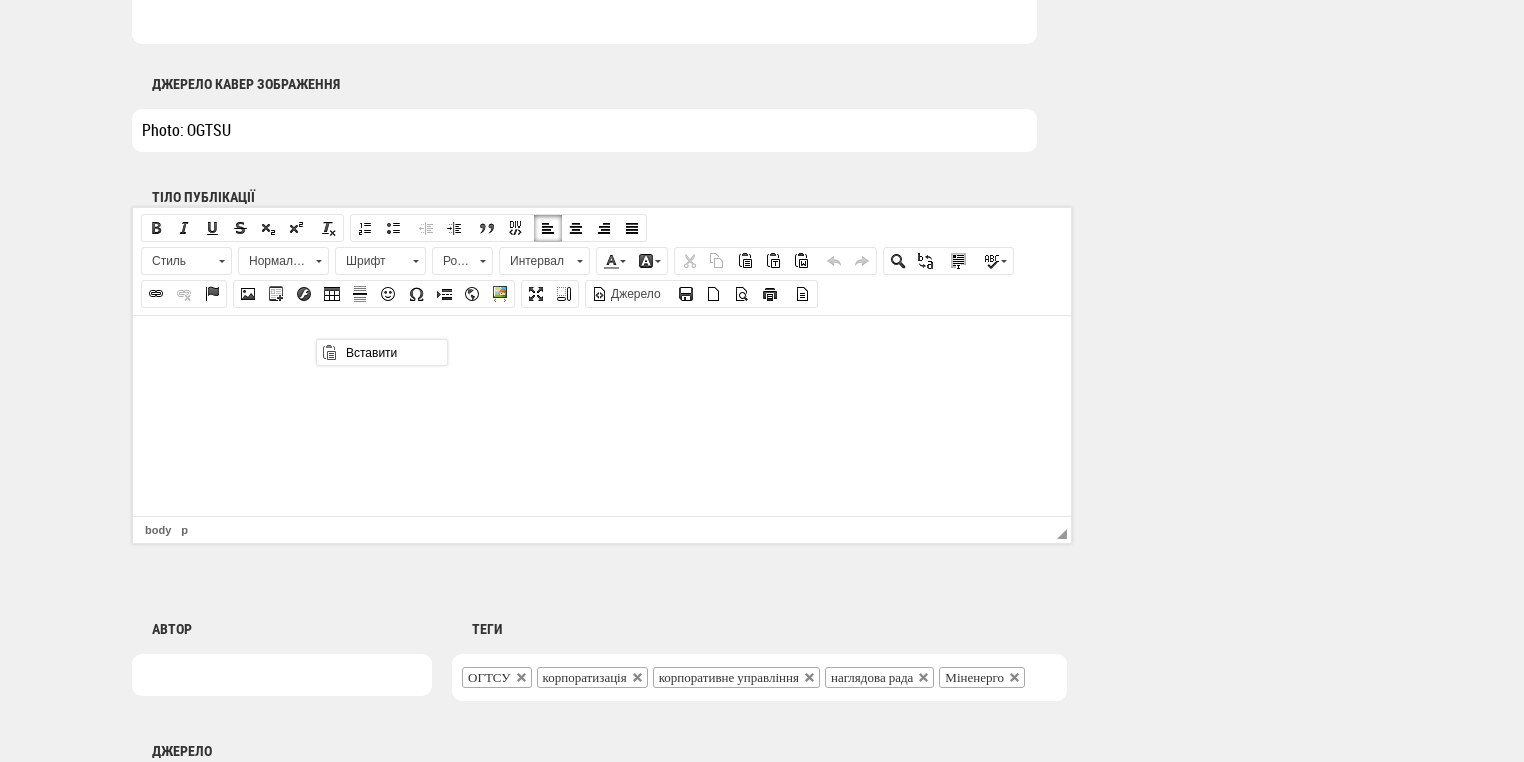scroll, scrollTop: 0, scrollLeft: 0, axis: both 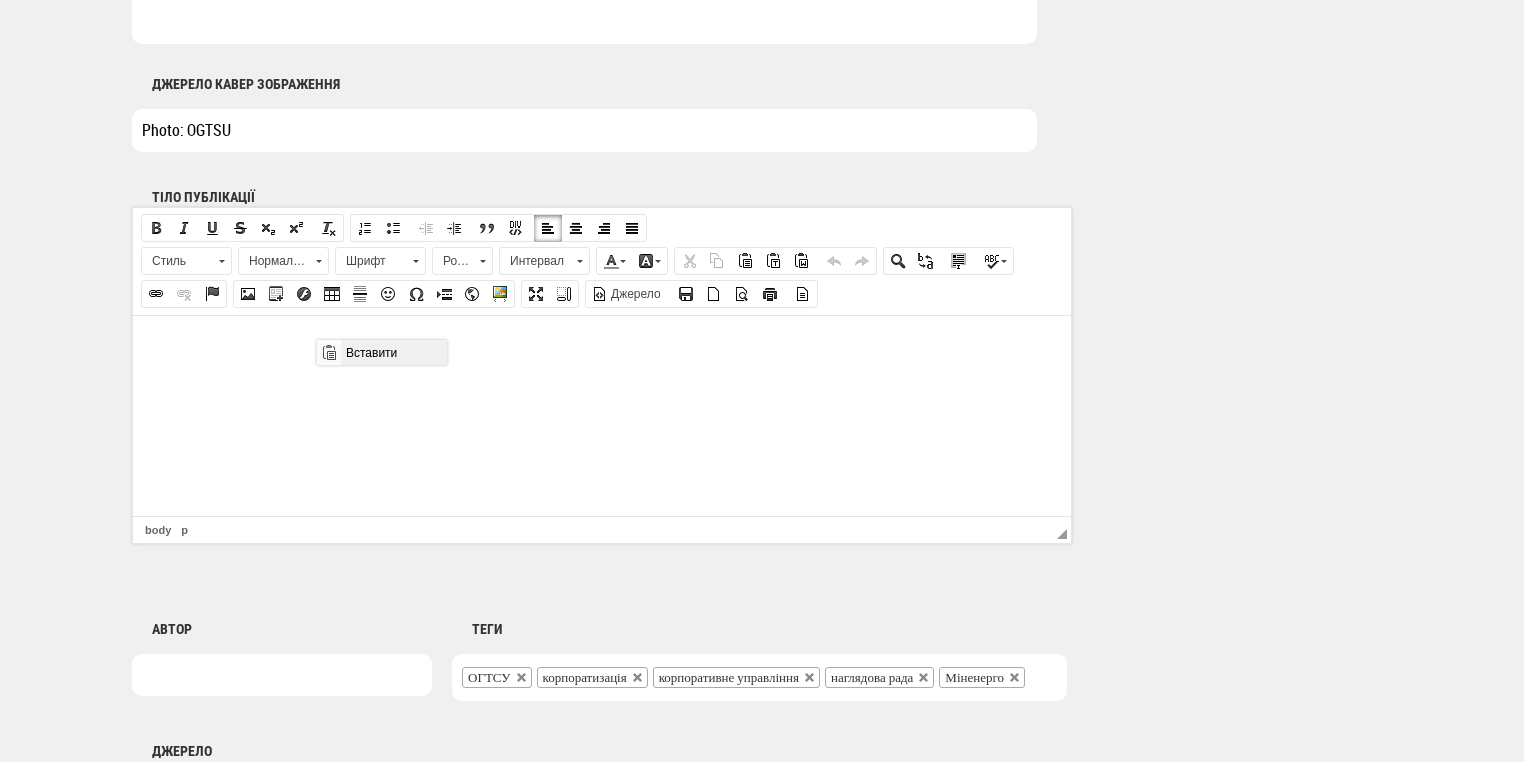 click on "Вставити" at bounding box center (393, 352) 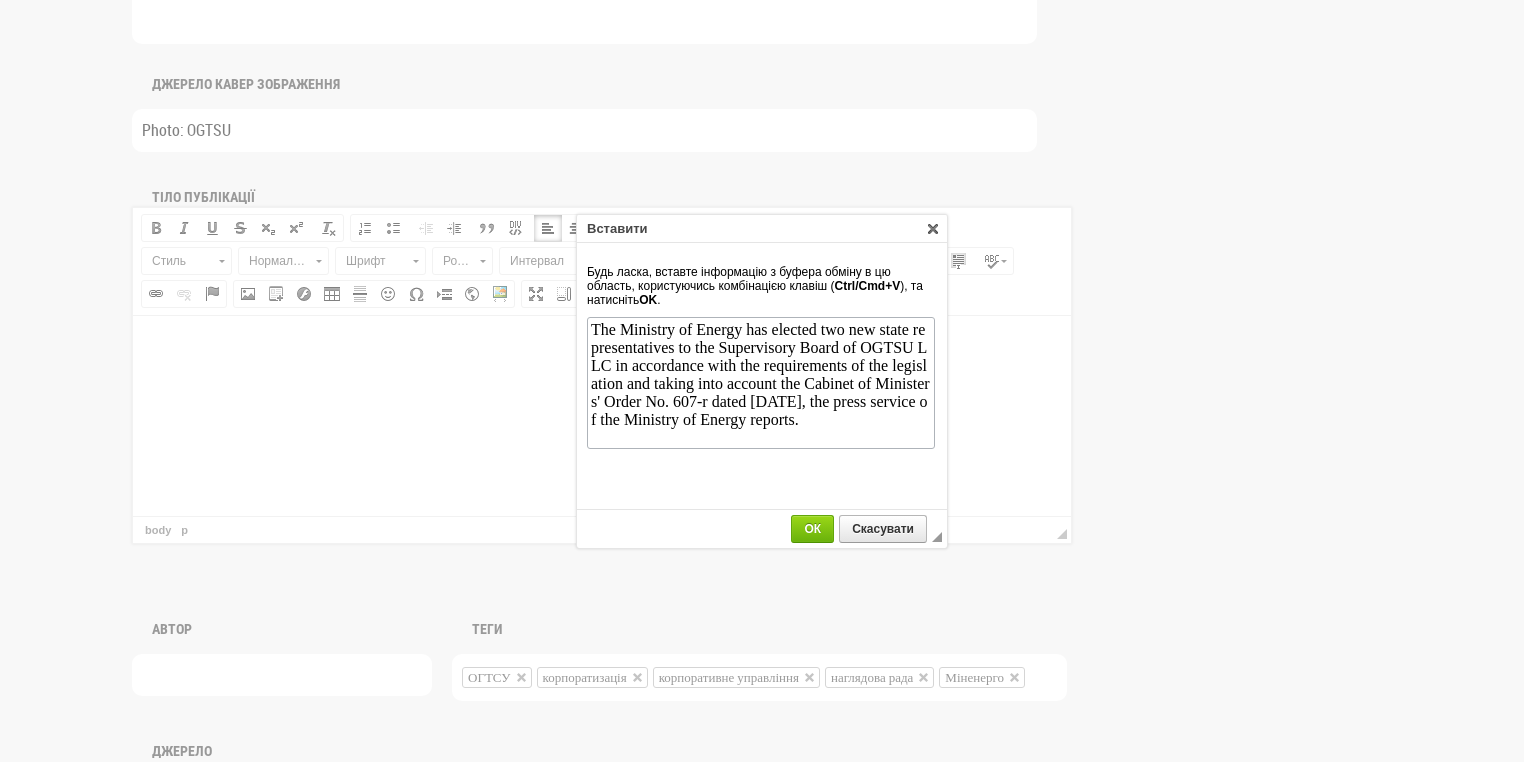 scroll, scrollTop: 0, scrollLeft: 0, axis: both 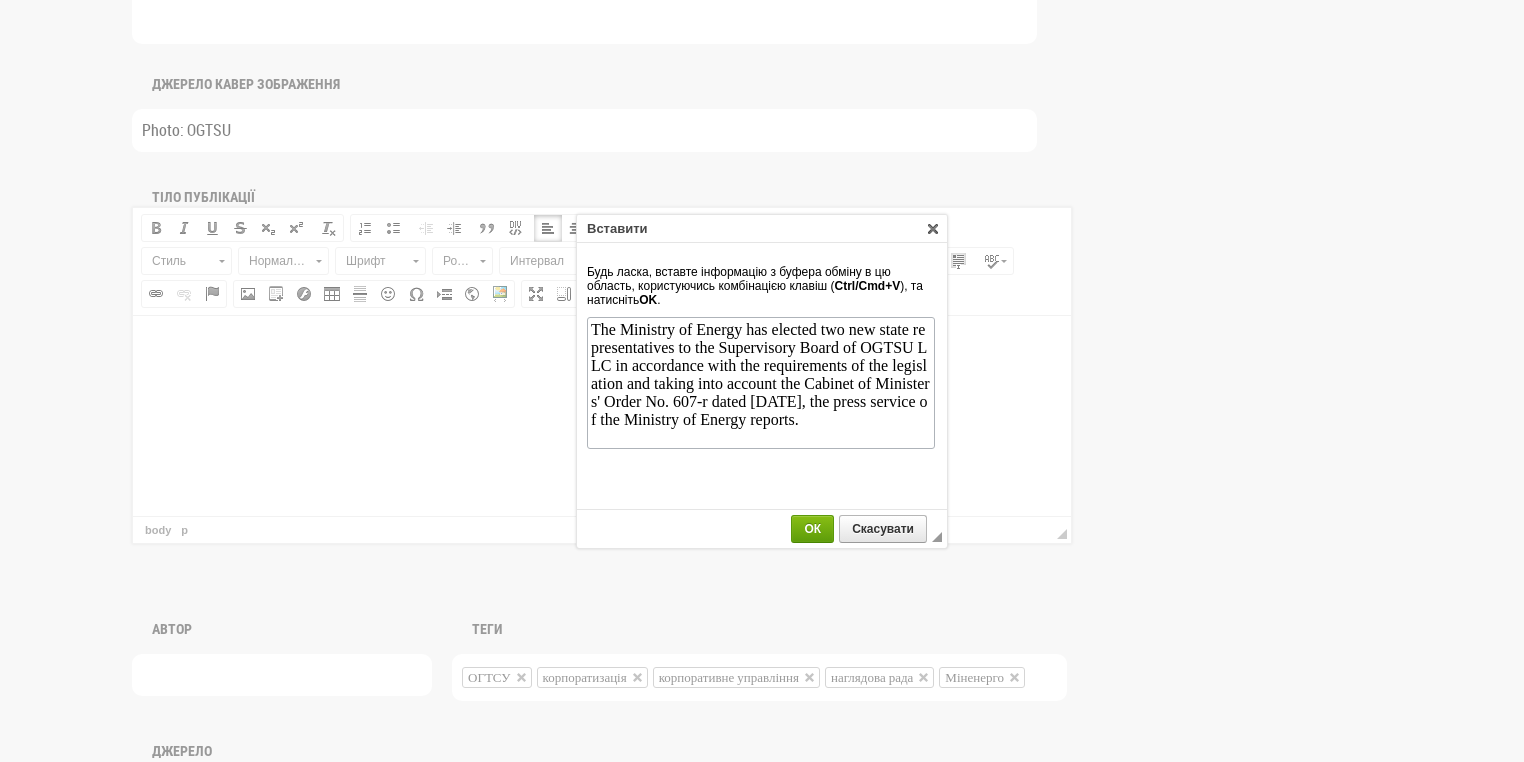 click on "ОК" at bounding box center [812, 529] 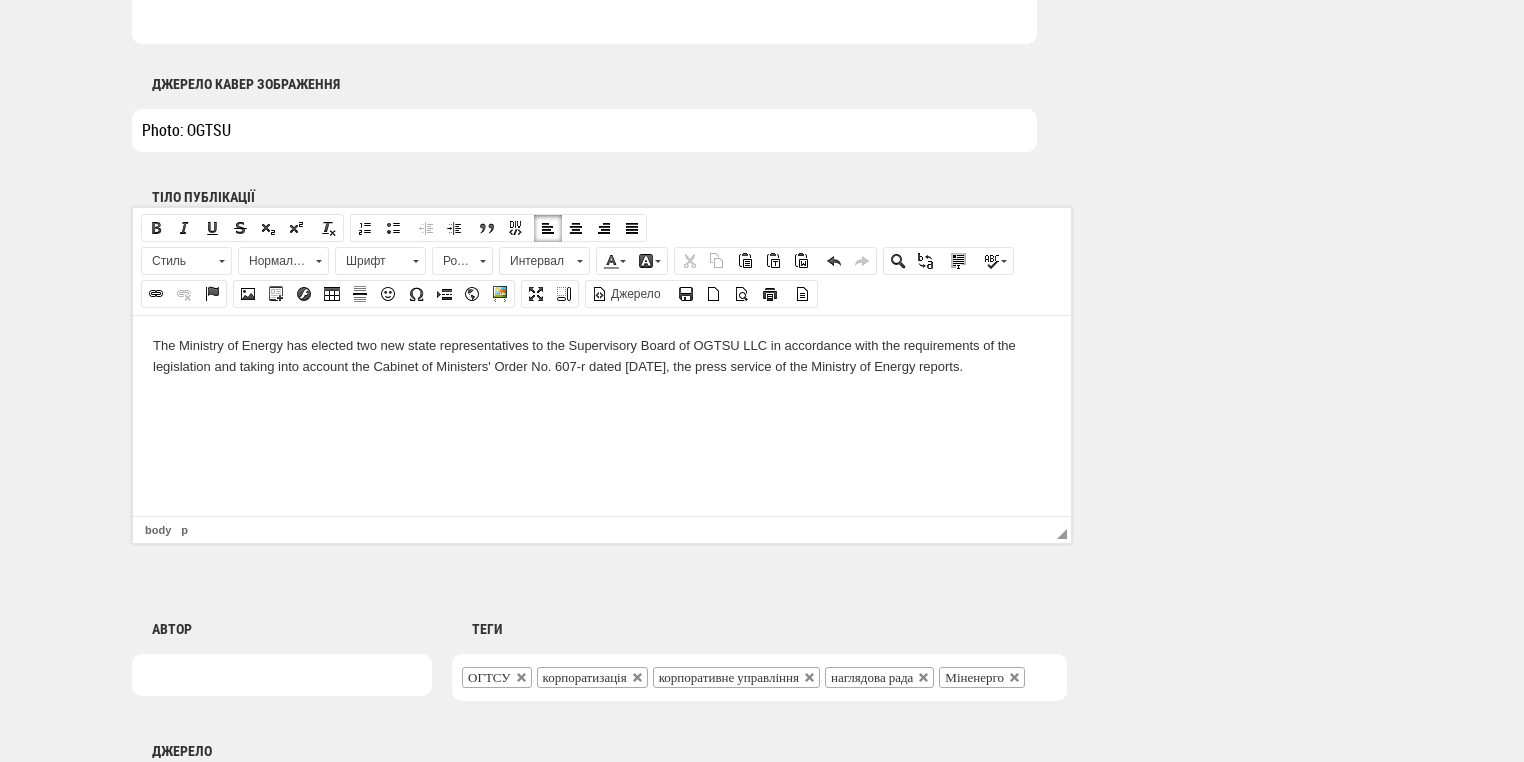 drag, startPoint x: 998, startPoint y: 367, endPoint x: 960, endPoint y: 367, distance: 38 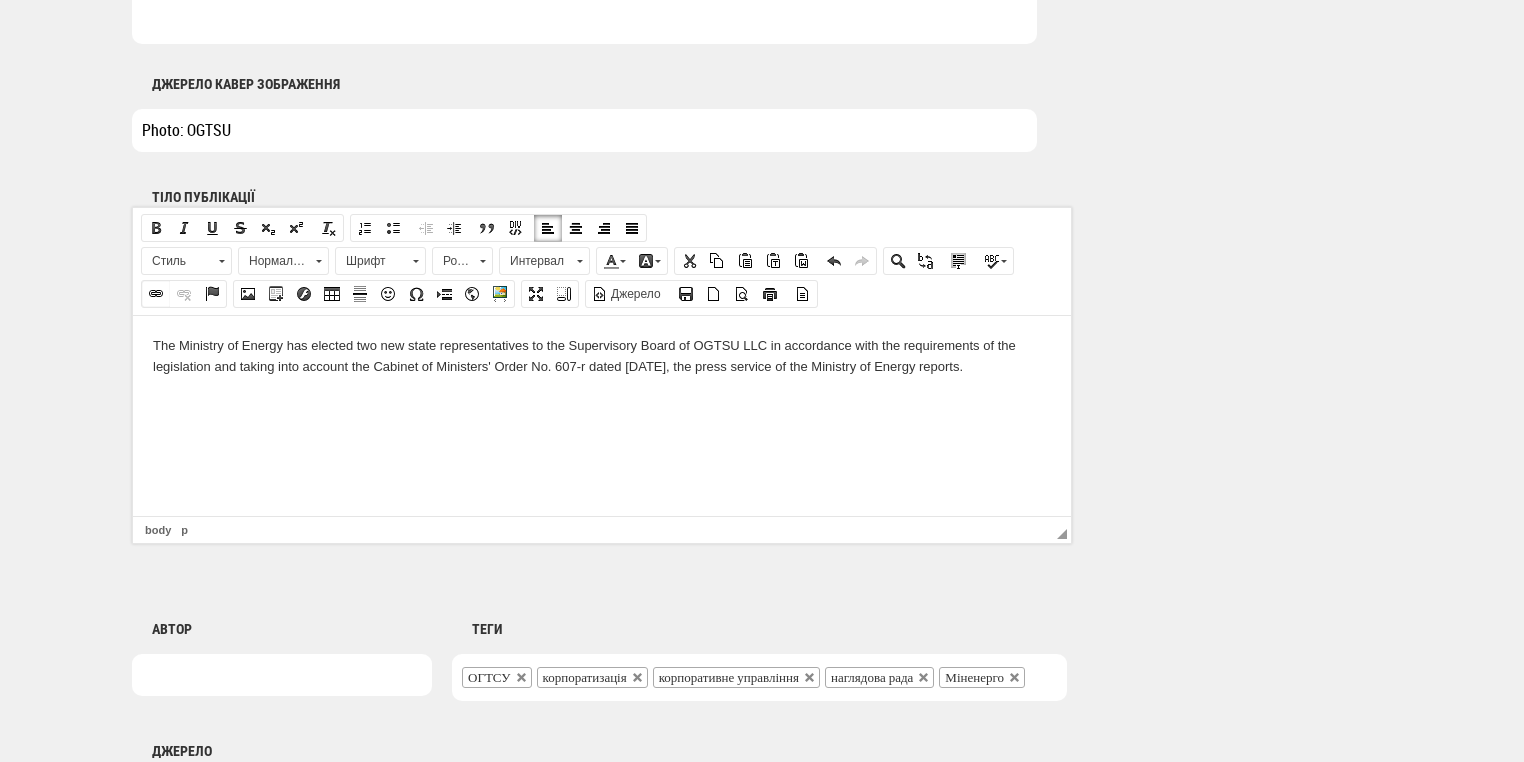 click at bounding box center (156, 294) 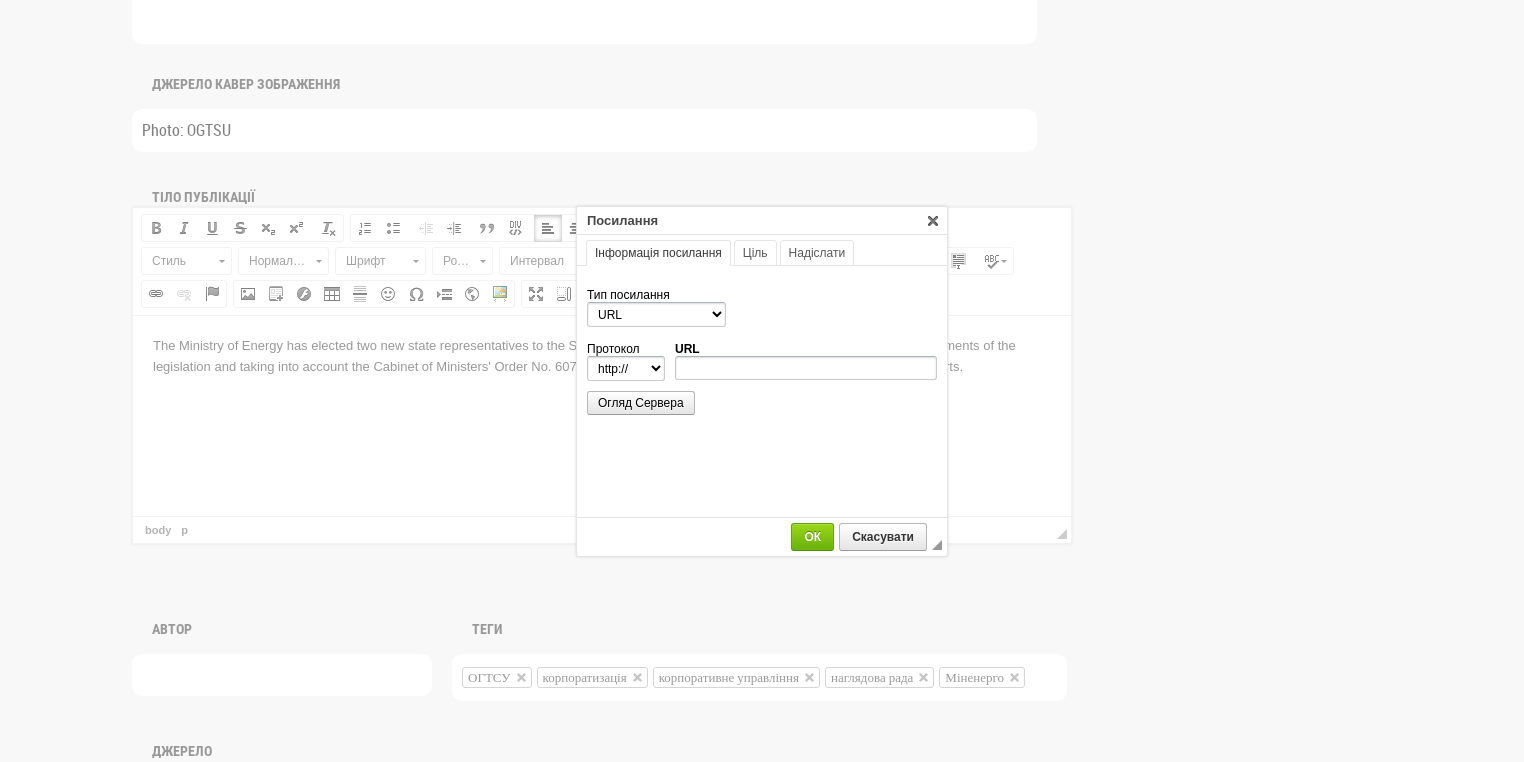 scroll, scrollTop: 0, scrollLeft: 0, axis: both 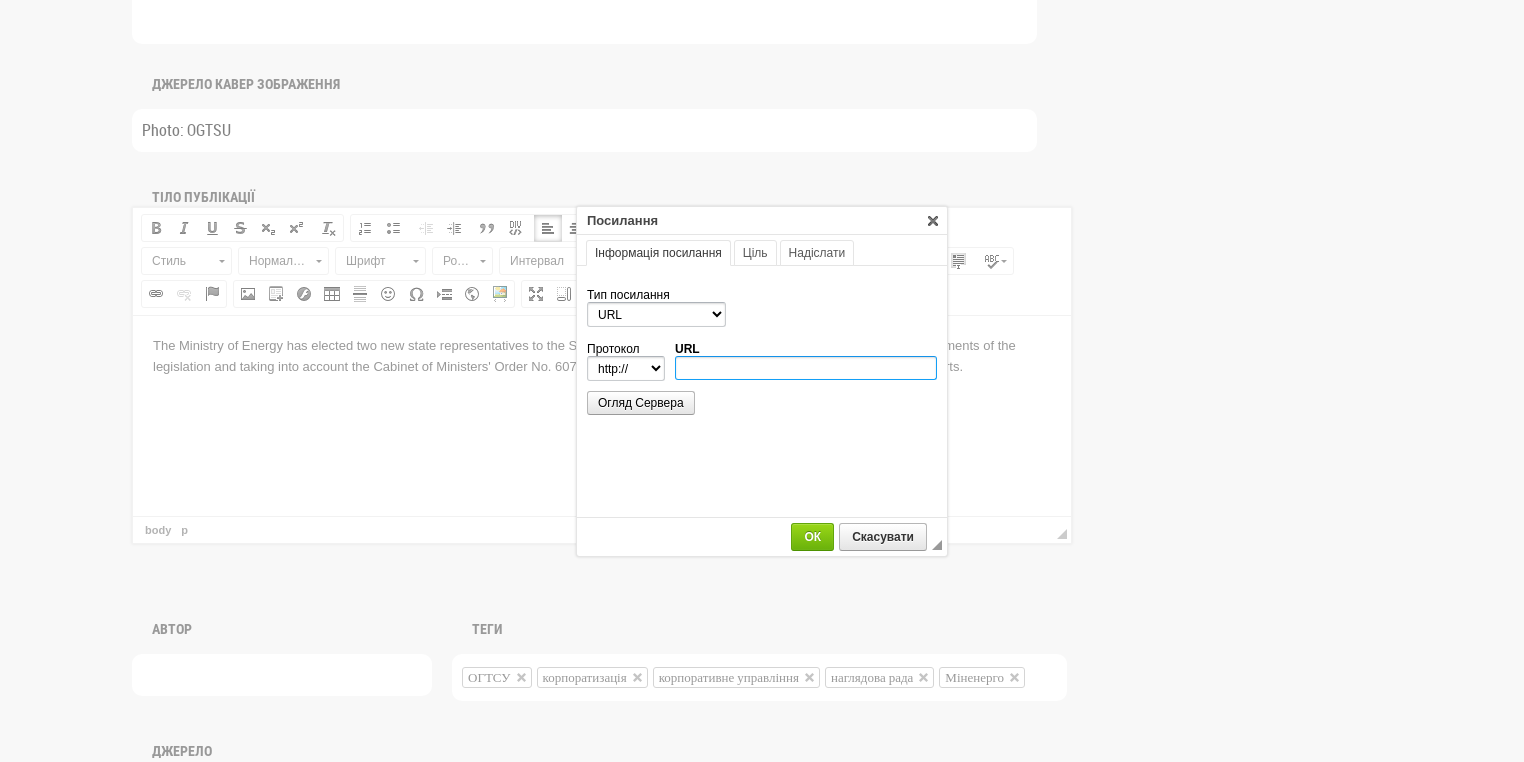 click on "URL" at bounding box center (806, 368) 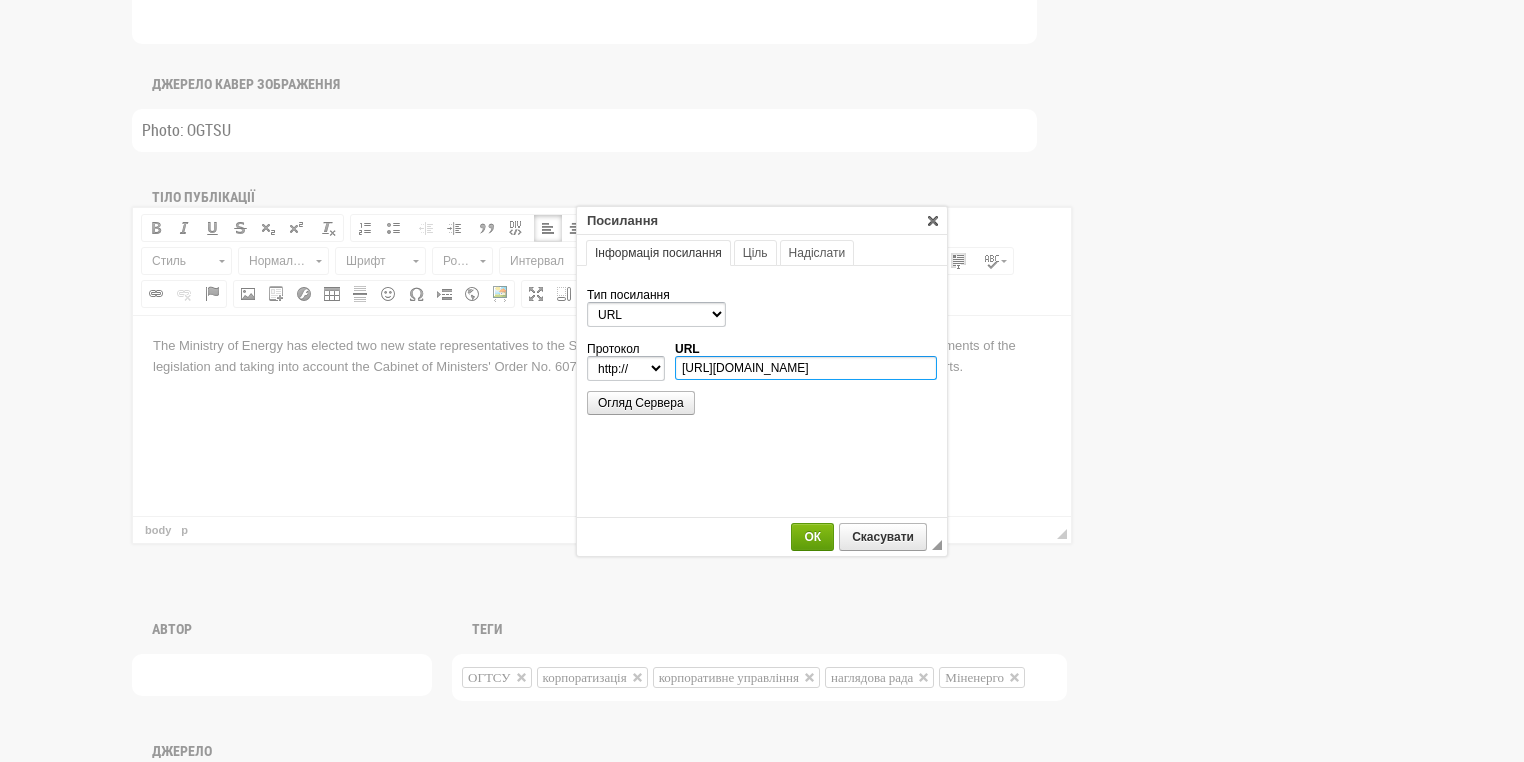 scroll, scrollTop: 0, scrollLeft: 408, axis: horizontal 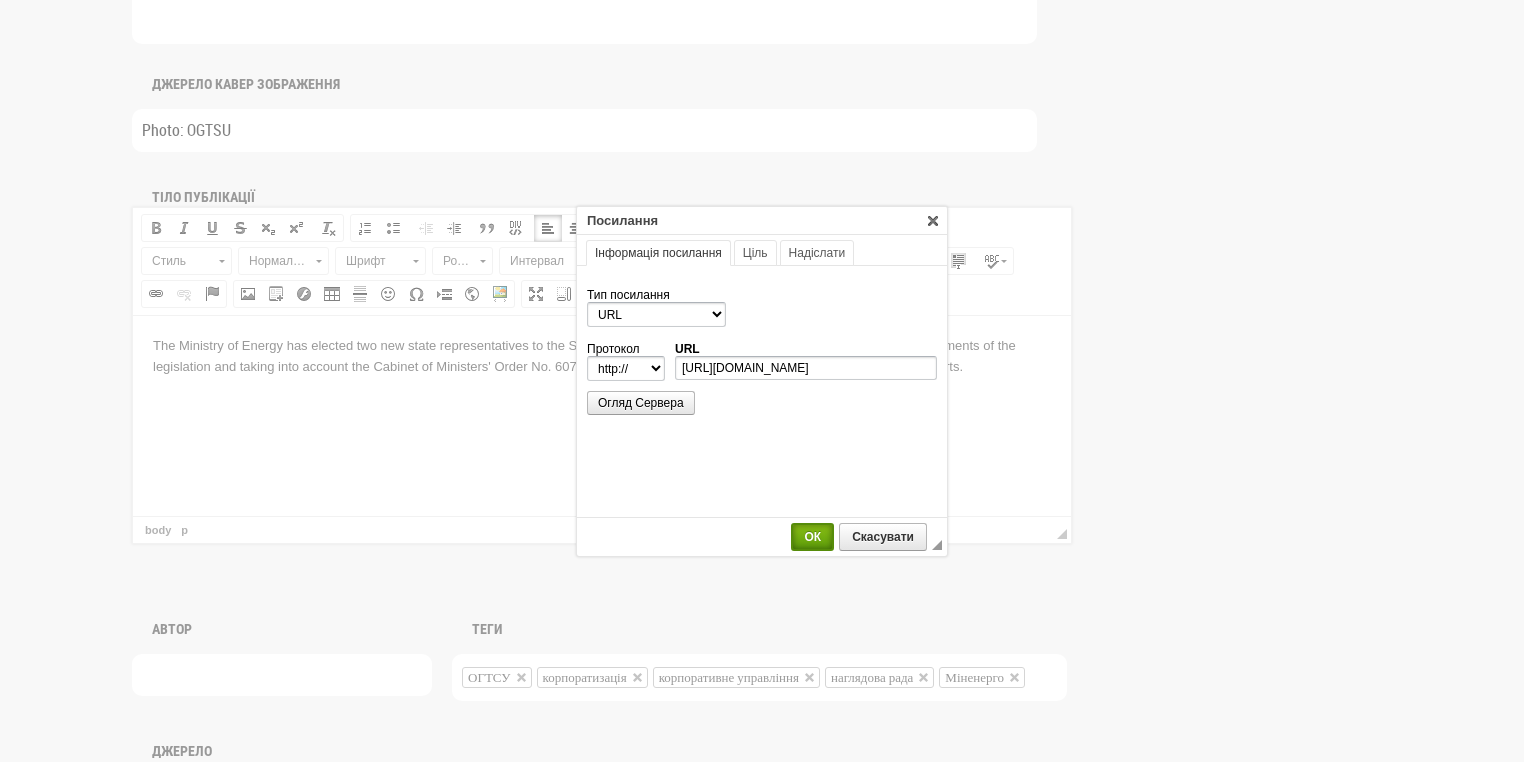 select on "https://" 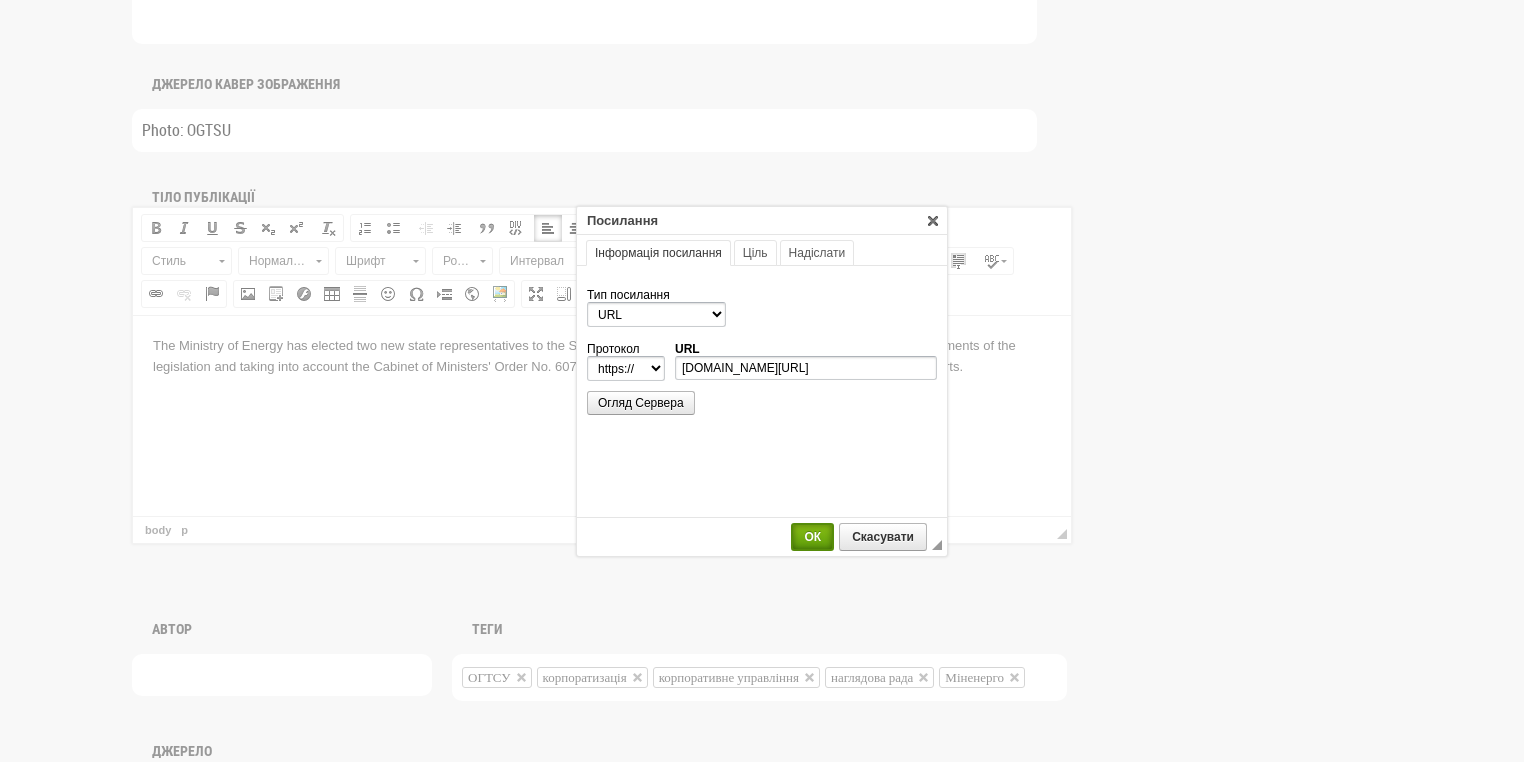 scroll, scrollTop: 0, scrollLeft: 0, axis: both 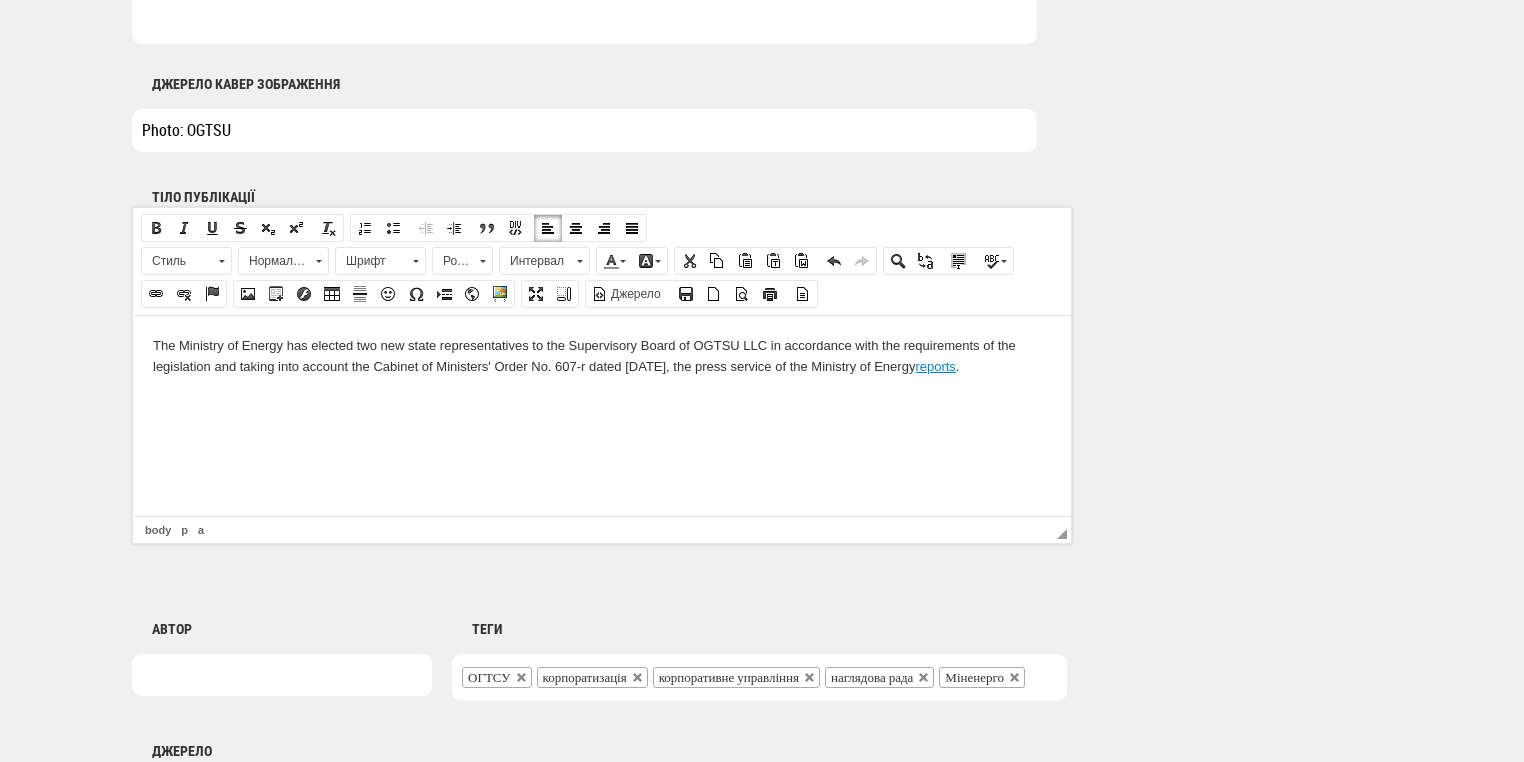 click on "The Ministry of Energy has elected two new state representatives to the Supervisory Board of OGTSU LLC in accordance with the requirements of the legislation and taking into account the Cabinet of Ministers' Order No. 607-r dated June 25, 2025, the press service of the Ministry of Energy  reports ." at bounding box center (602, 356) 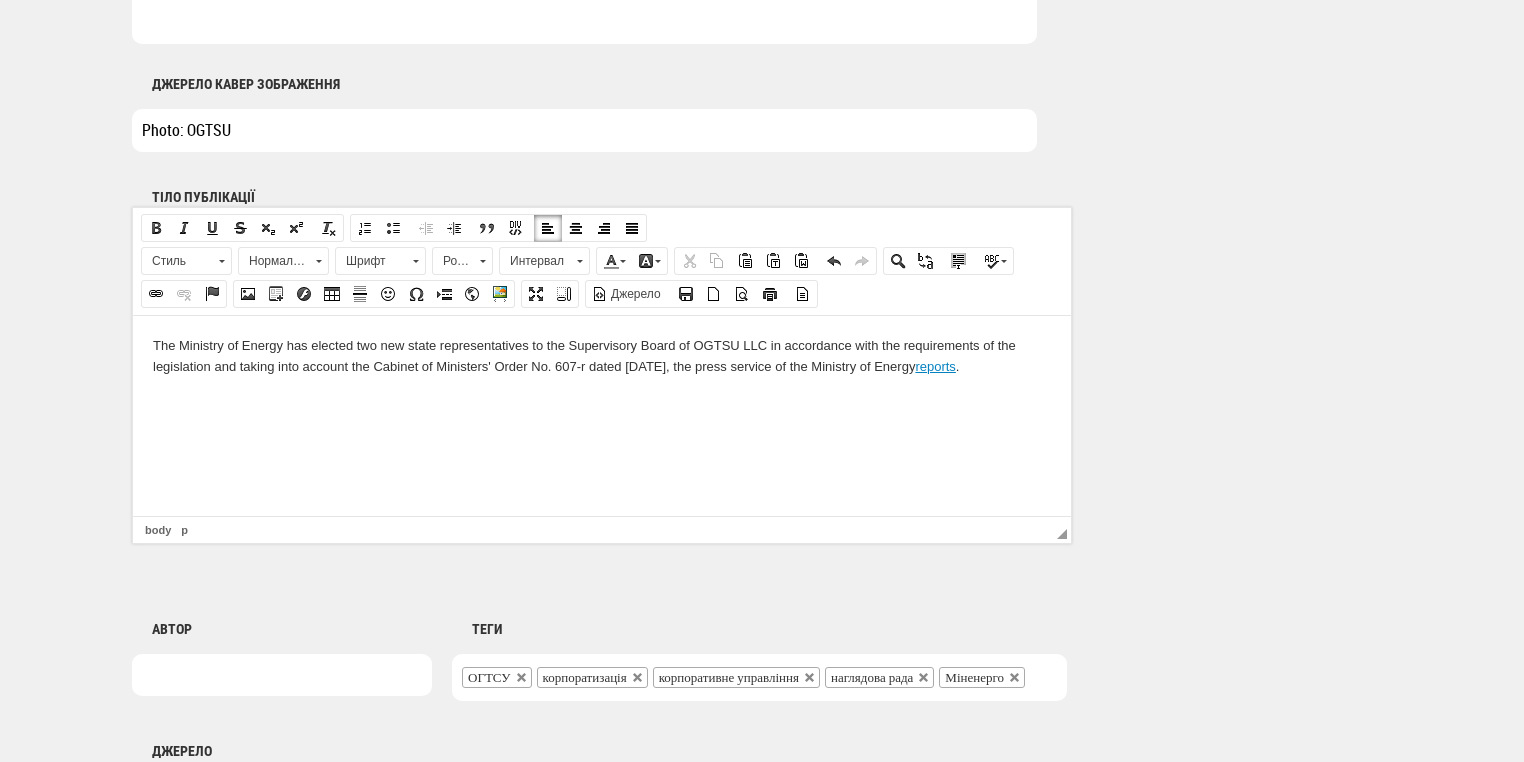 click at bounding box center (602, 400) 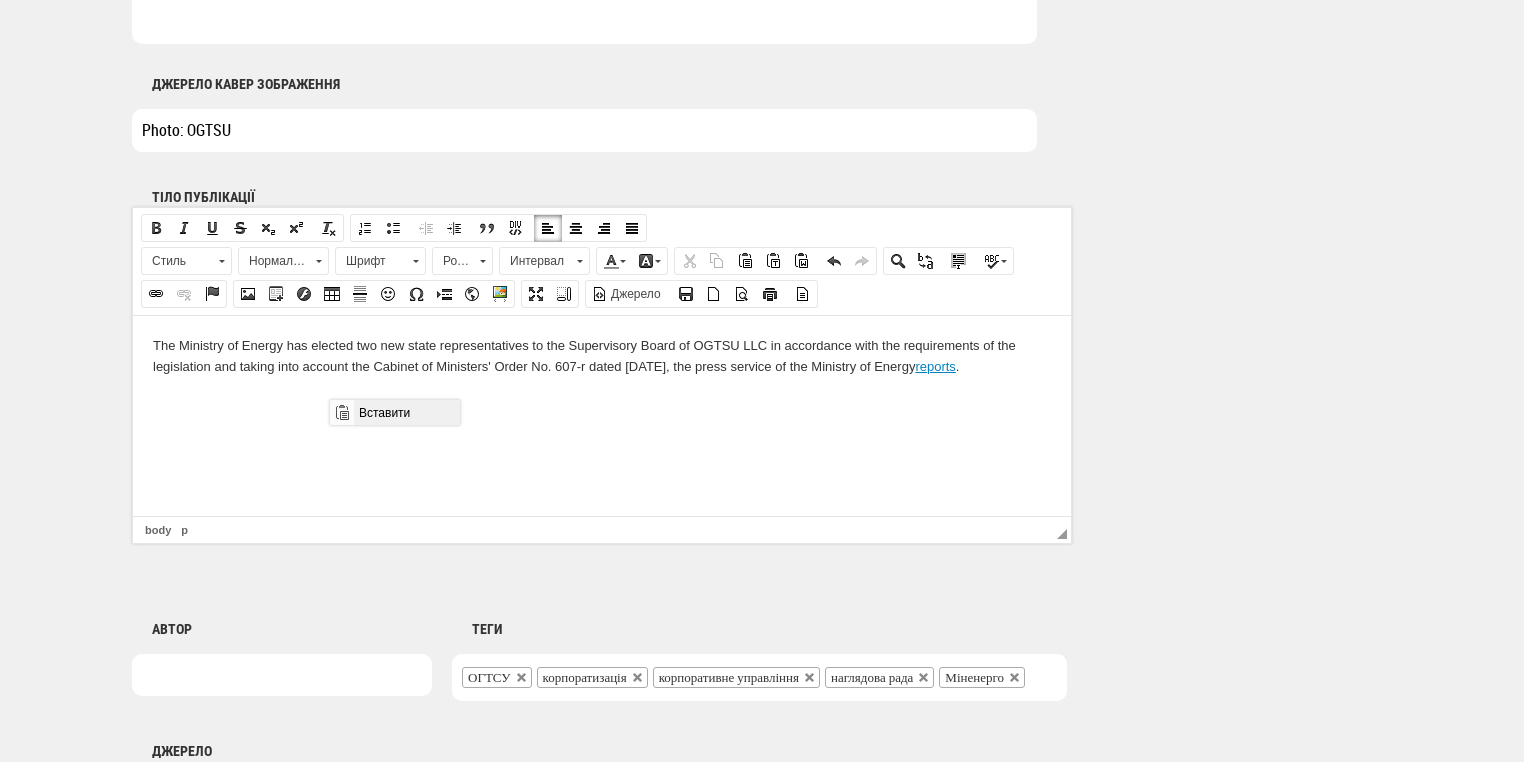 click on "Вставити" at bounding box center [406, 412] 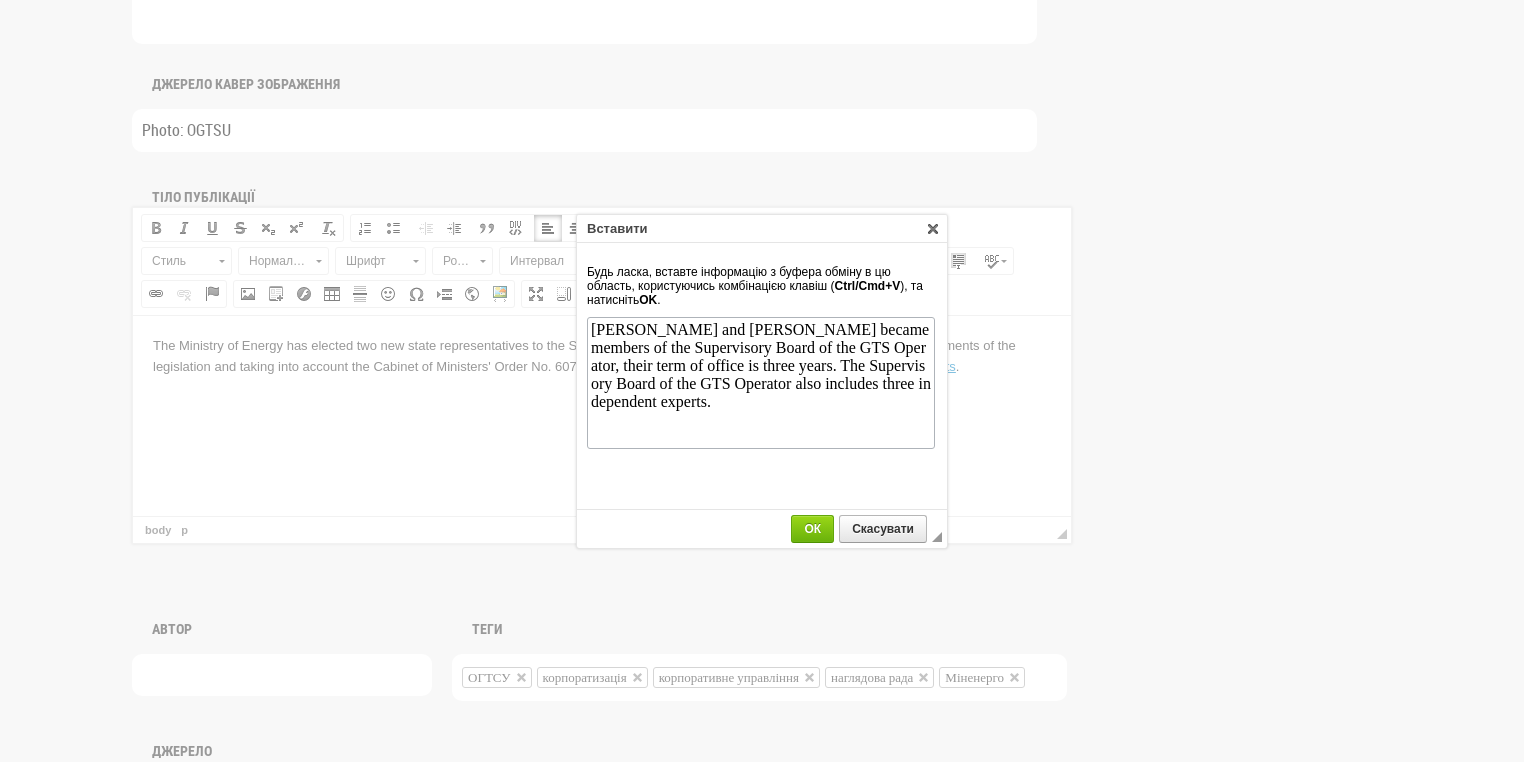 scroll, scrollTop: 0, scrollLeft: 0, axis: both 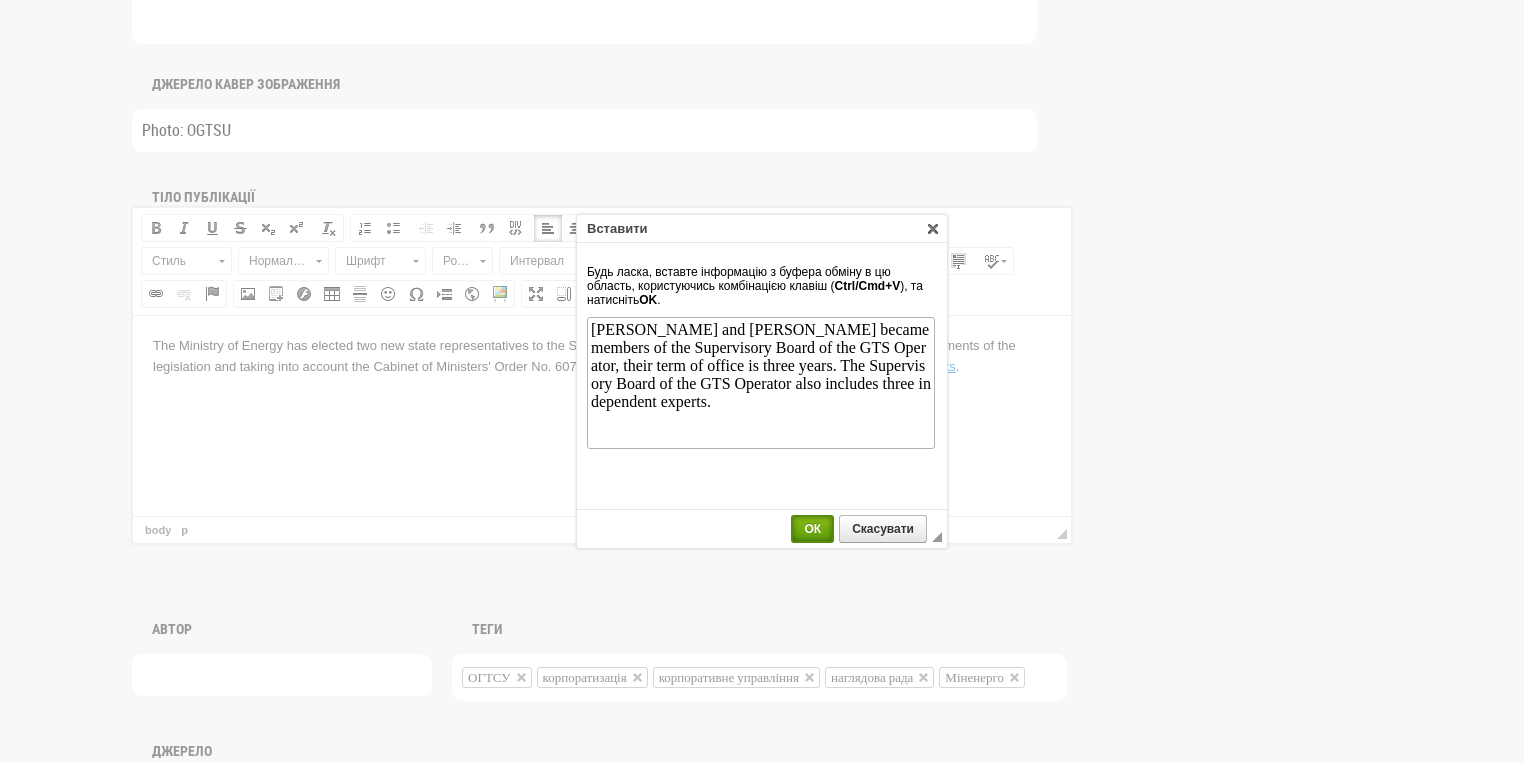 click on "ОК" at bounding box center (812, 529) 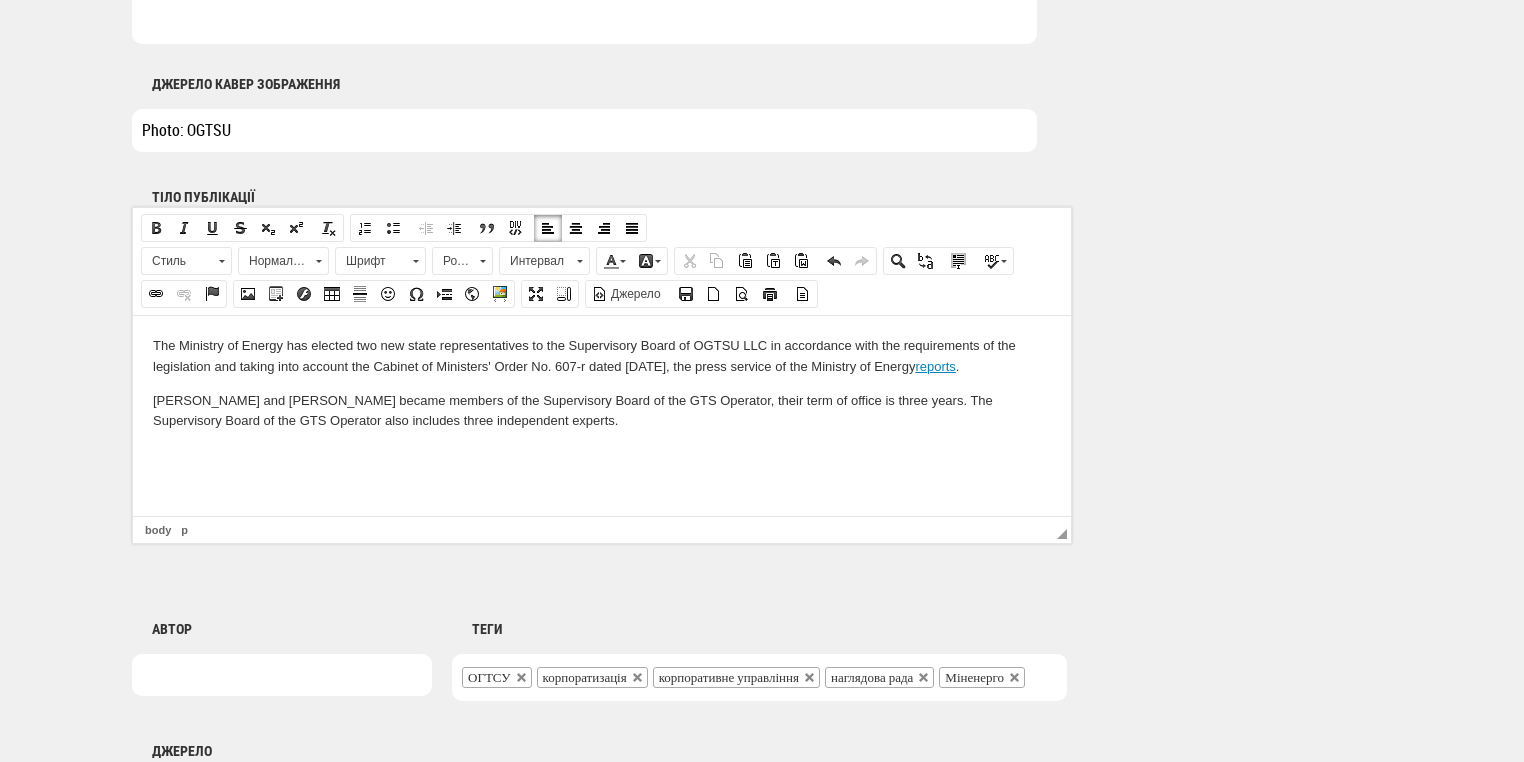 click at bounding box center [602, 454] 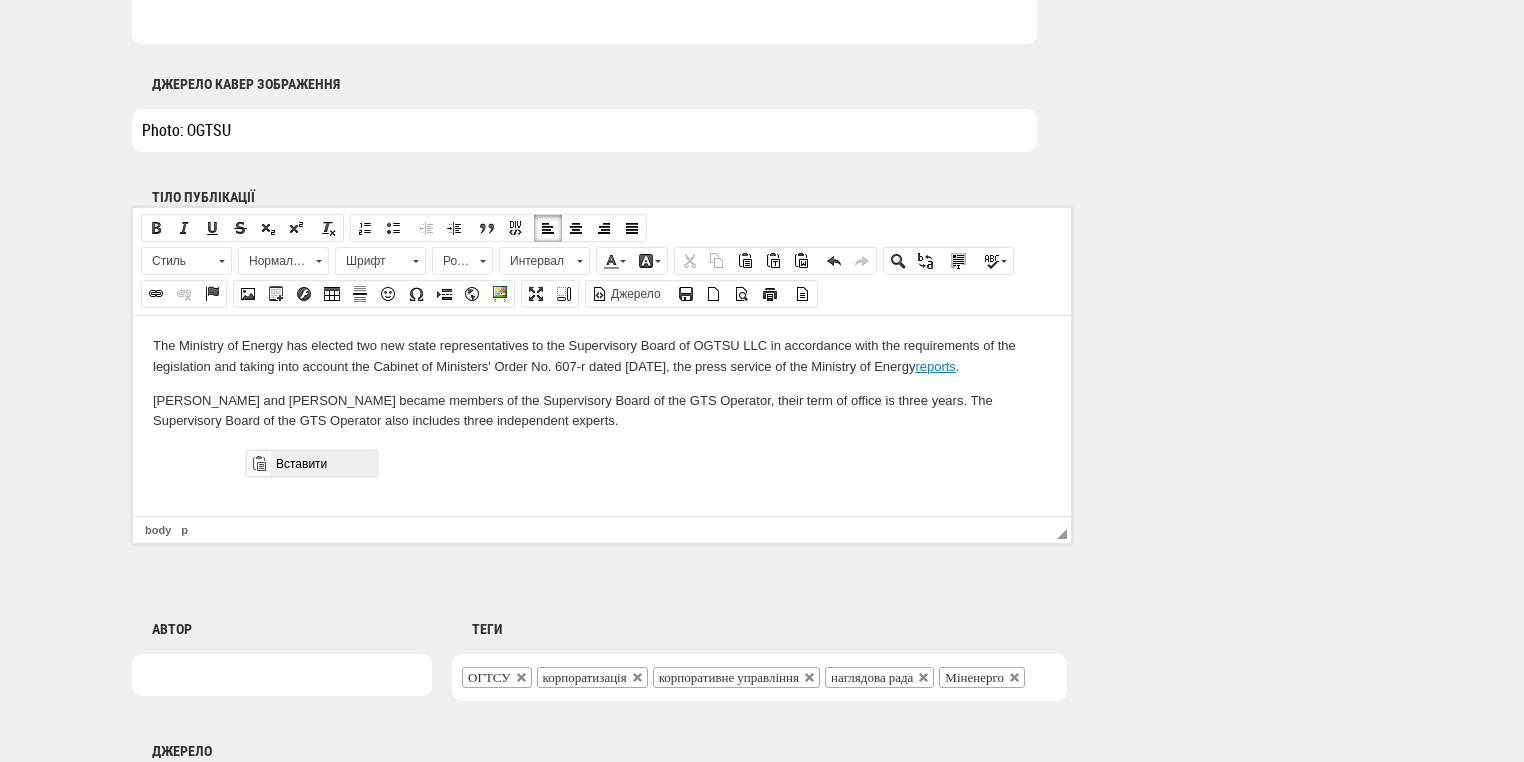 click on "Вставити" at bounding box center [323, 463] 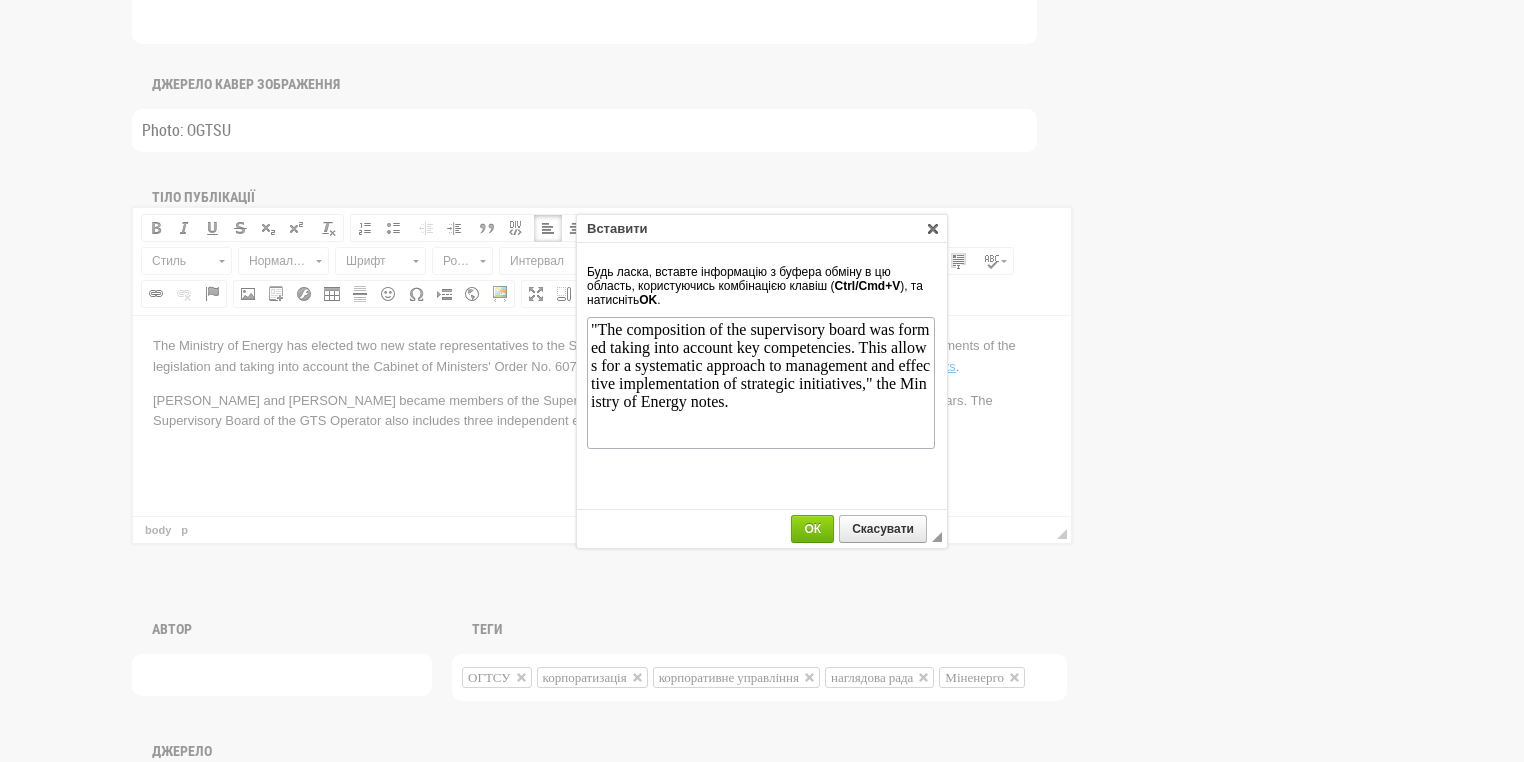 scroll, scrollTop: 0, scrollLeft: 0, axis: both 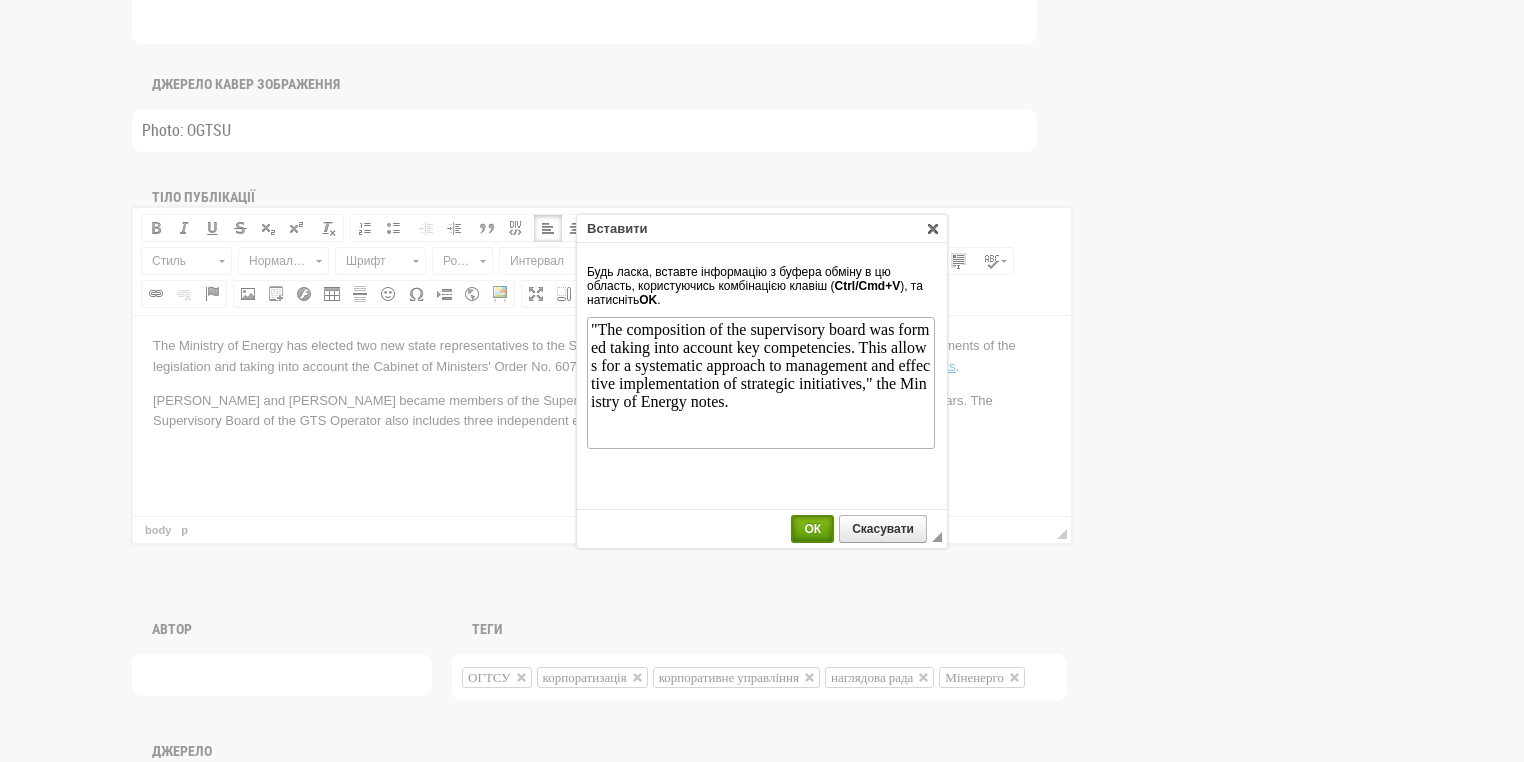 click on "ОК" at bounding box center (812, 529) 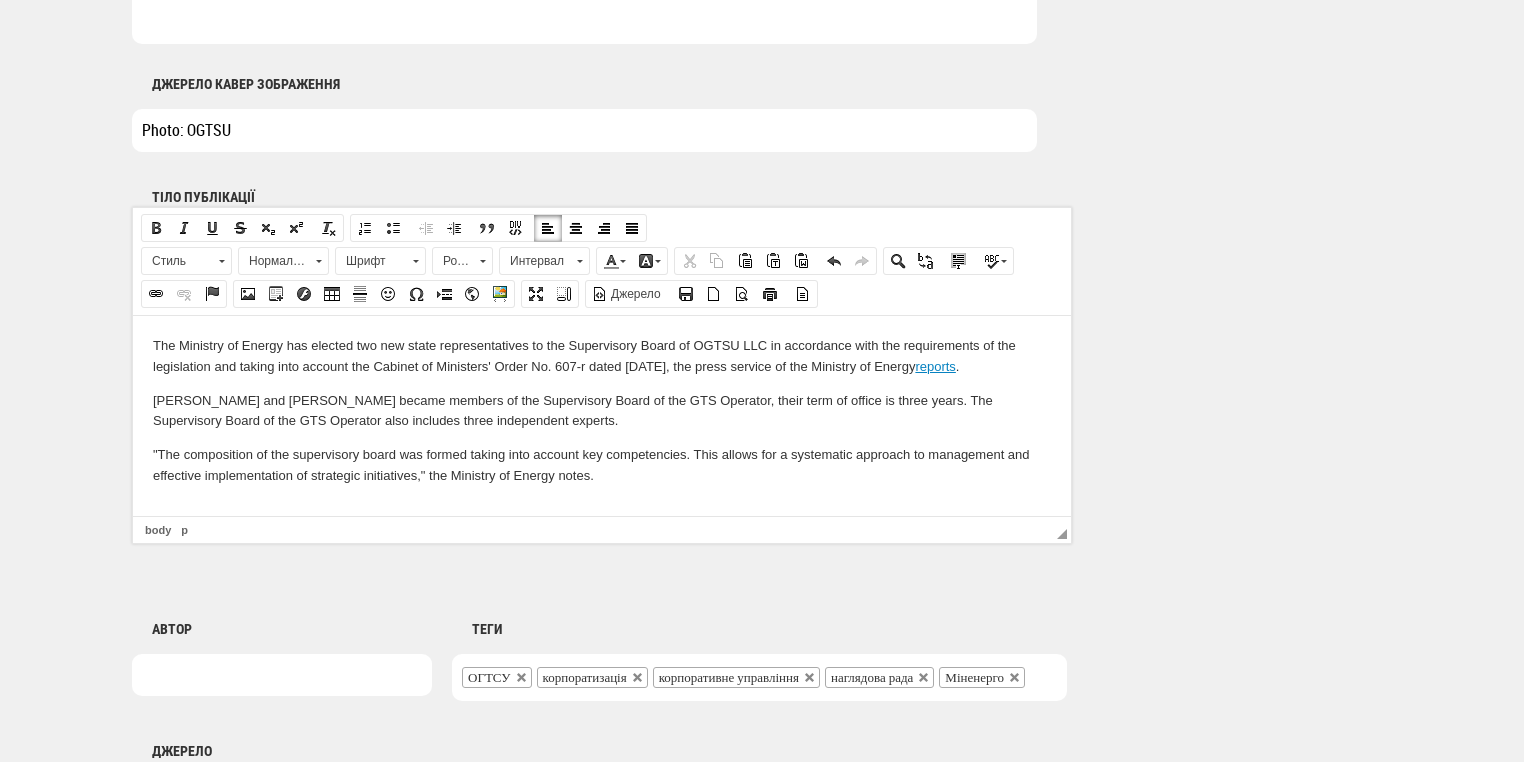 scroll, scrollTop: 0, scrollLeft: 0, axis: both 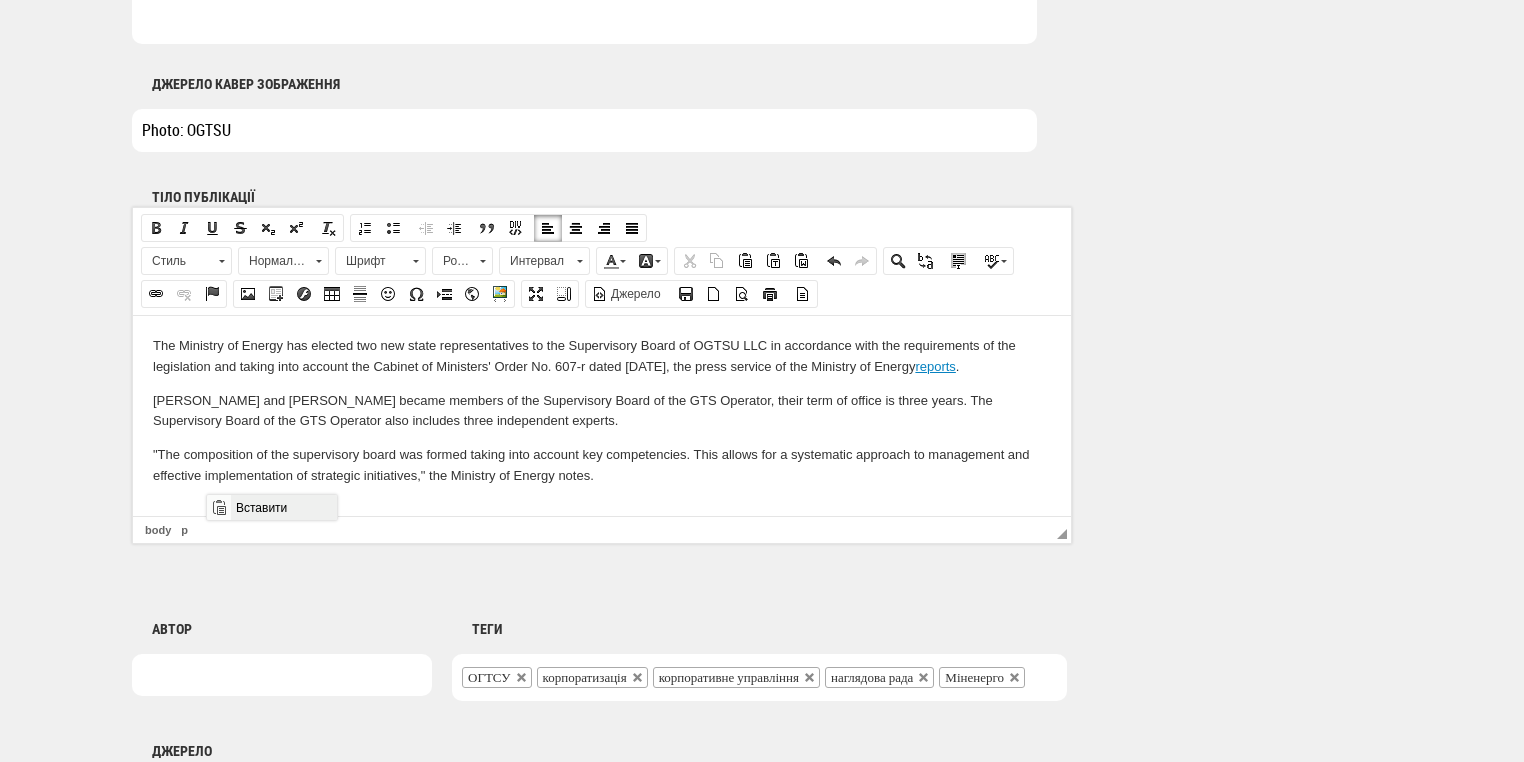 click on "Вставити" at bounding box center [283, 507] 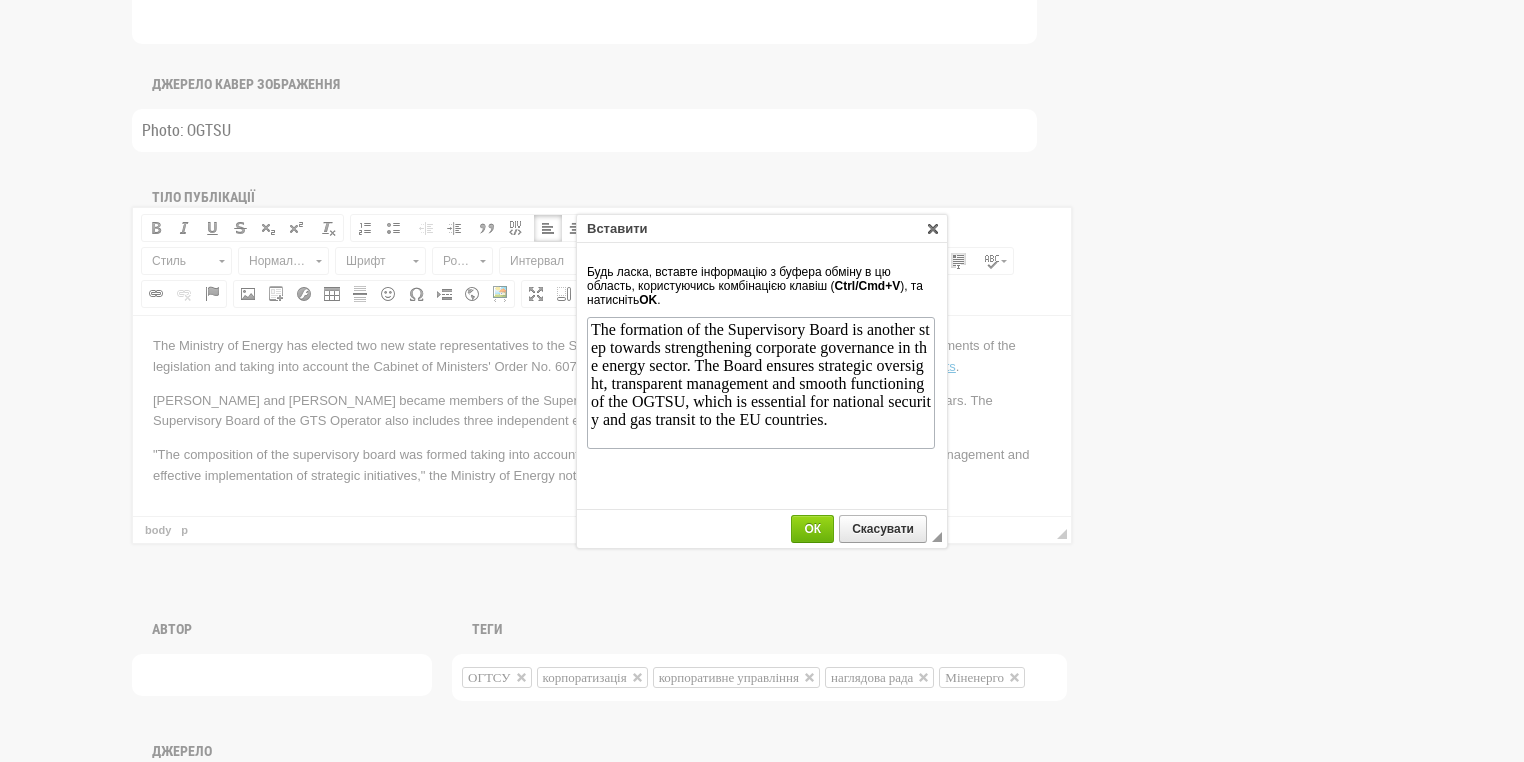 scroll, scrollTop: 0, scrollLeft: 0, axis: both 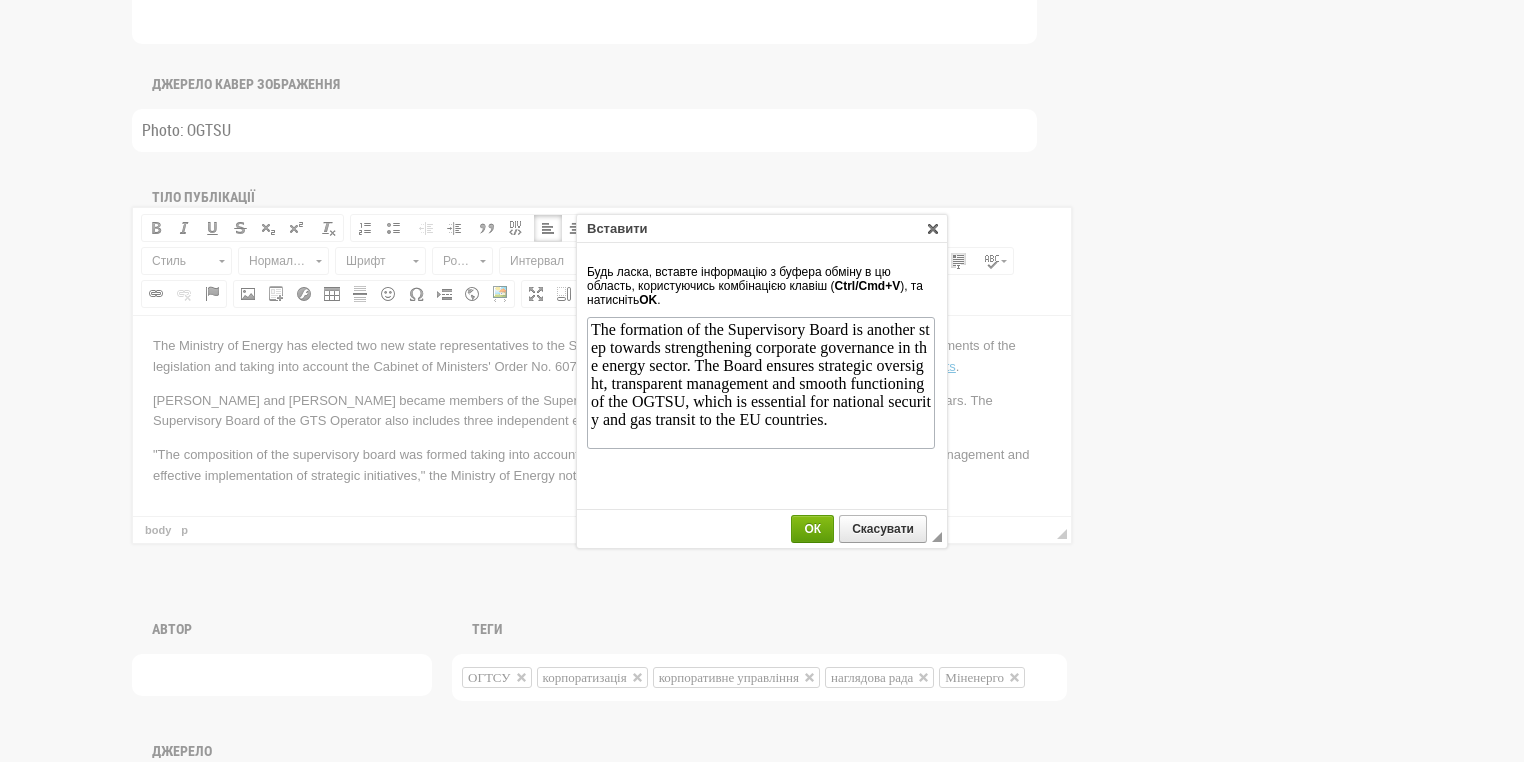 click on "ОК" at bounding box center [812, 529] 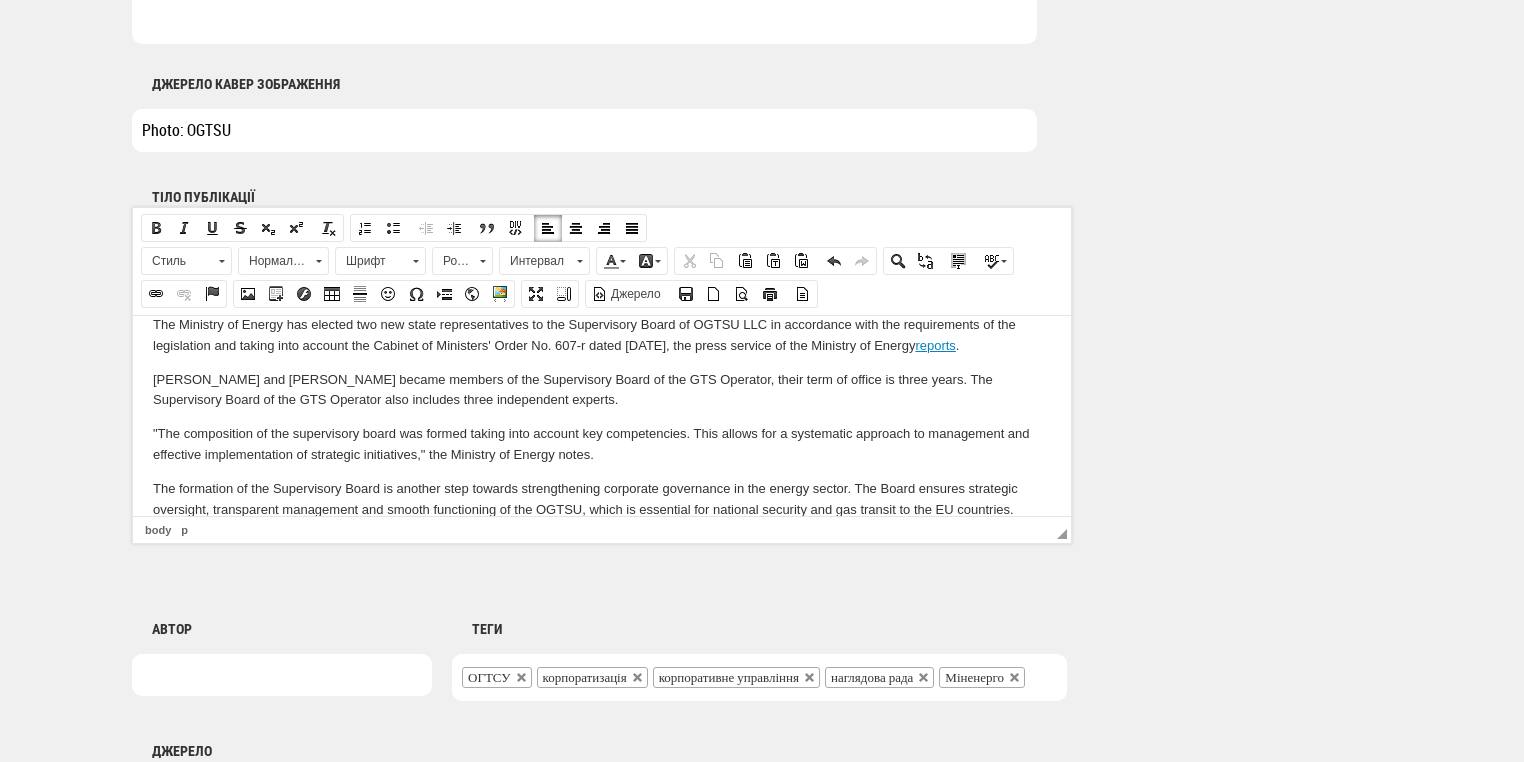 scroll, scrollTop: 56, scrollLeft: 0, axis: vertical 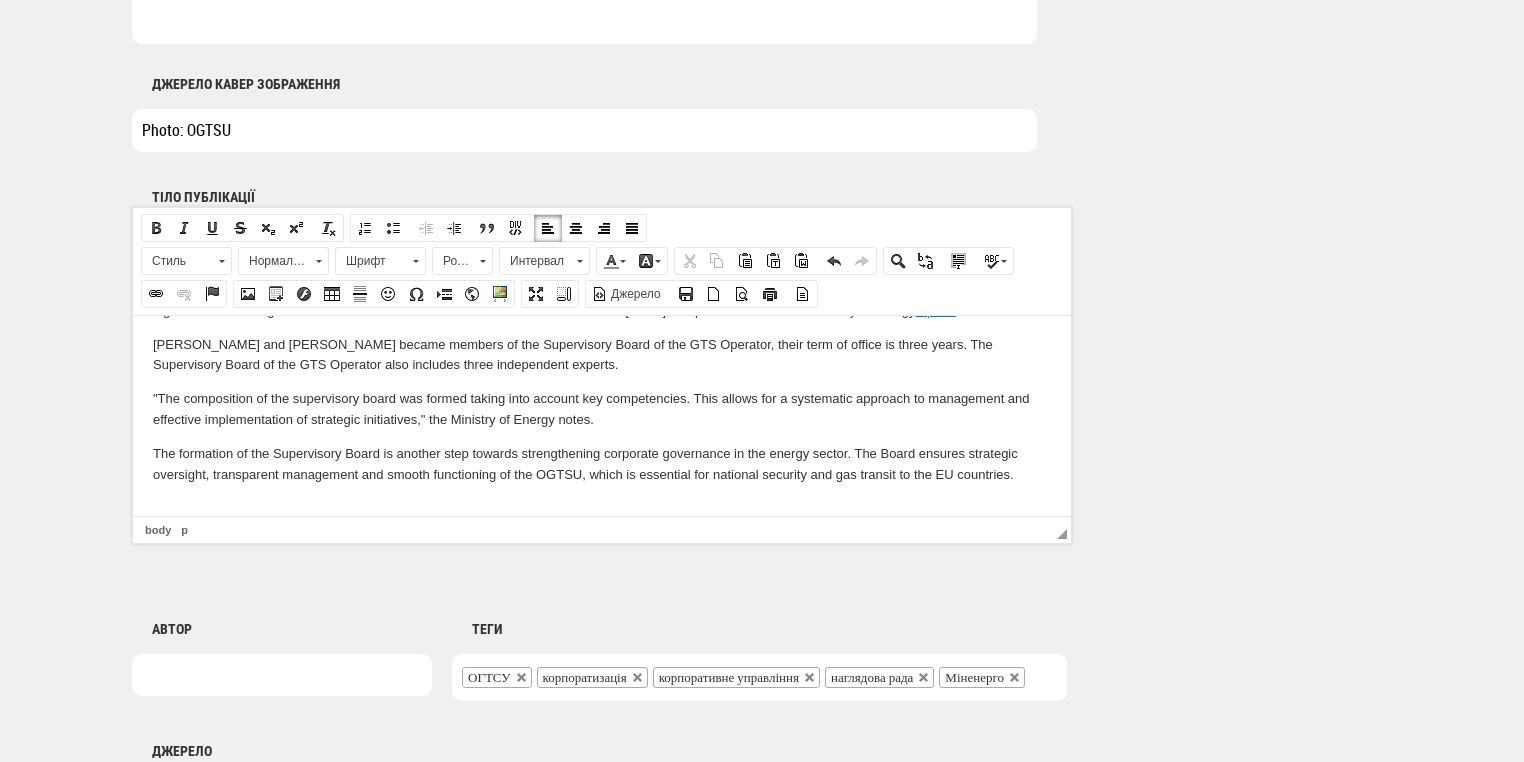 click at bounding box center [602, 507] 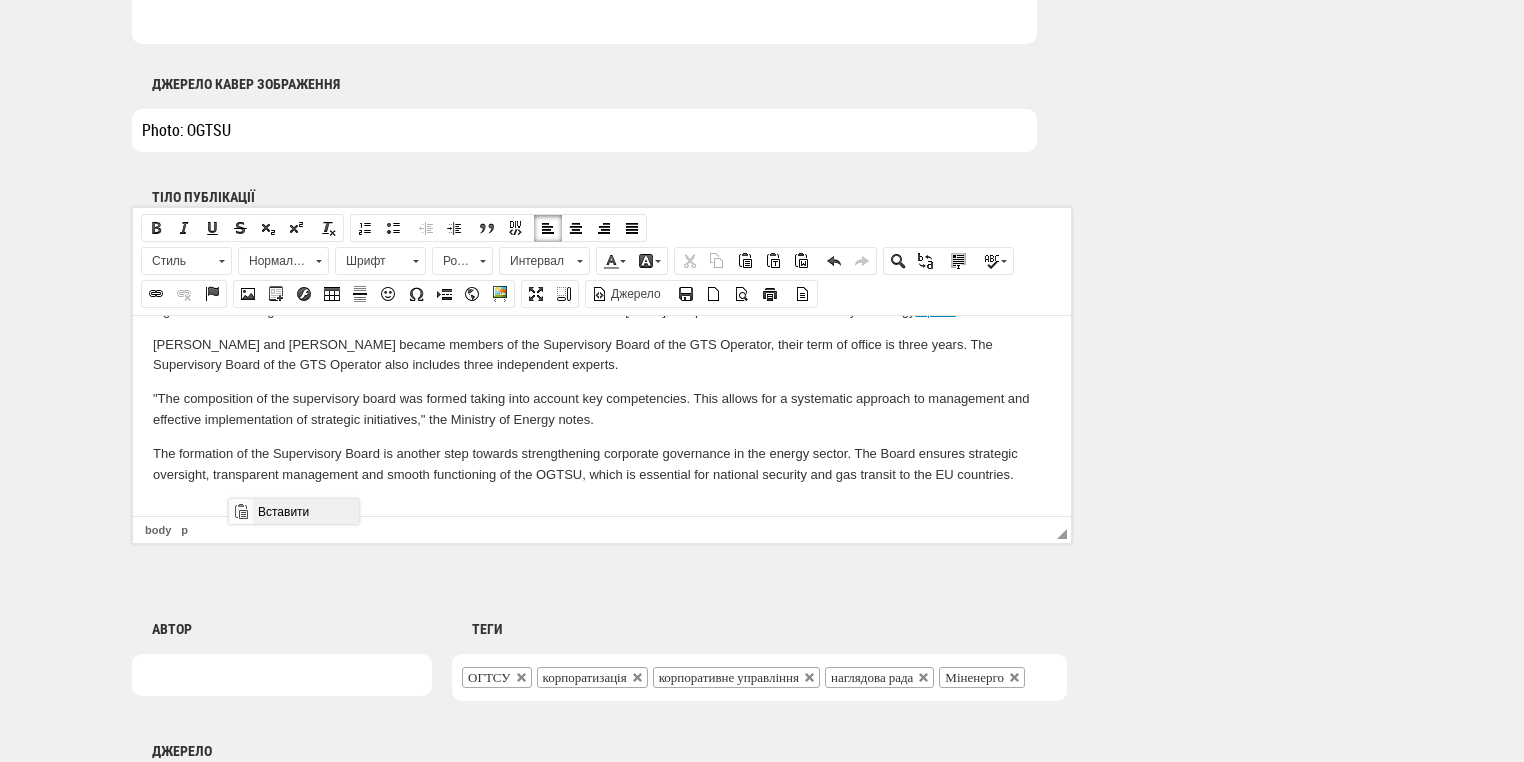 click on "Вставити" at bounding box center [305, 511] 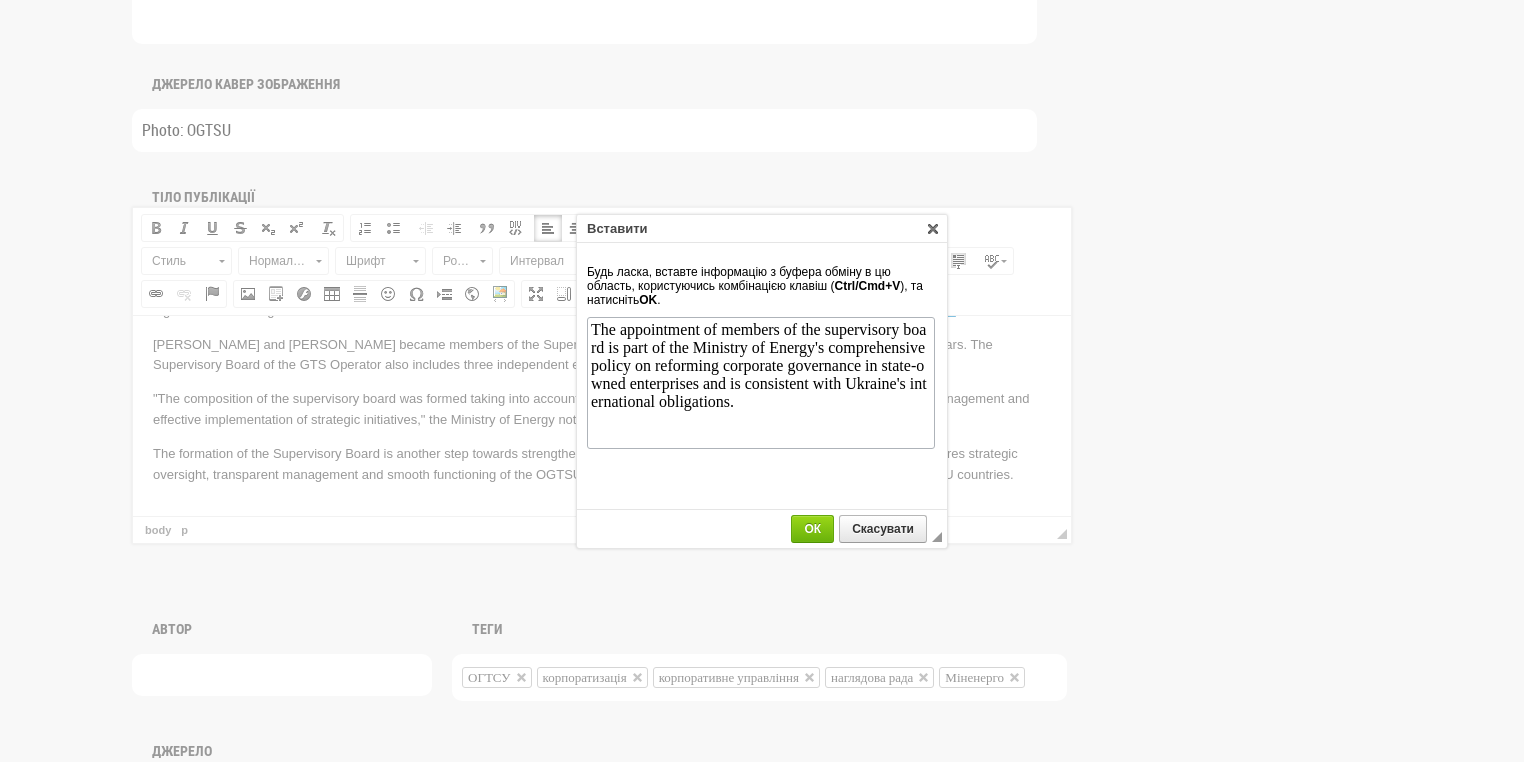 scroll, scrollTop: 0, scrollLeft: 0, axis: both 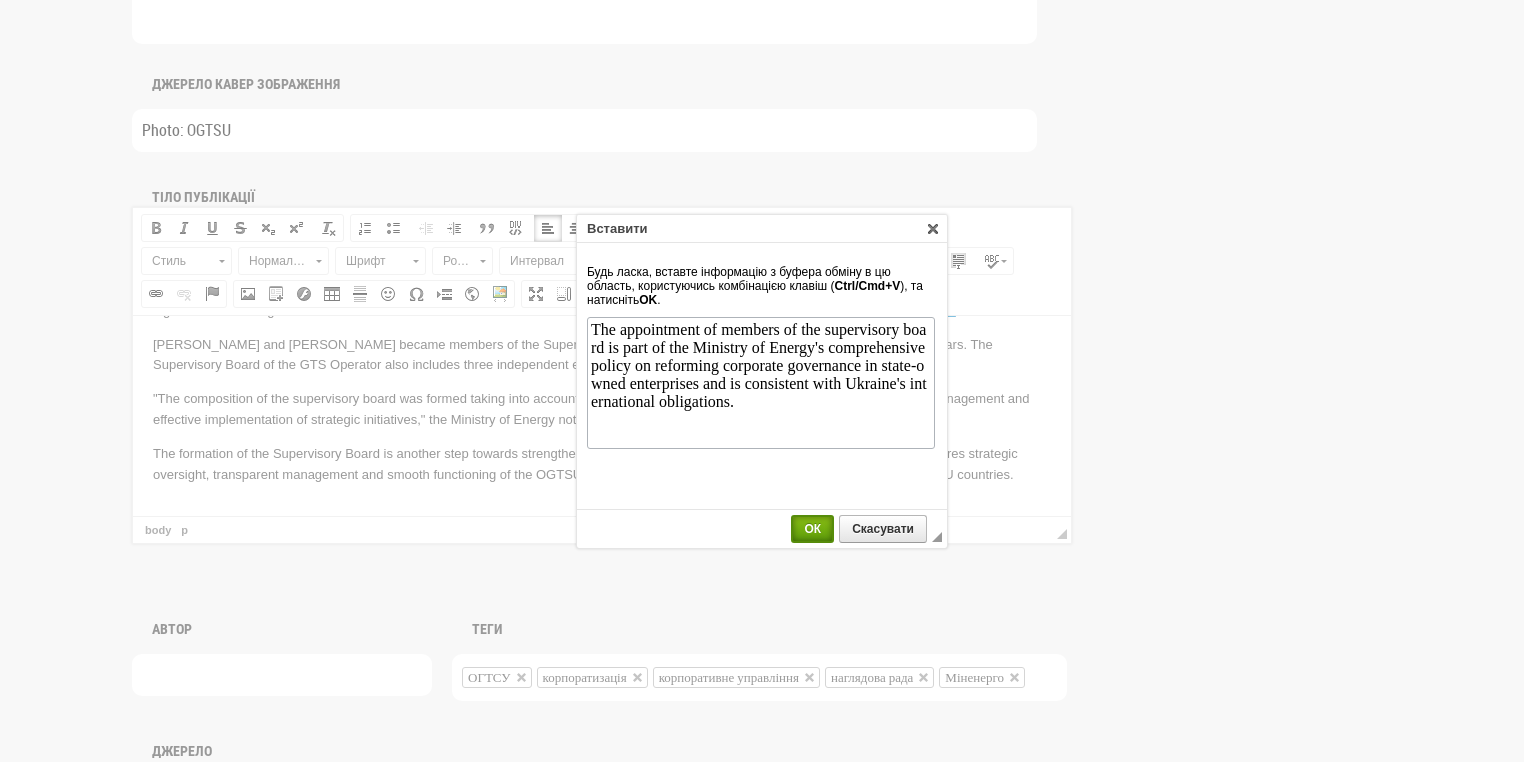 click on "ОК" at bounding box center (812, 529) 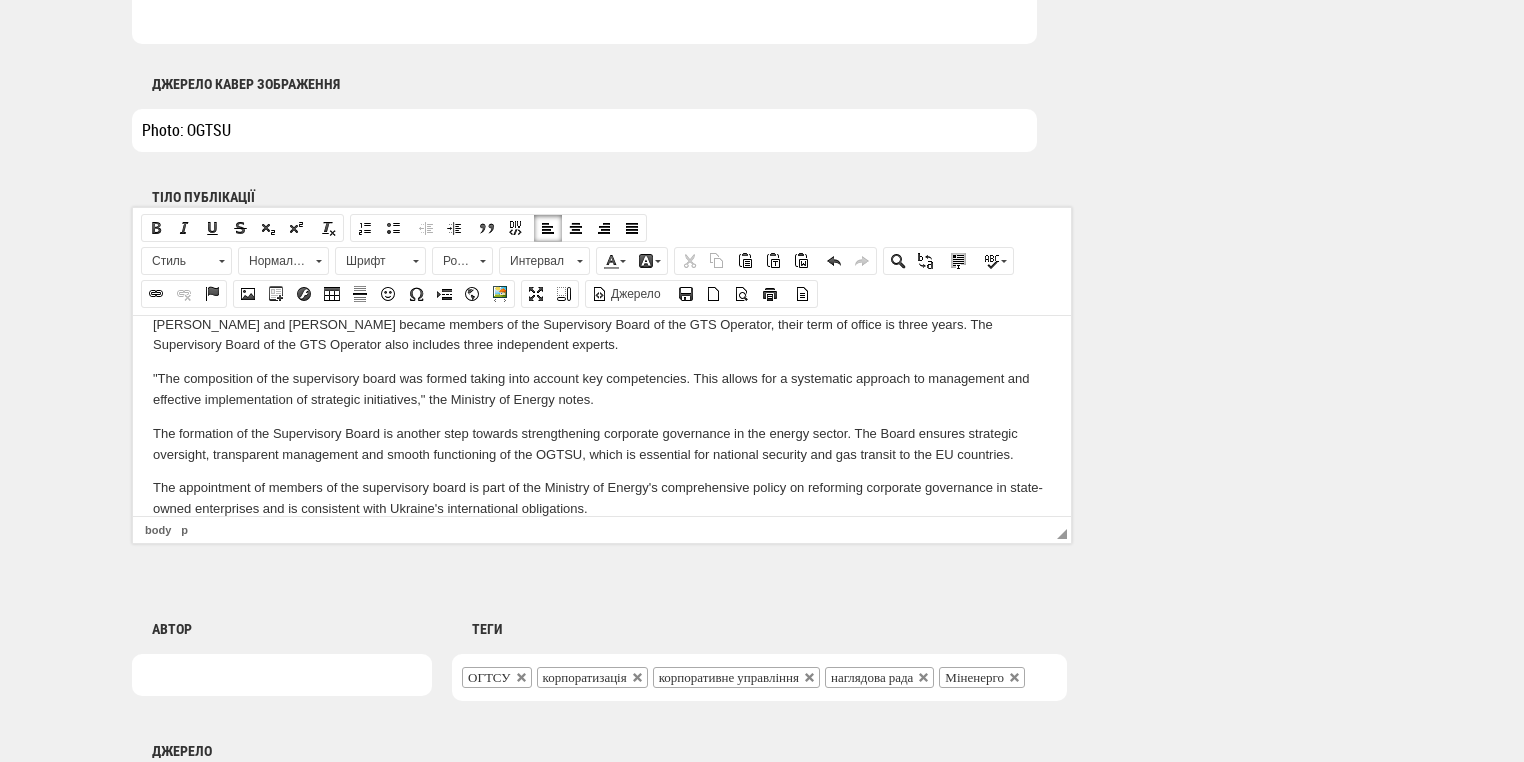 scroll, scrollTop: 110, scrollLeft: 0, axis: vertical 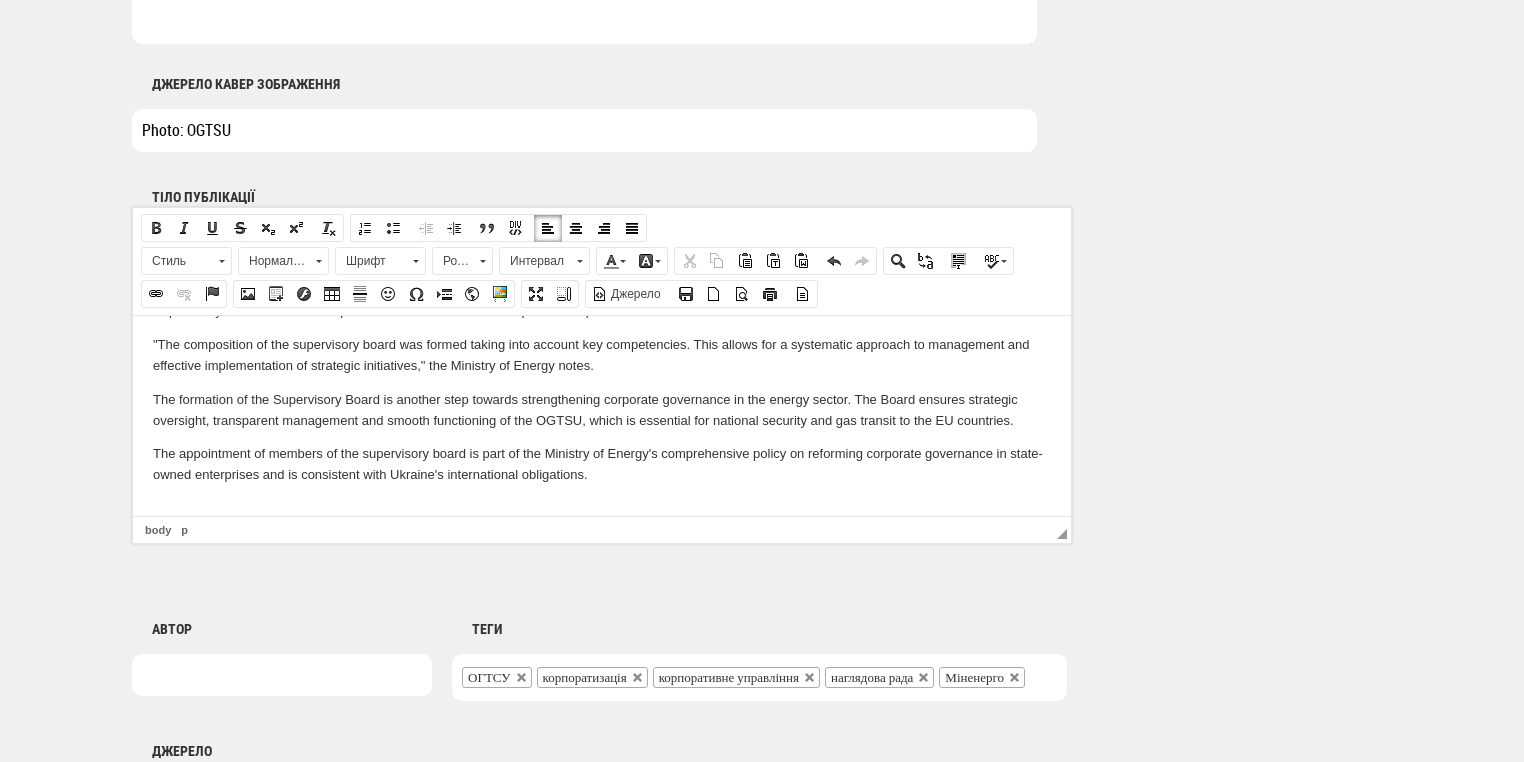 click at bounding box center (602, 508) 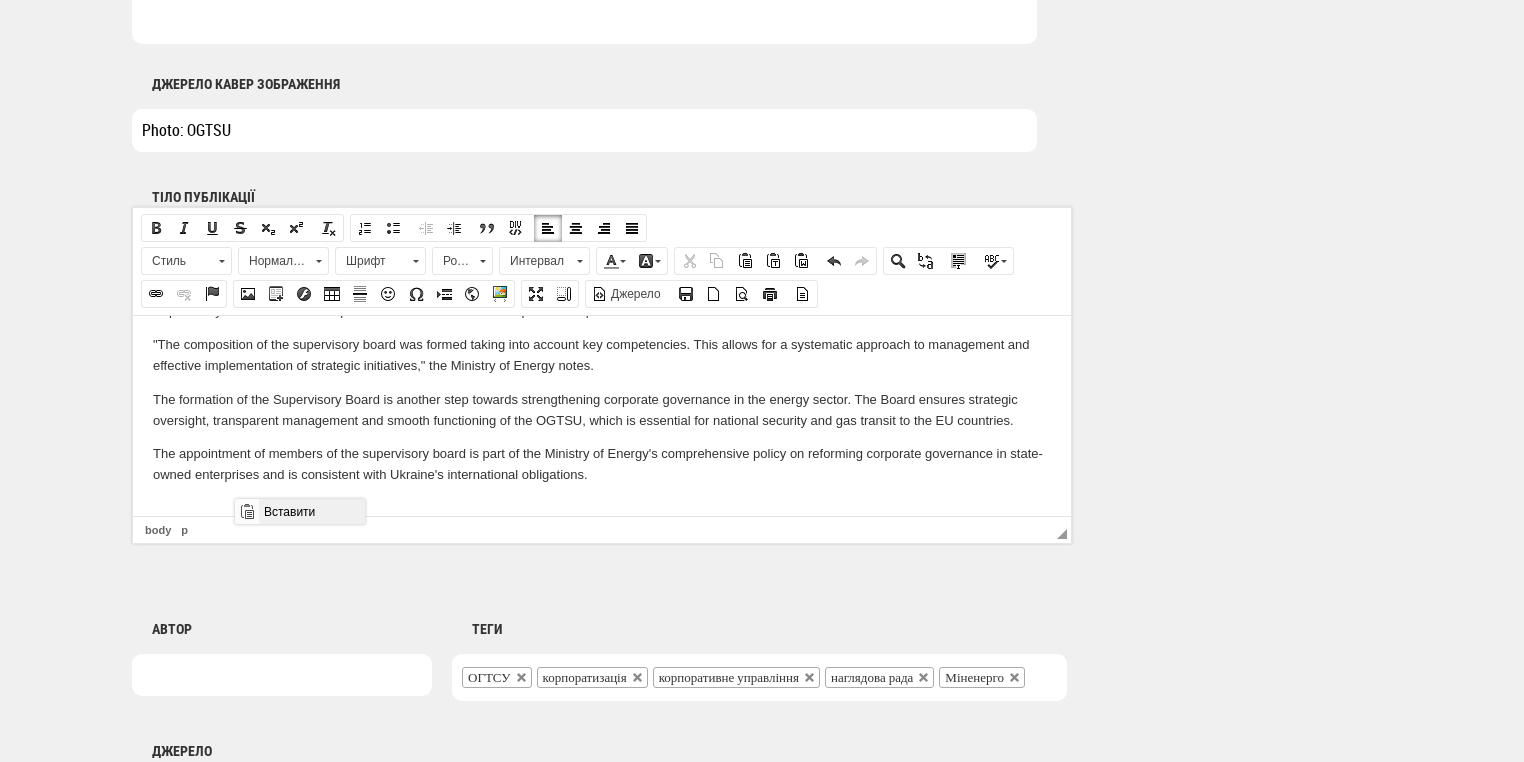 click on "Вставити" at bounding box center [311, 511] 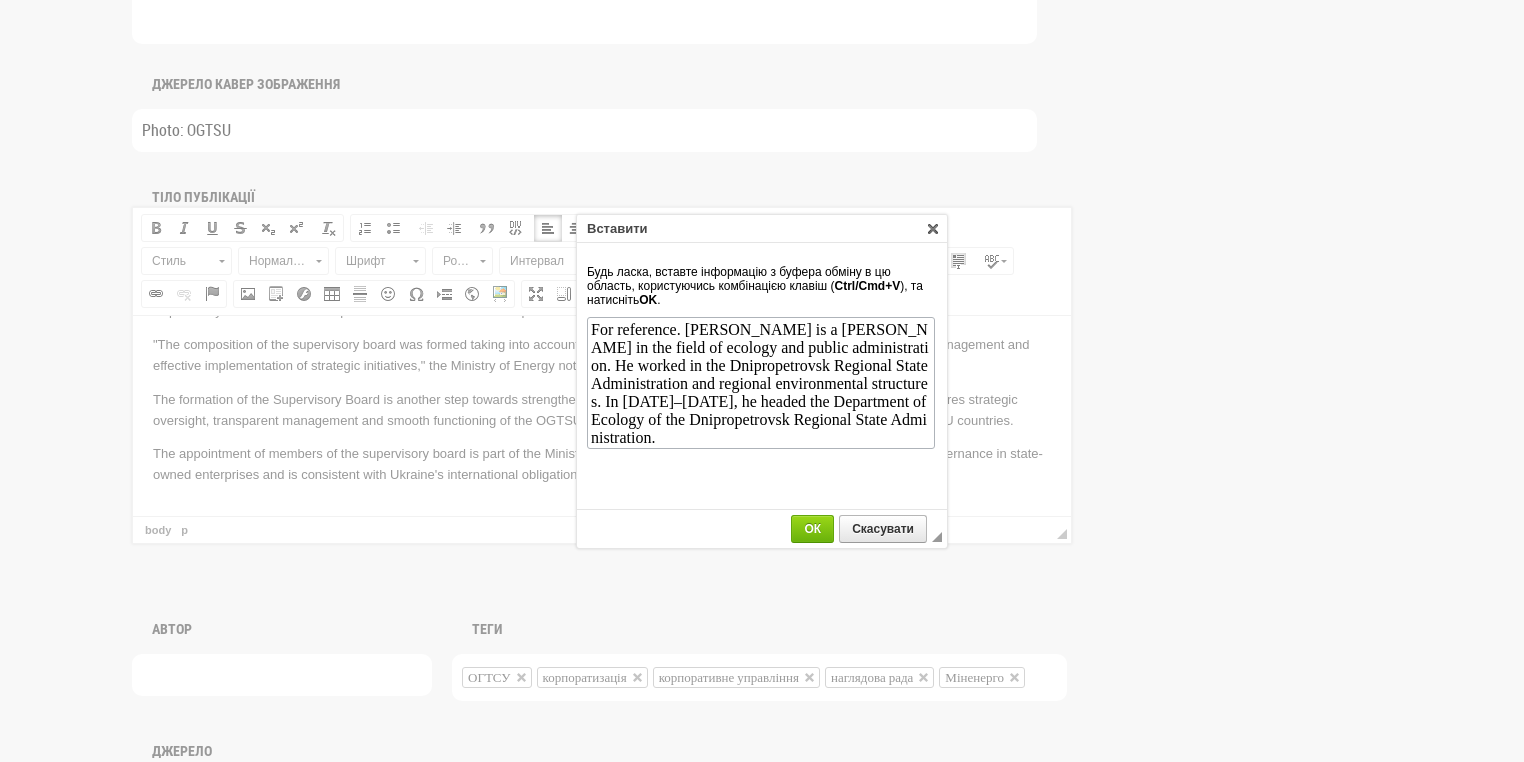 scroll, scrollTop: 0, scrollLeft: 0, axis: both 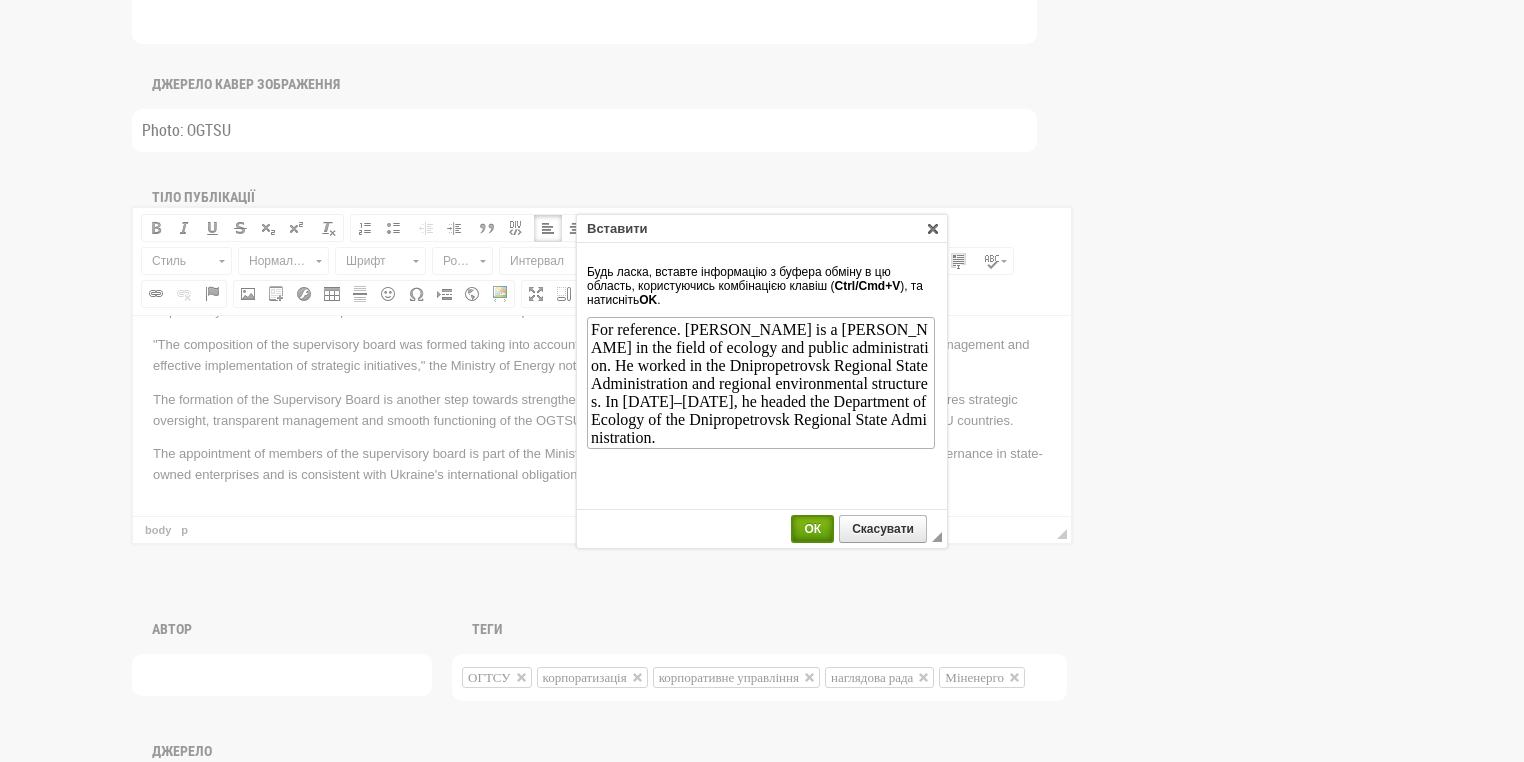 click on "ОК" at bounding box center [812, 529] 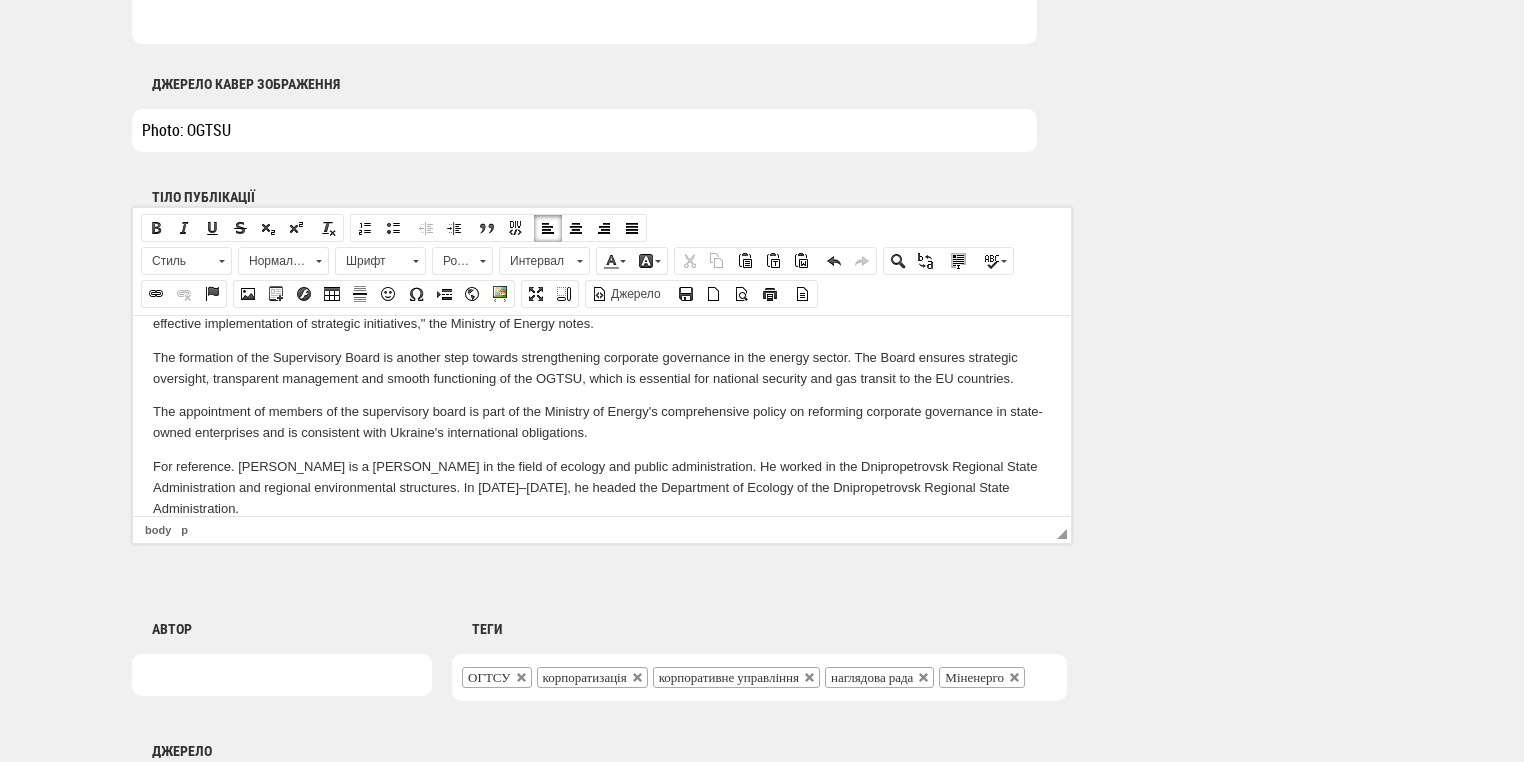 scroll, scrollTop: 185, scrollLeft: 0, axis: vertical 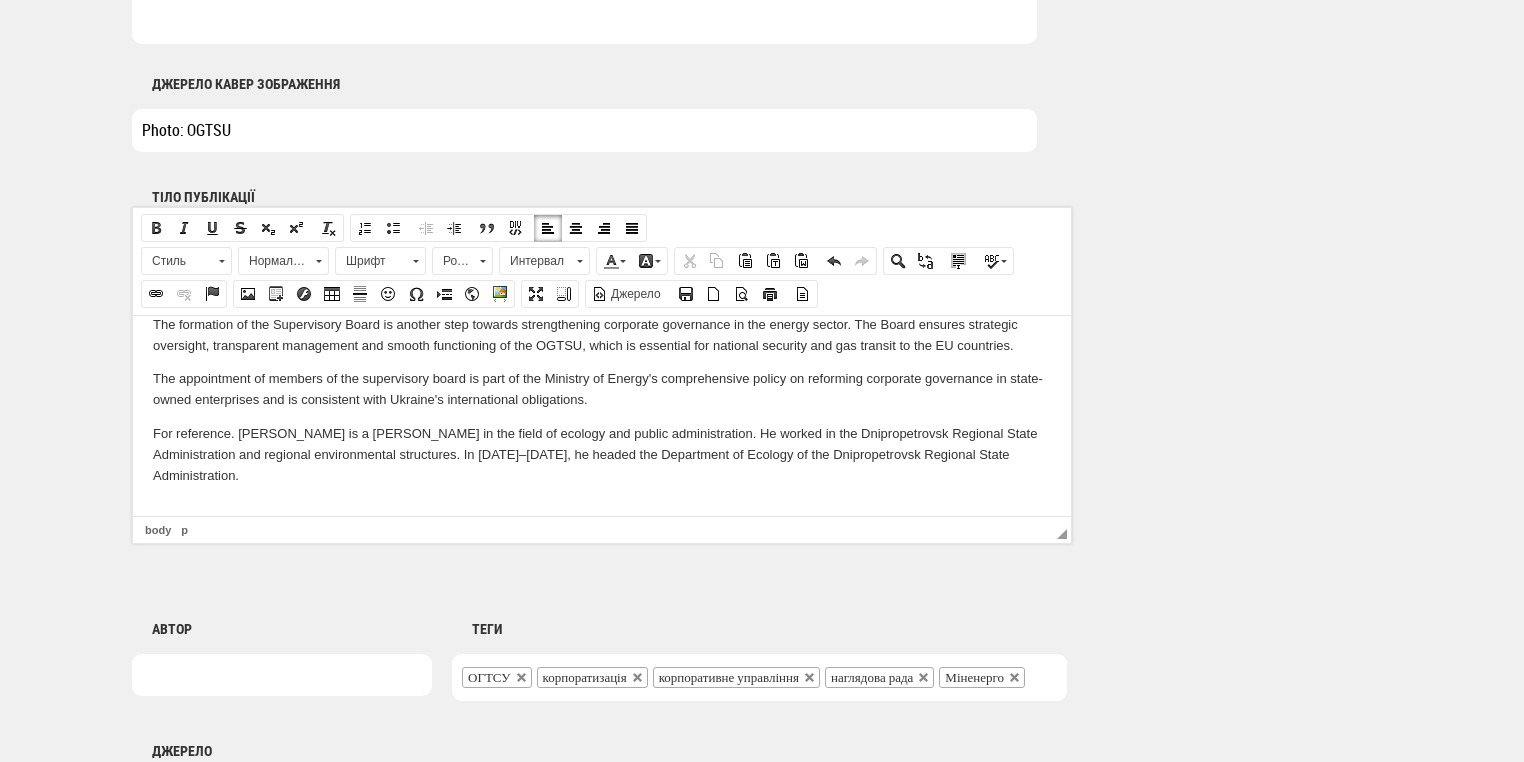 click at bounding box center (602, 508) 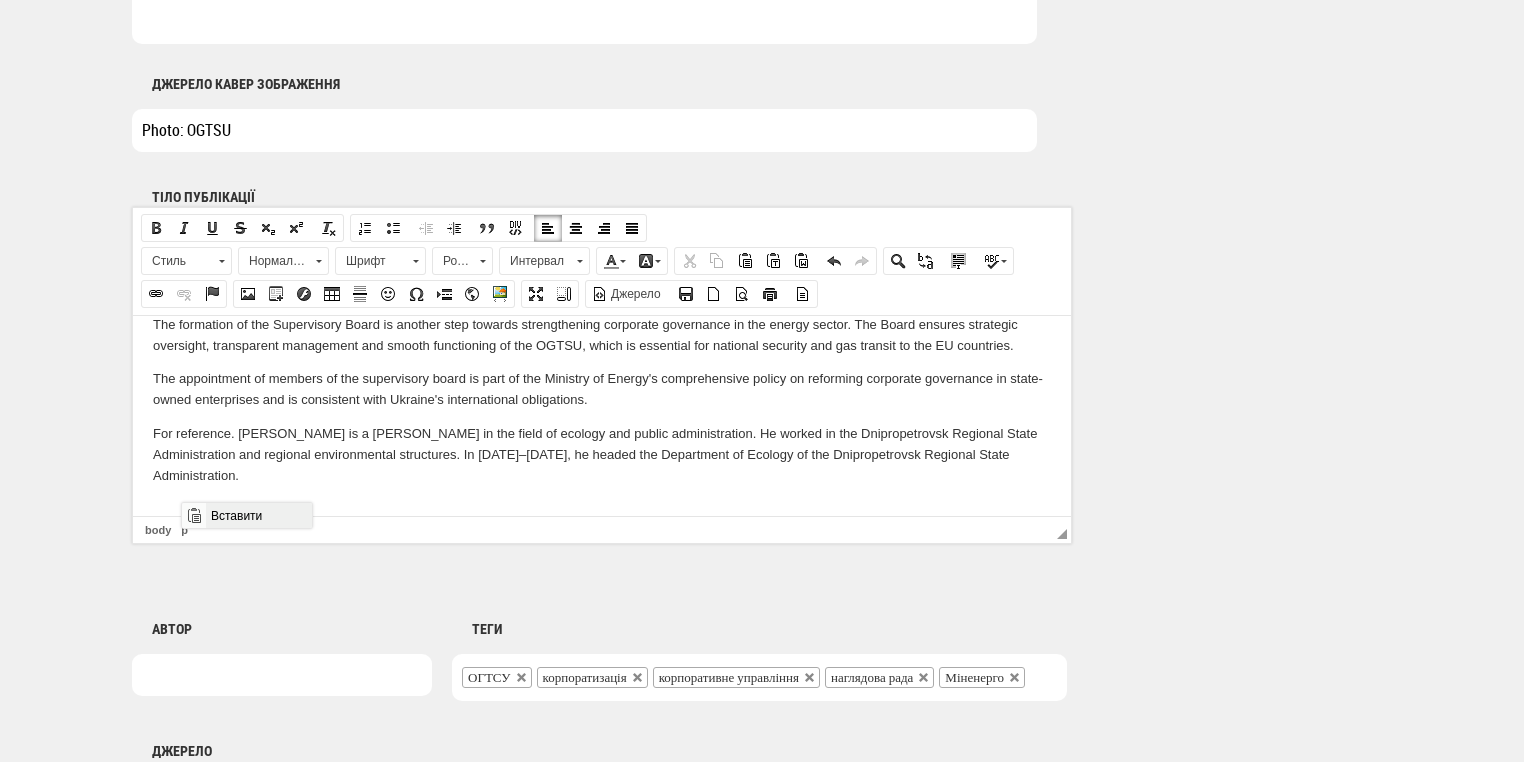 click on "Вставити" at bounding box center [258, 515] 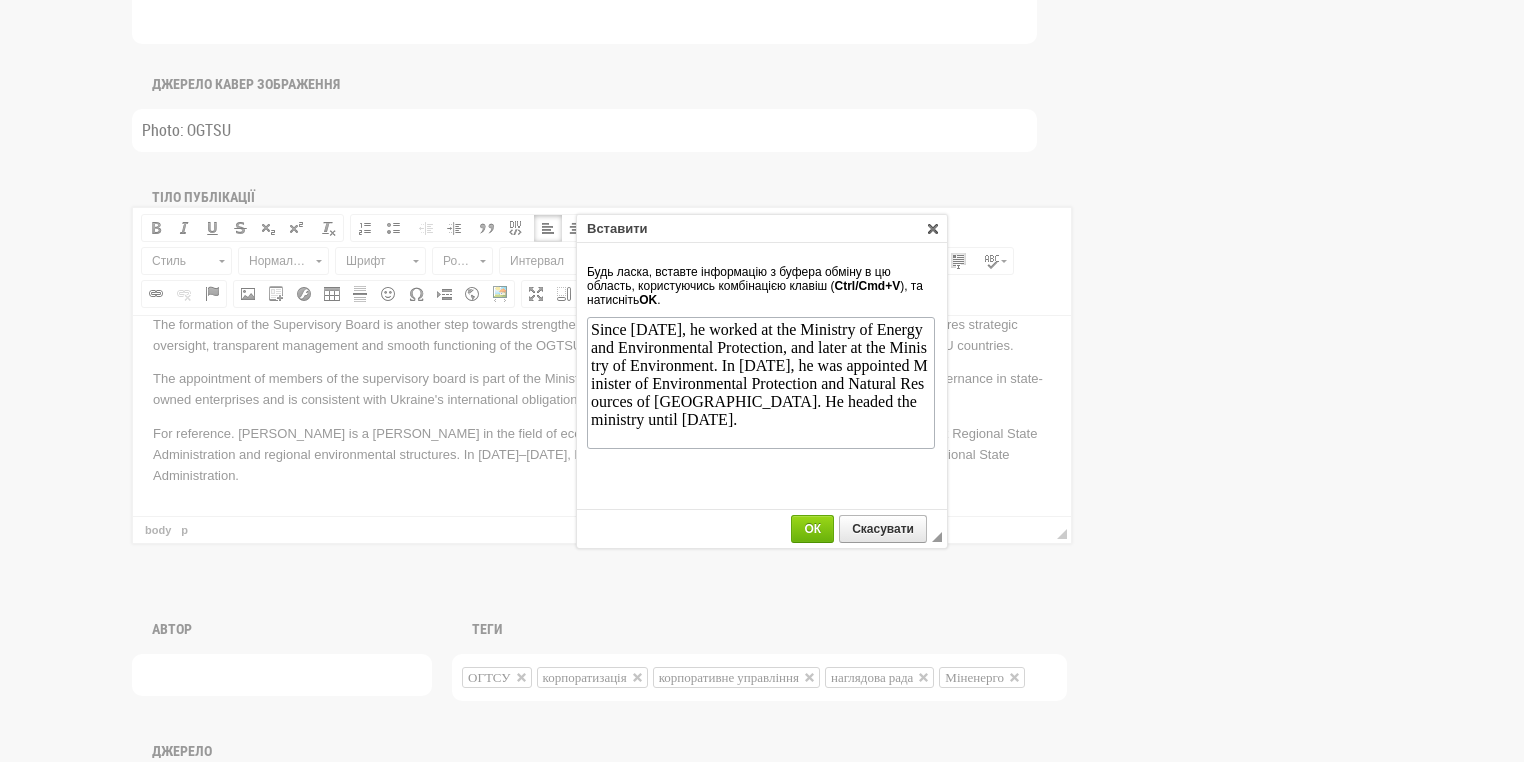 scroll, scrollTop: 0, scrollLeft: 0, axis: both 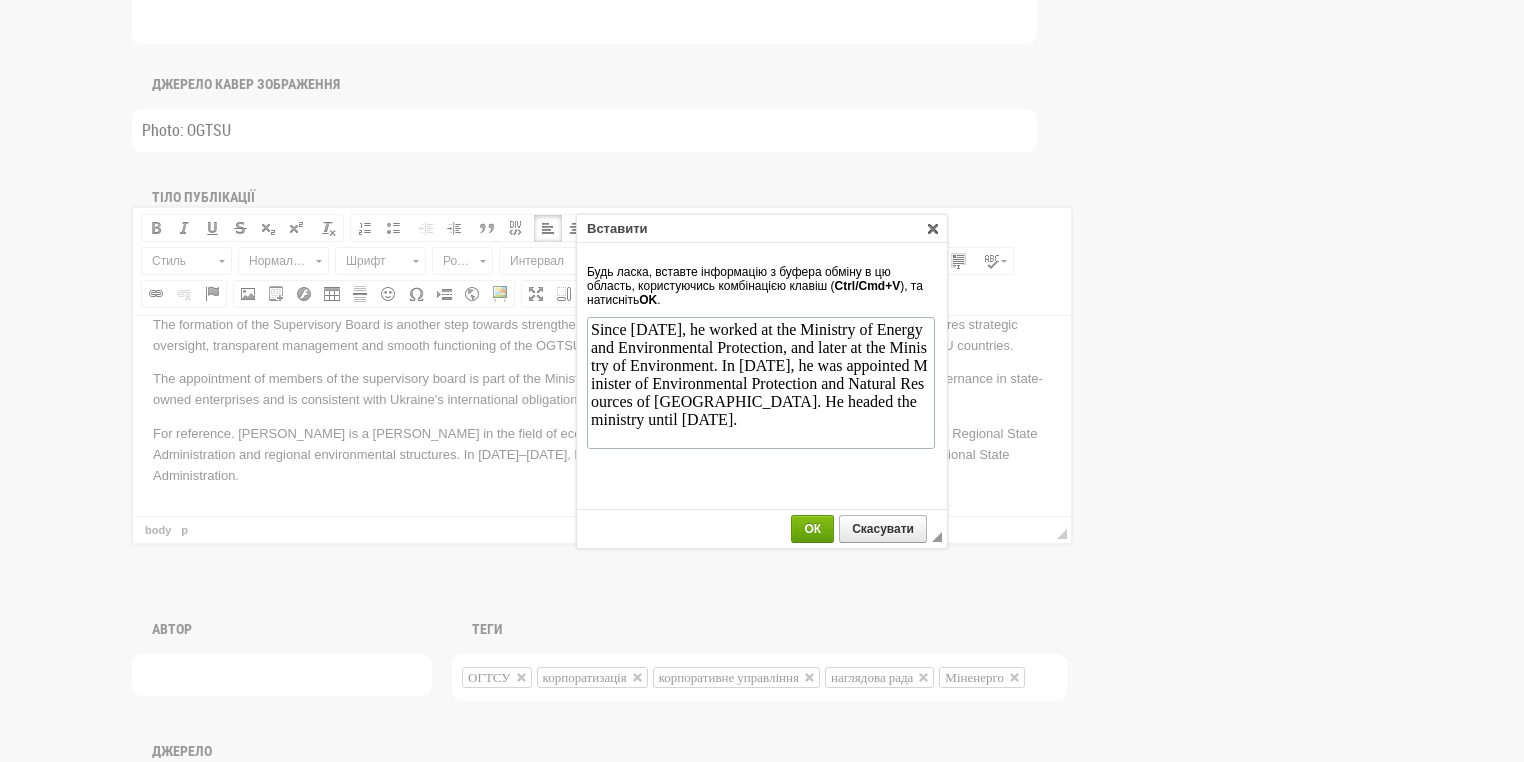 click on "ОК" at bounding box center (812, 529) 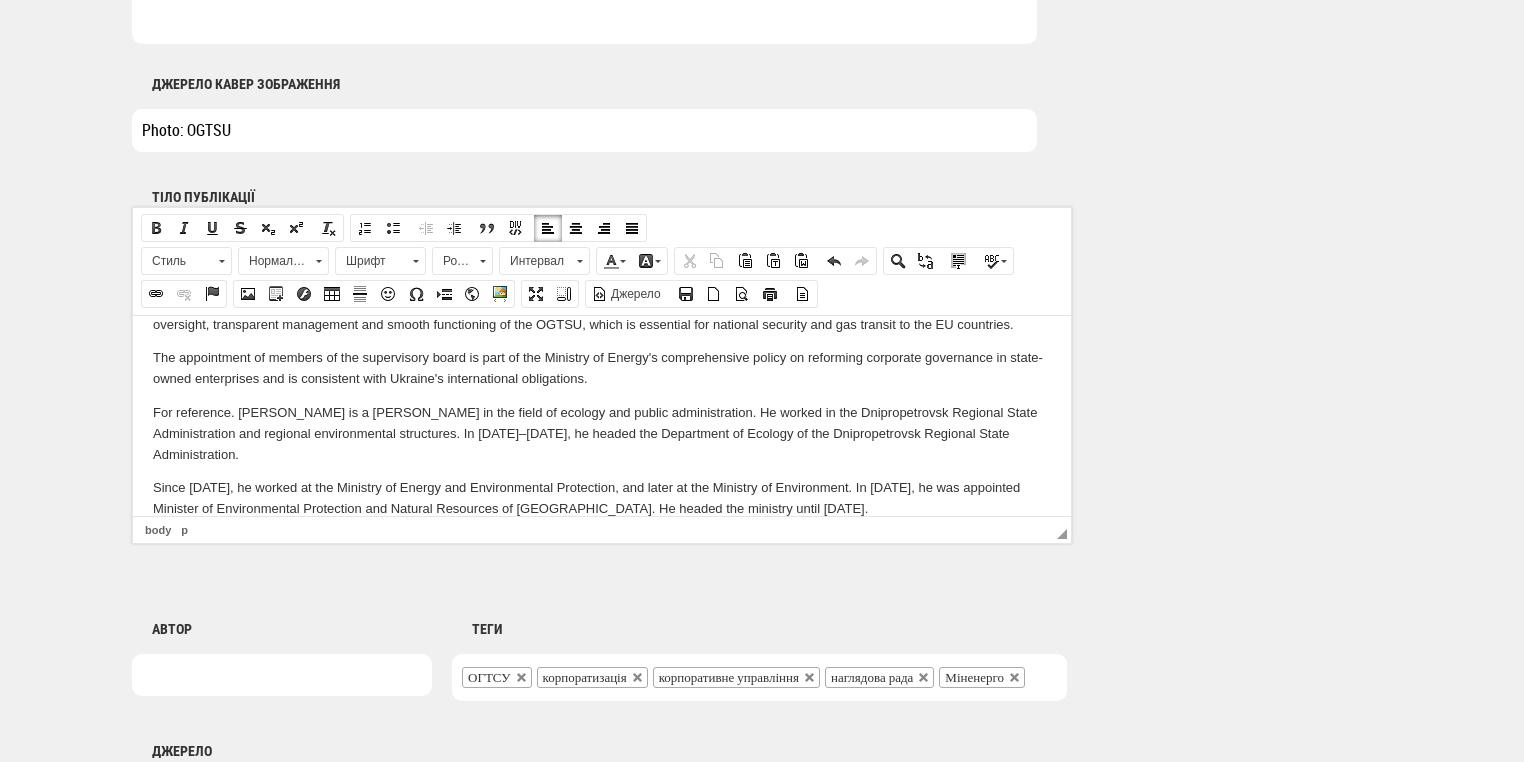 scroll, scrollTop: 240, scrollLeft: 0, axis: vertical 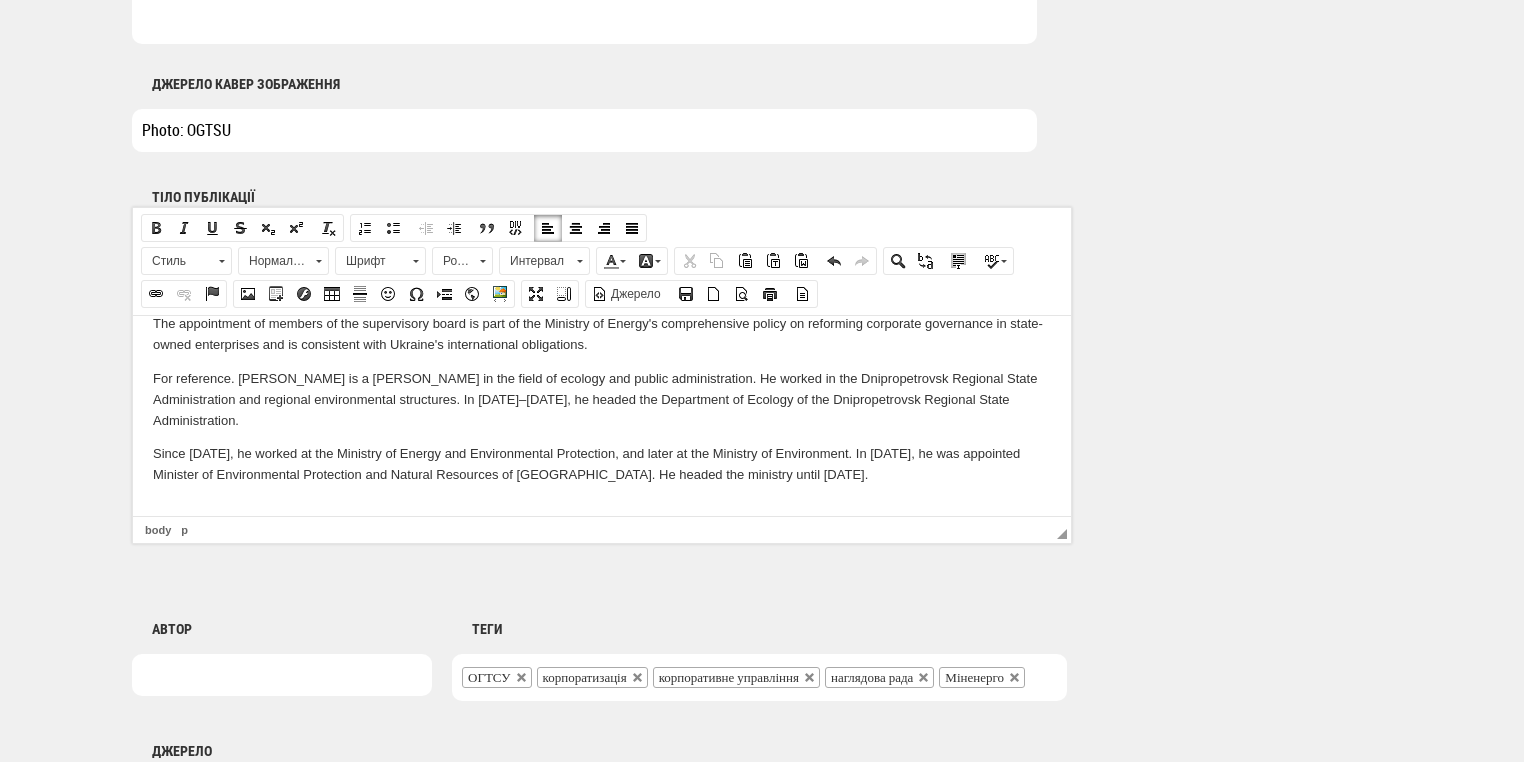 click at bounding box center (602, 508) 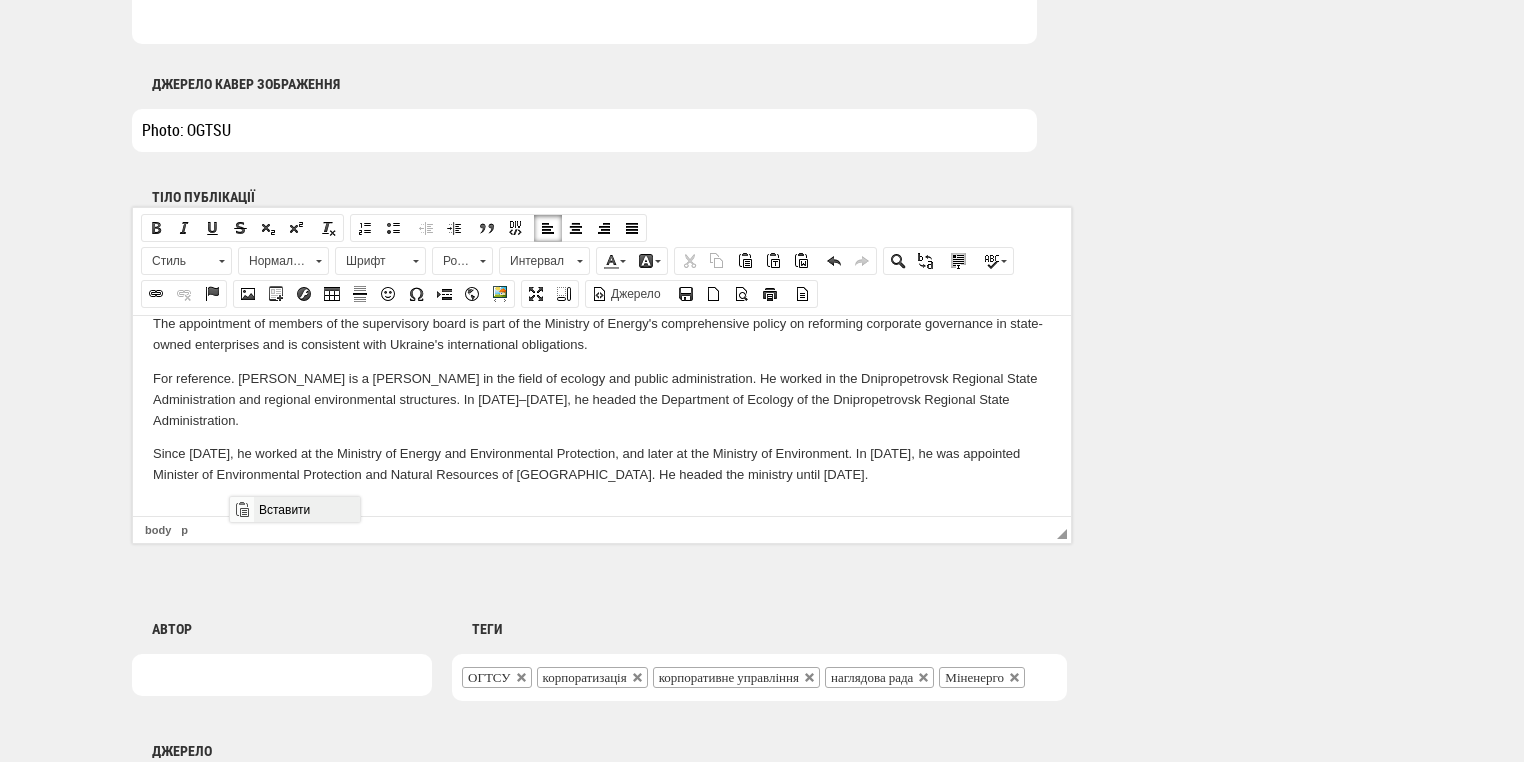 click on "Вставити" at bounding box center [306, 509] 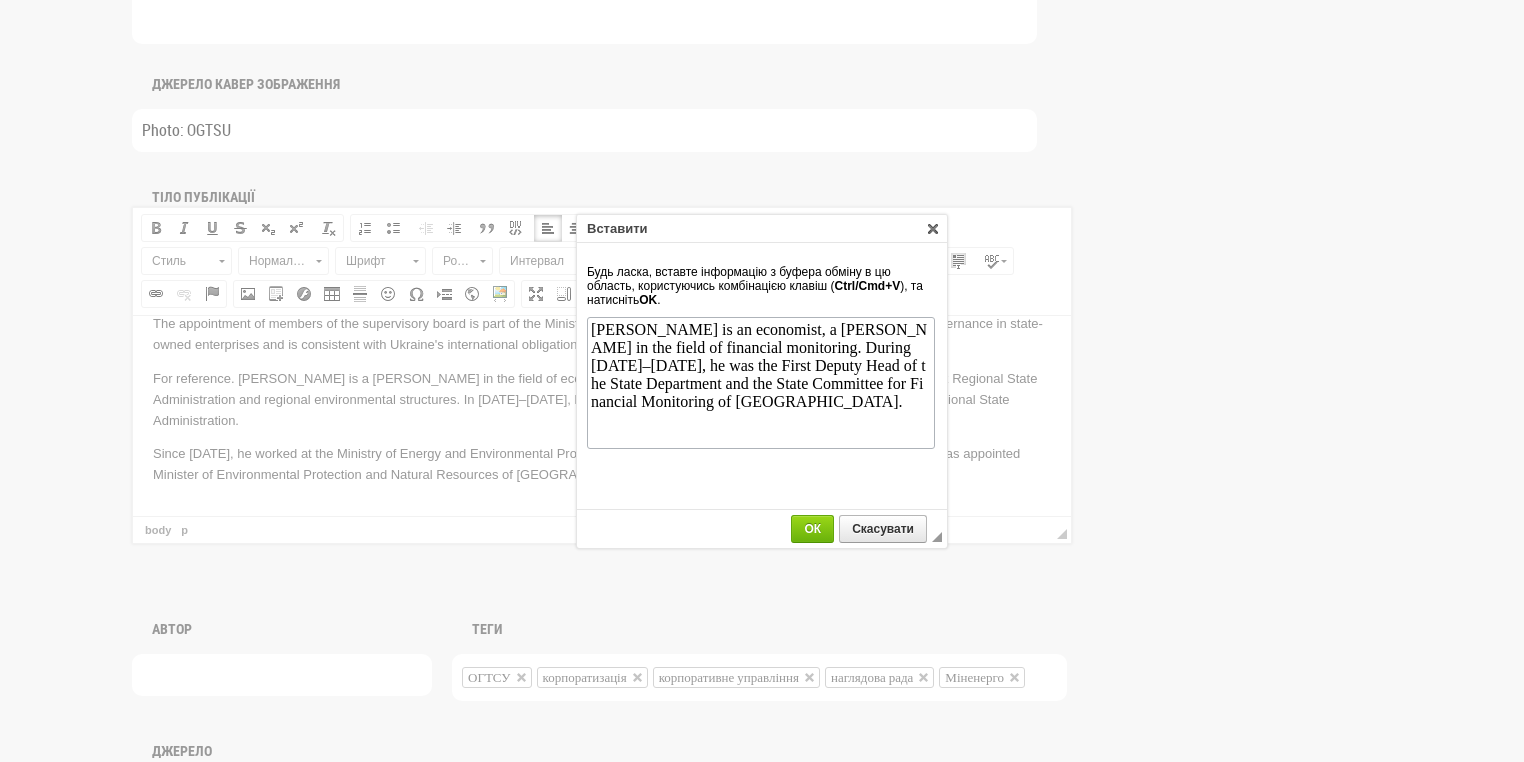 scroll, scrollTop: 0, scrollLeft: 0, axis: both 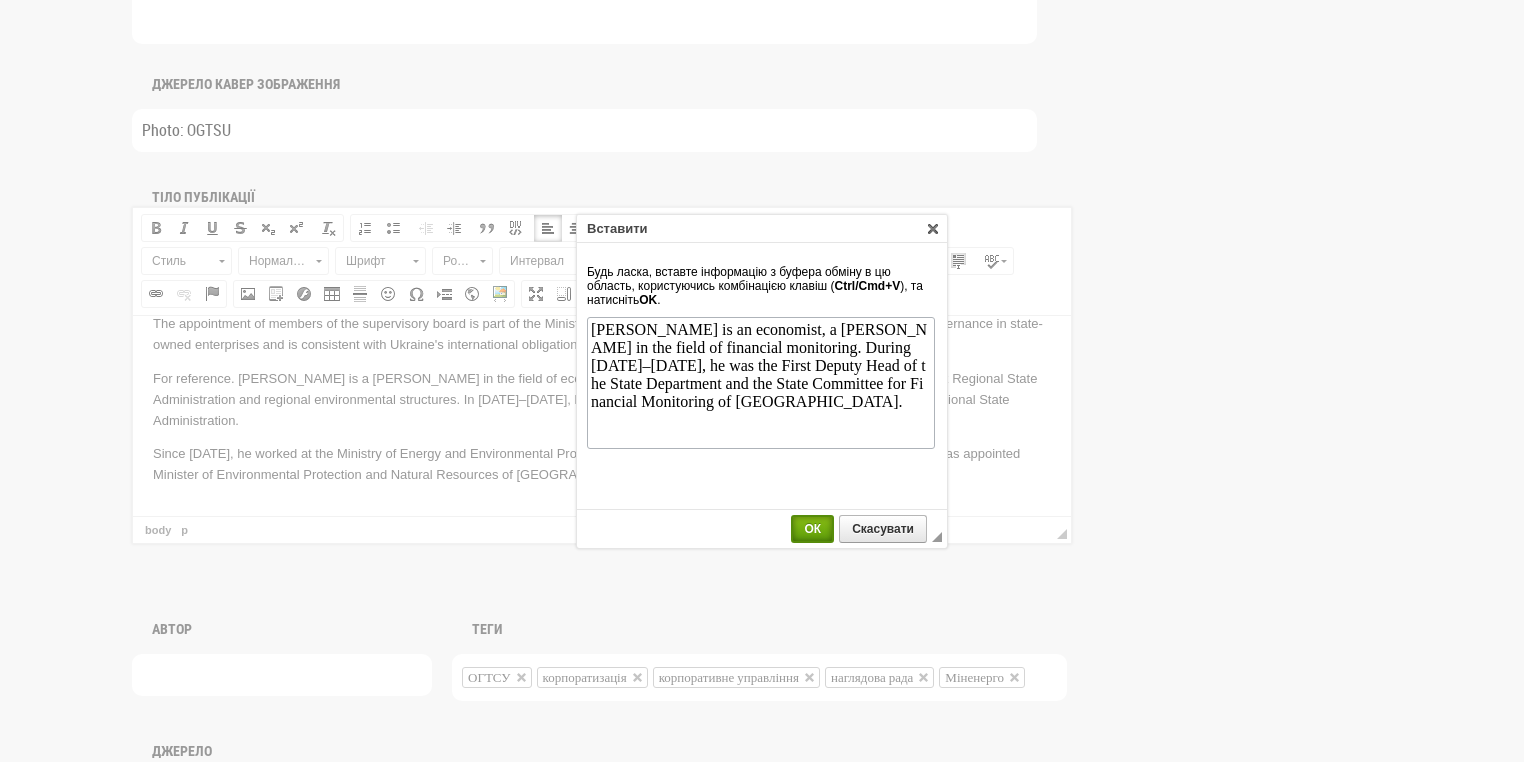 click on "ОК" at bounding box center (812, 529) 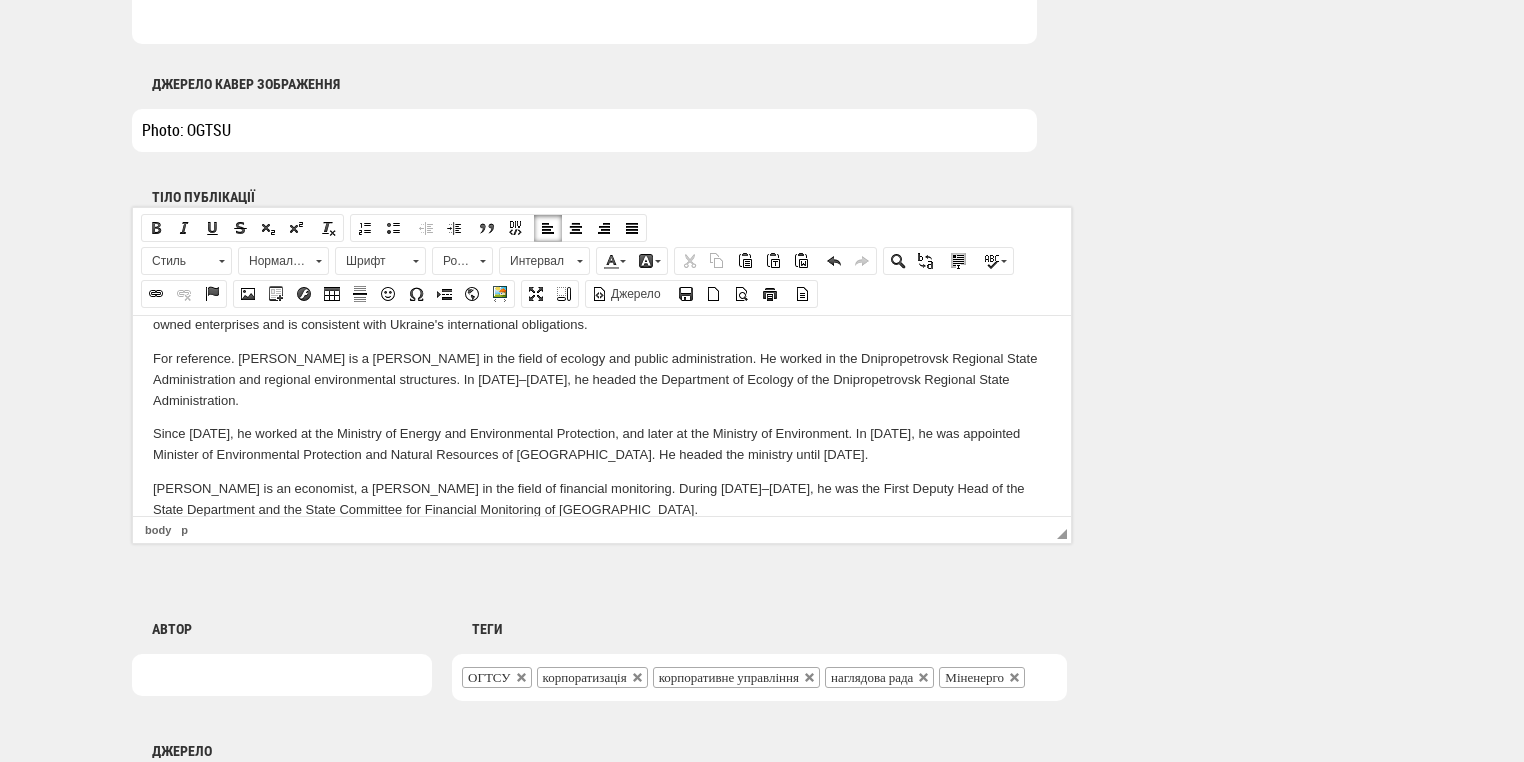 scroll, scrollTop: 295, scrollLeft: 0, axis: vertical 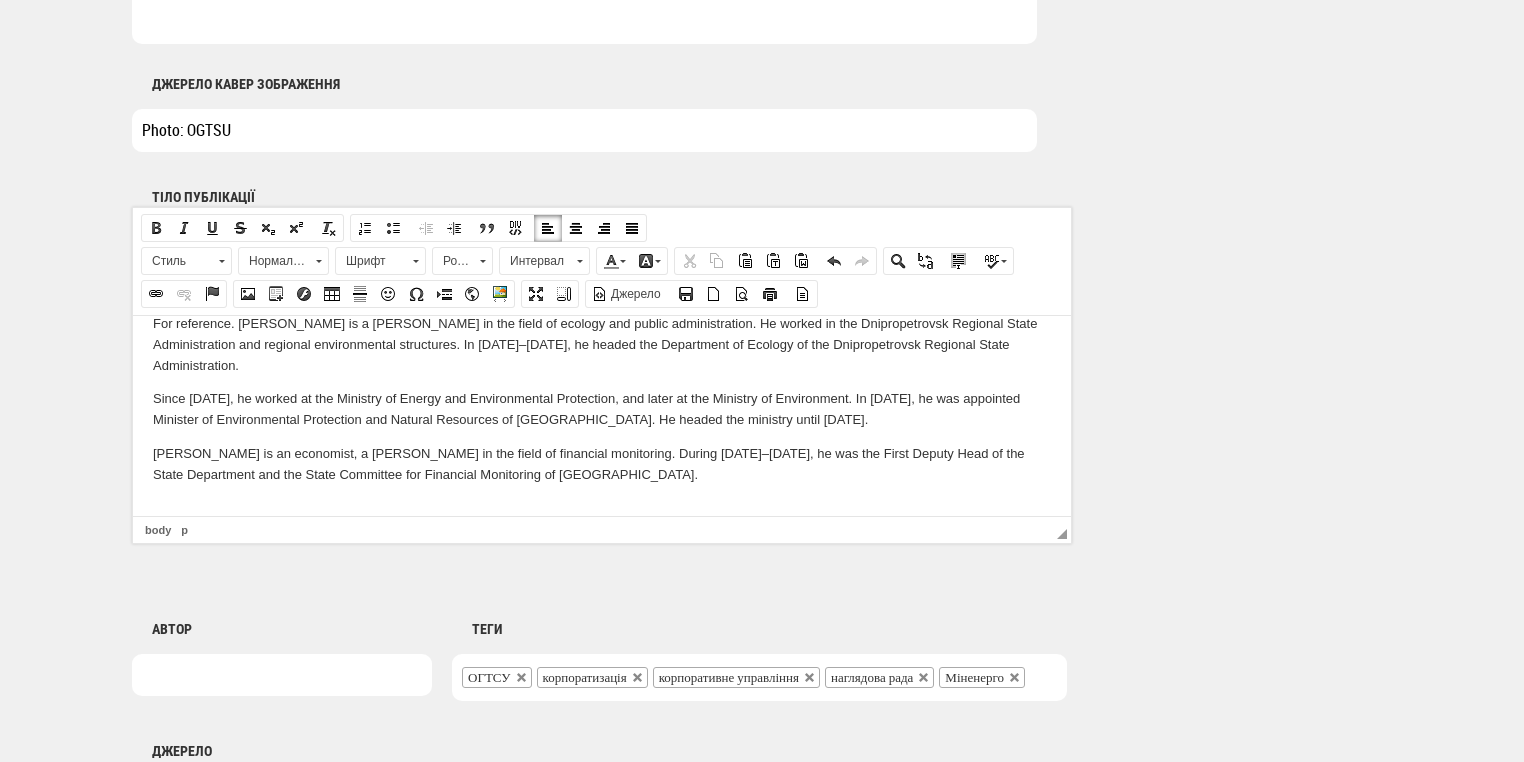 click at bounding box center [602, 508] 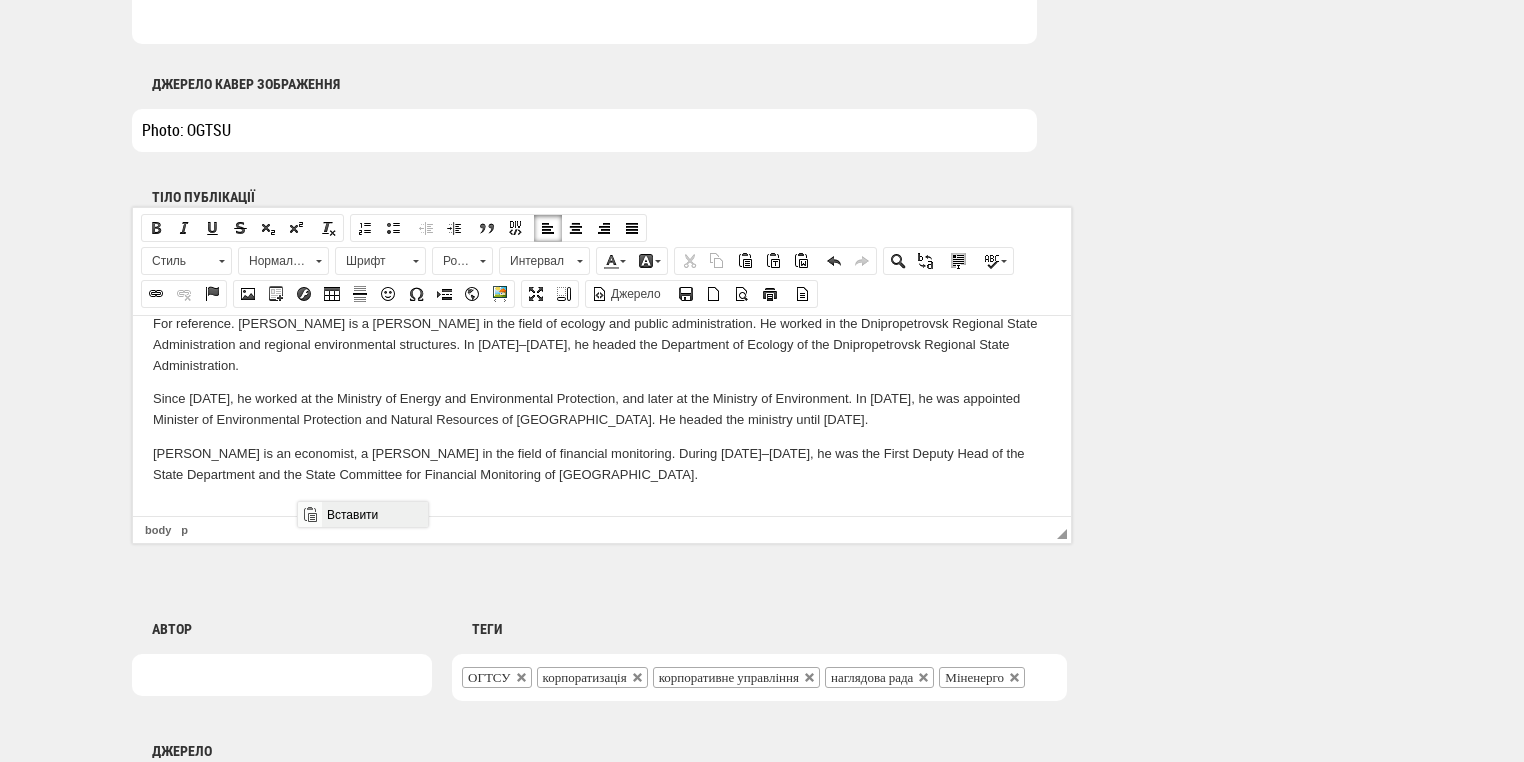 click on "Вставити" at bounding box center (374, 514) 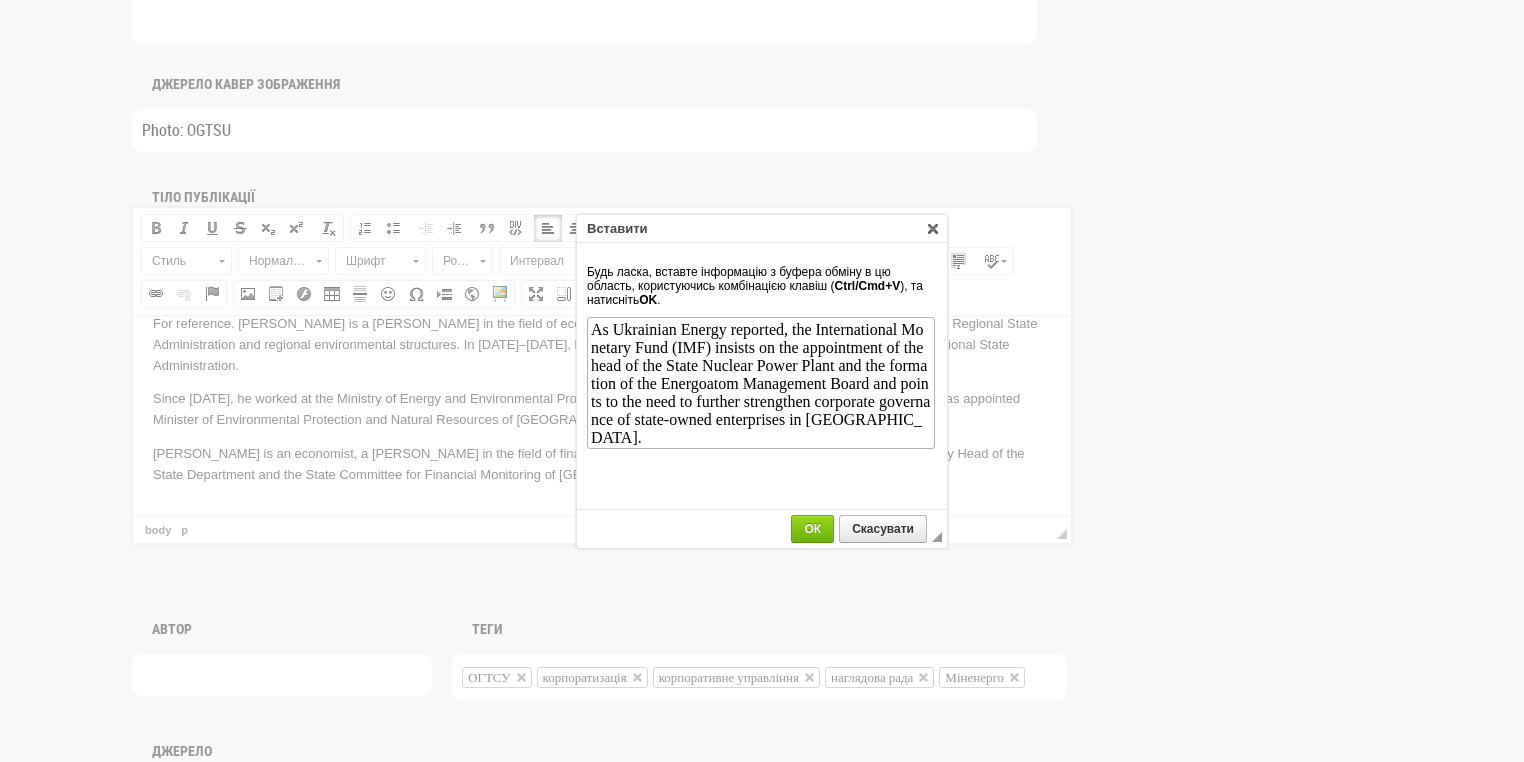 scroll, scrollTop: 0, scrollLeft: 0, axis: both 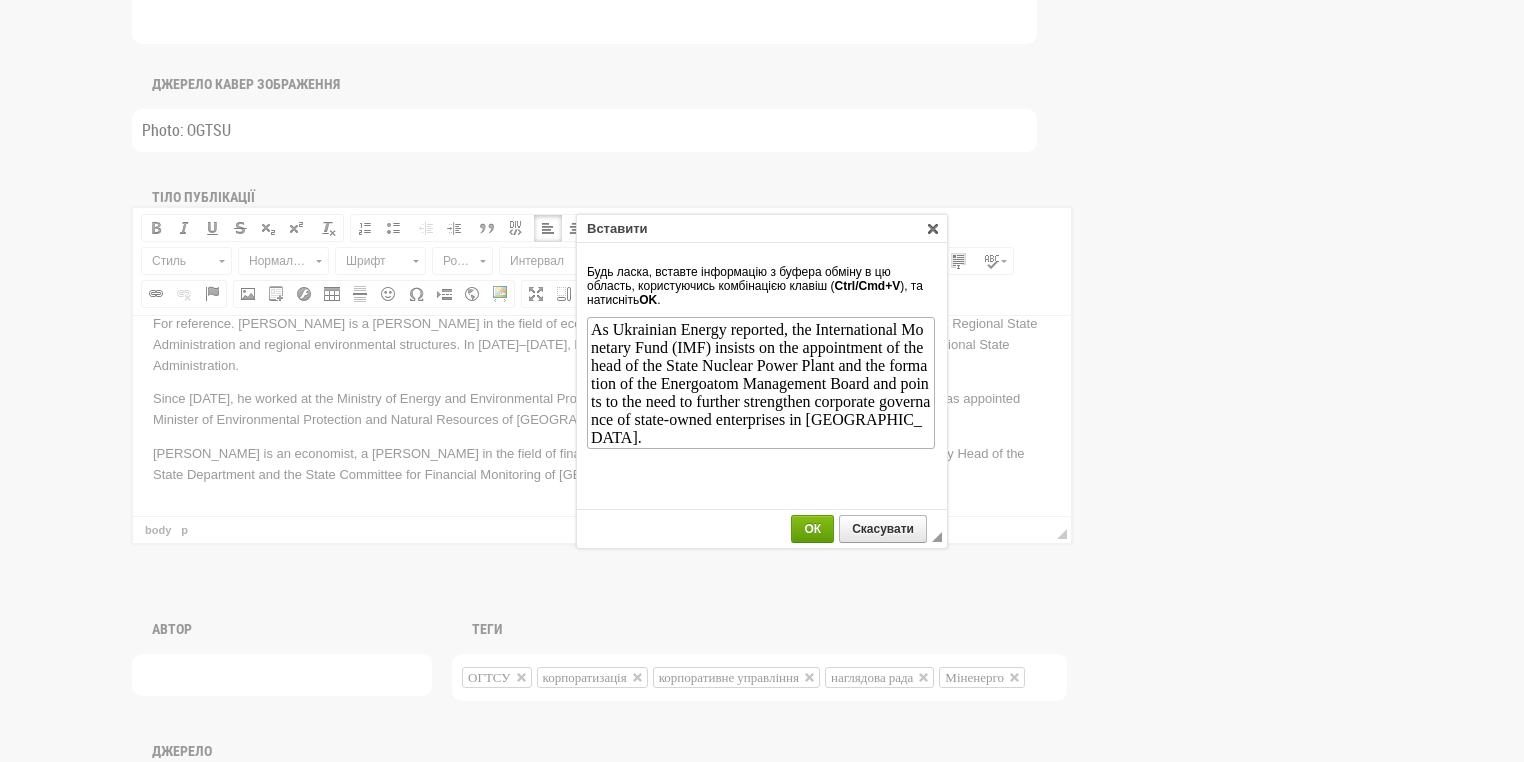 click on "ОК" at bounding box center [812, 529] 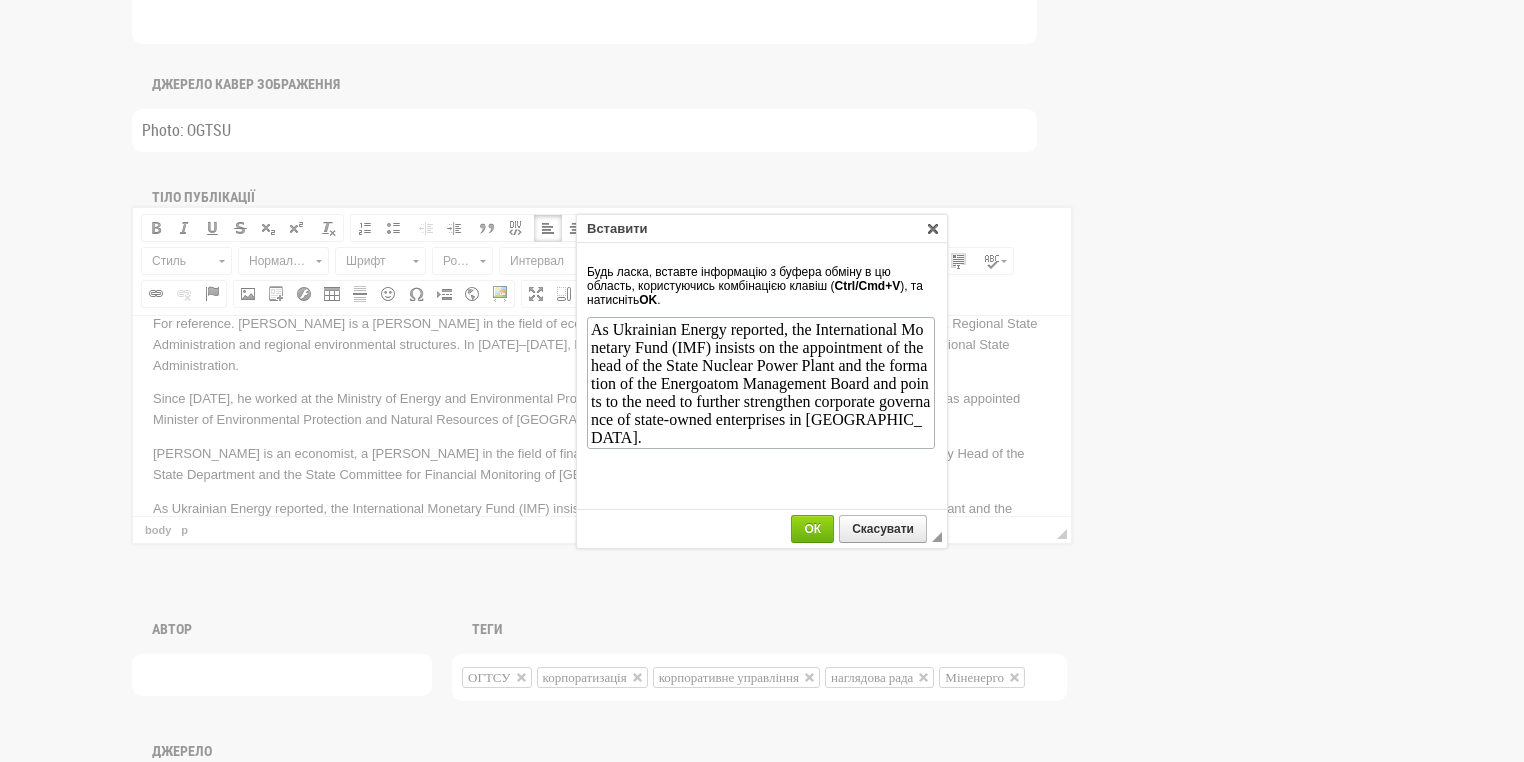 scroll, scrollTop: 336, scrollLeft: 0, axis: vertical 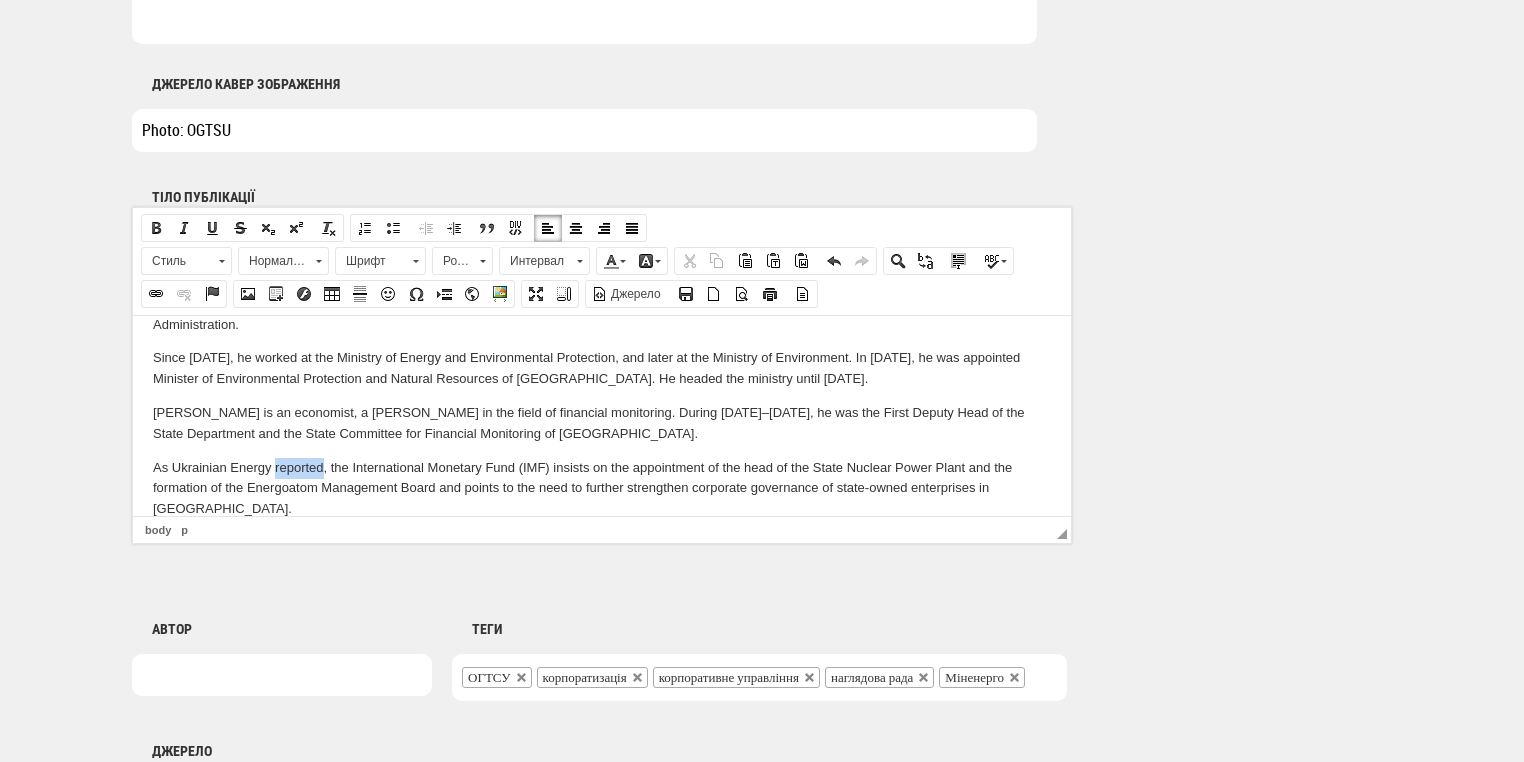 drag, startPoint x: 276, startPoint y: 466, endPoint x: 321, endPoint y: 466, distance: 45 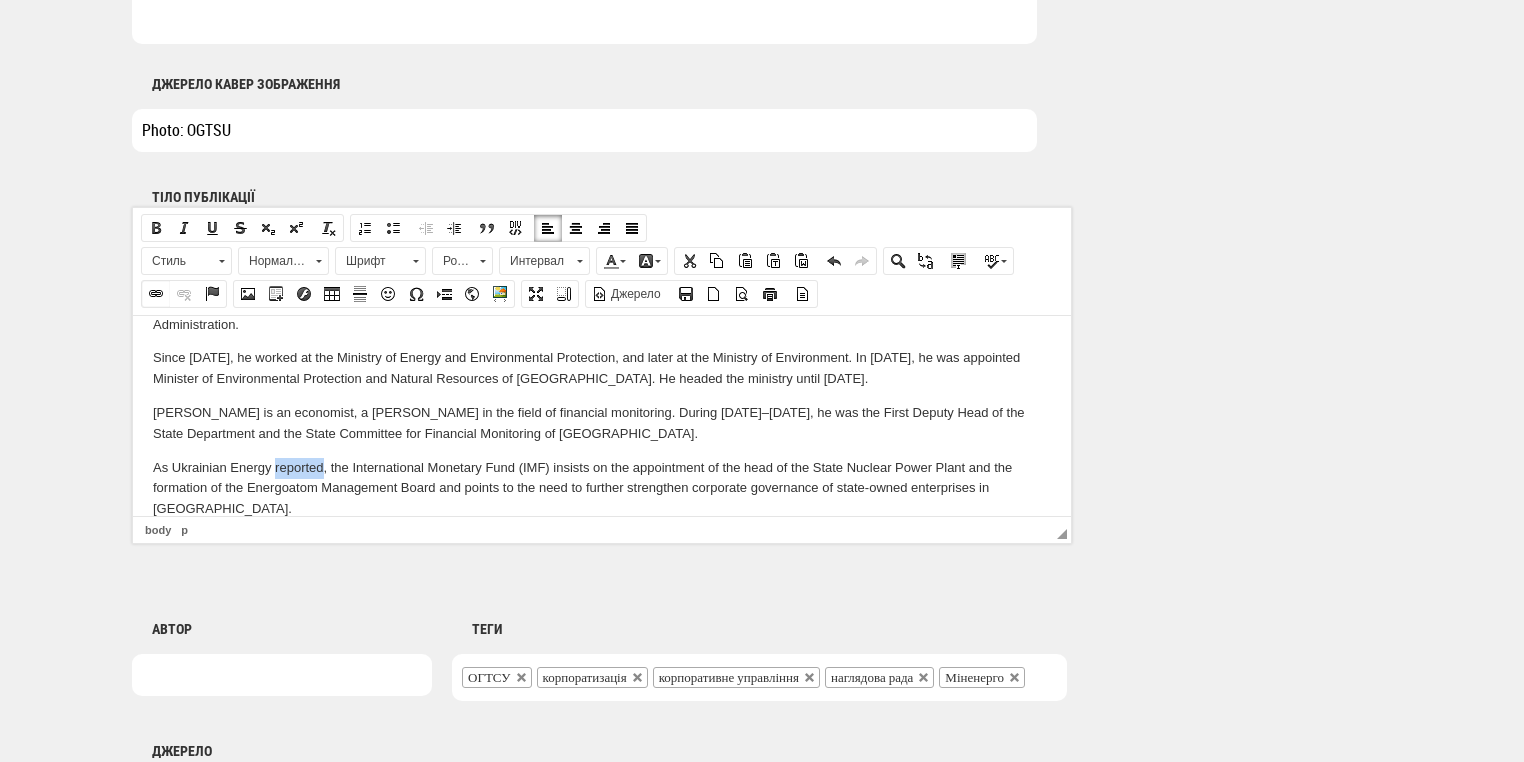 click at bounding box center [156, 294] 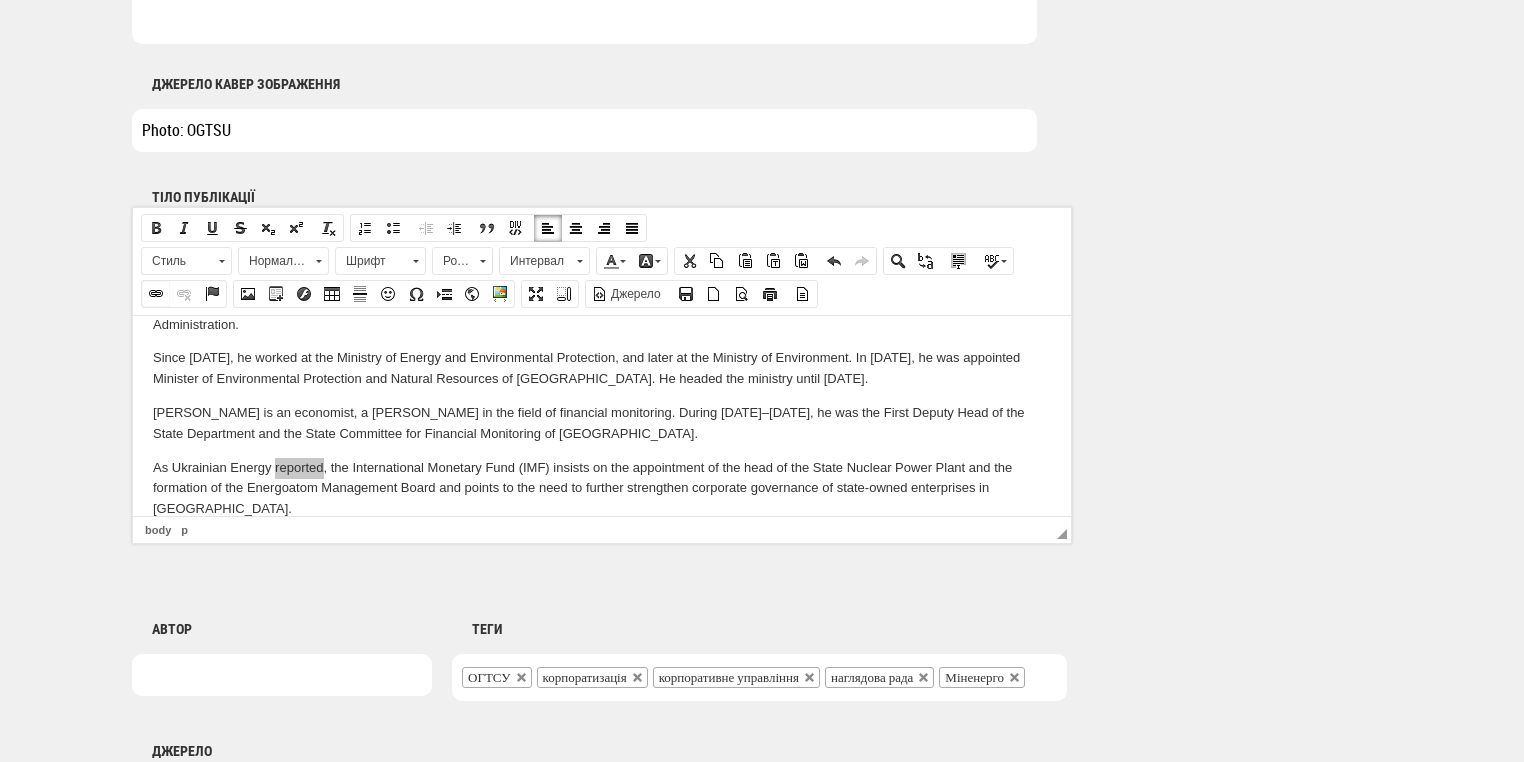 select on "http://" 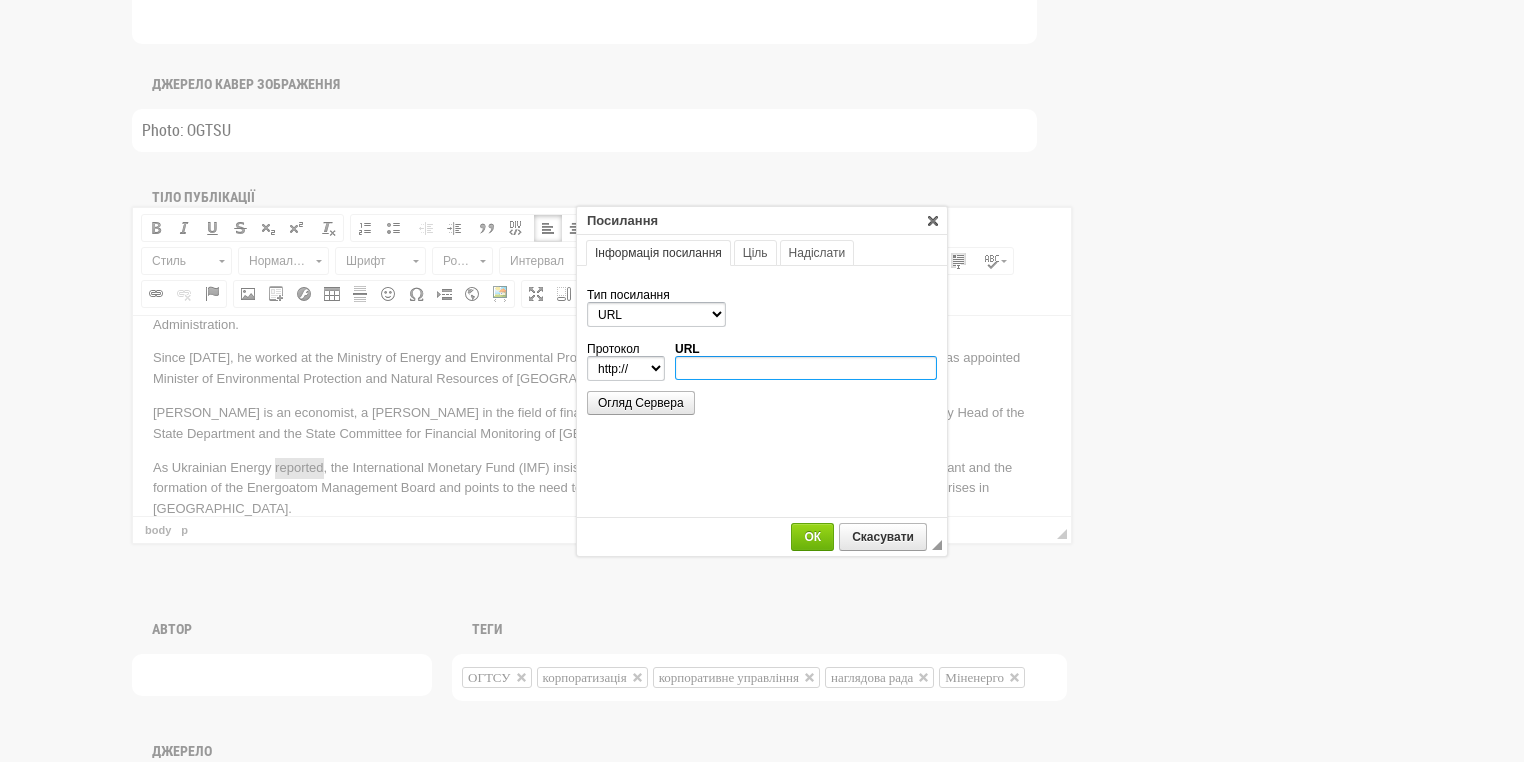 click on "URL" at bounding box center (806, 368) 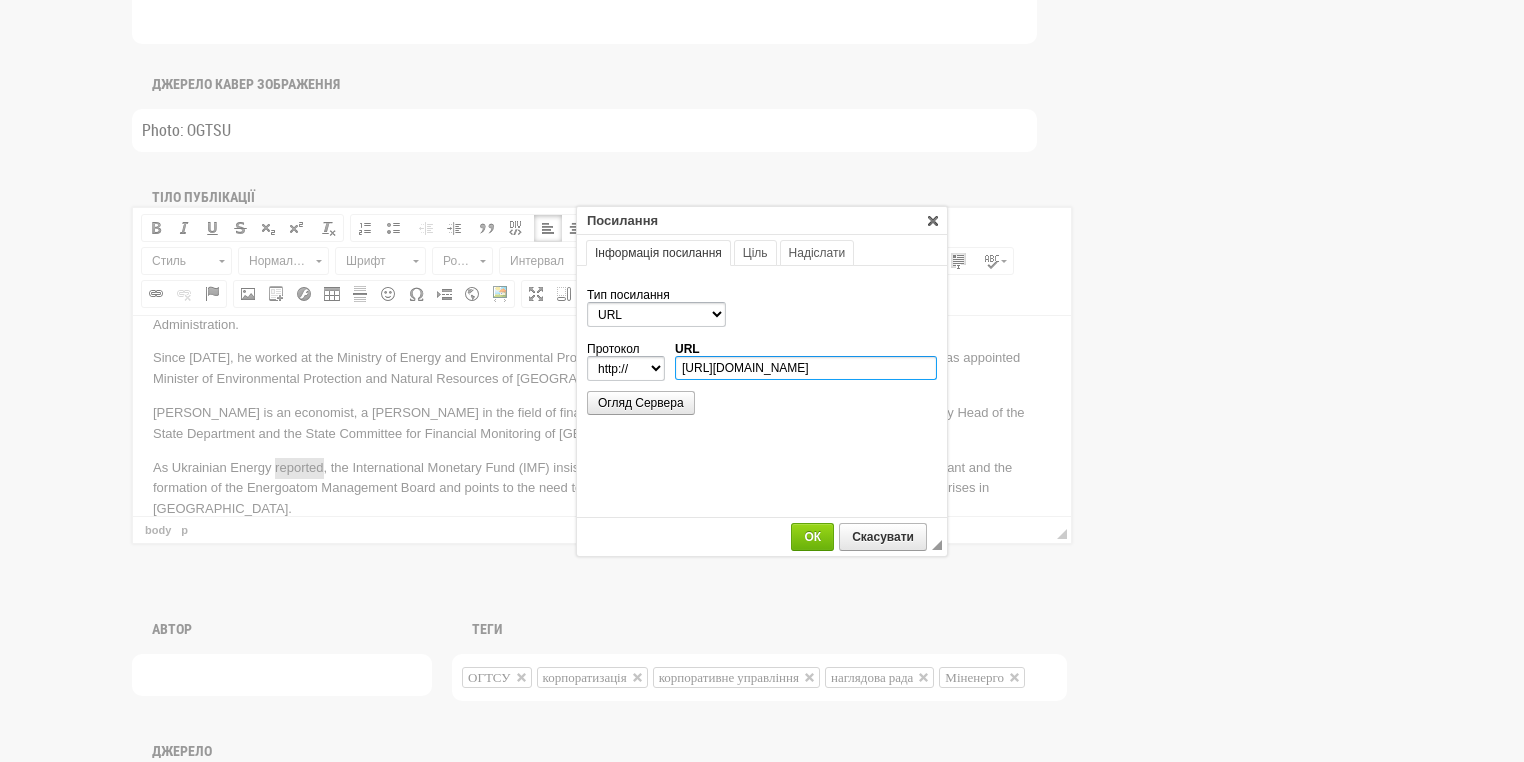 scroll, scrollTop: 0, scrollLeft: 203, axis: horizontal 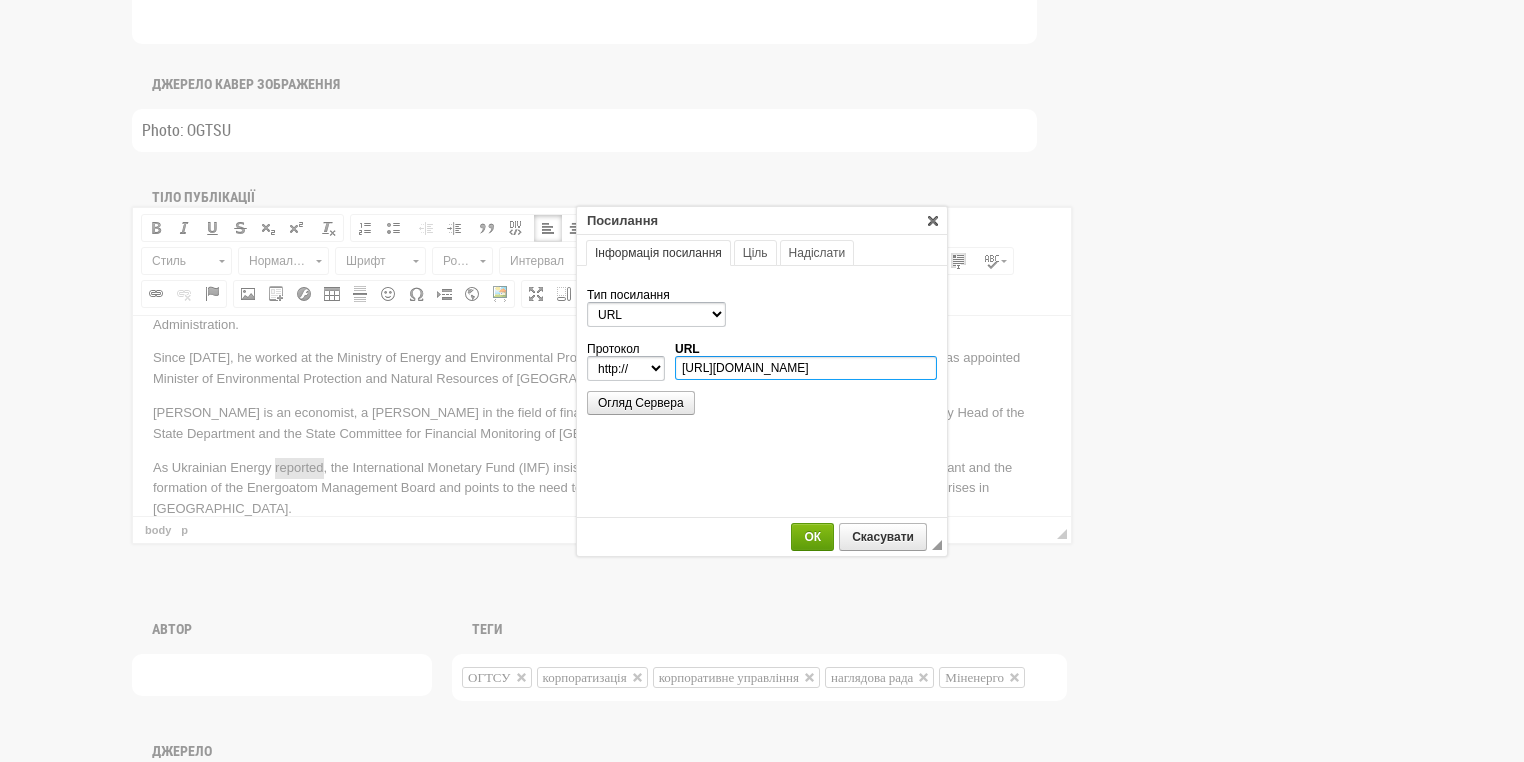type on "https://ua-energy.org/en/posts/02-07-2025-ce8d29d0-6ee8-465e-a04f-4c03e5aaa3a1" 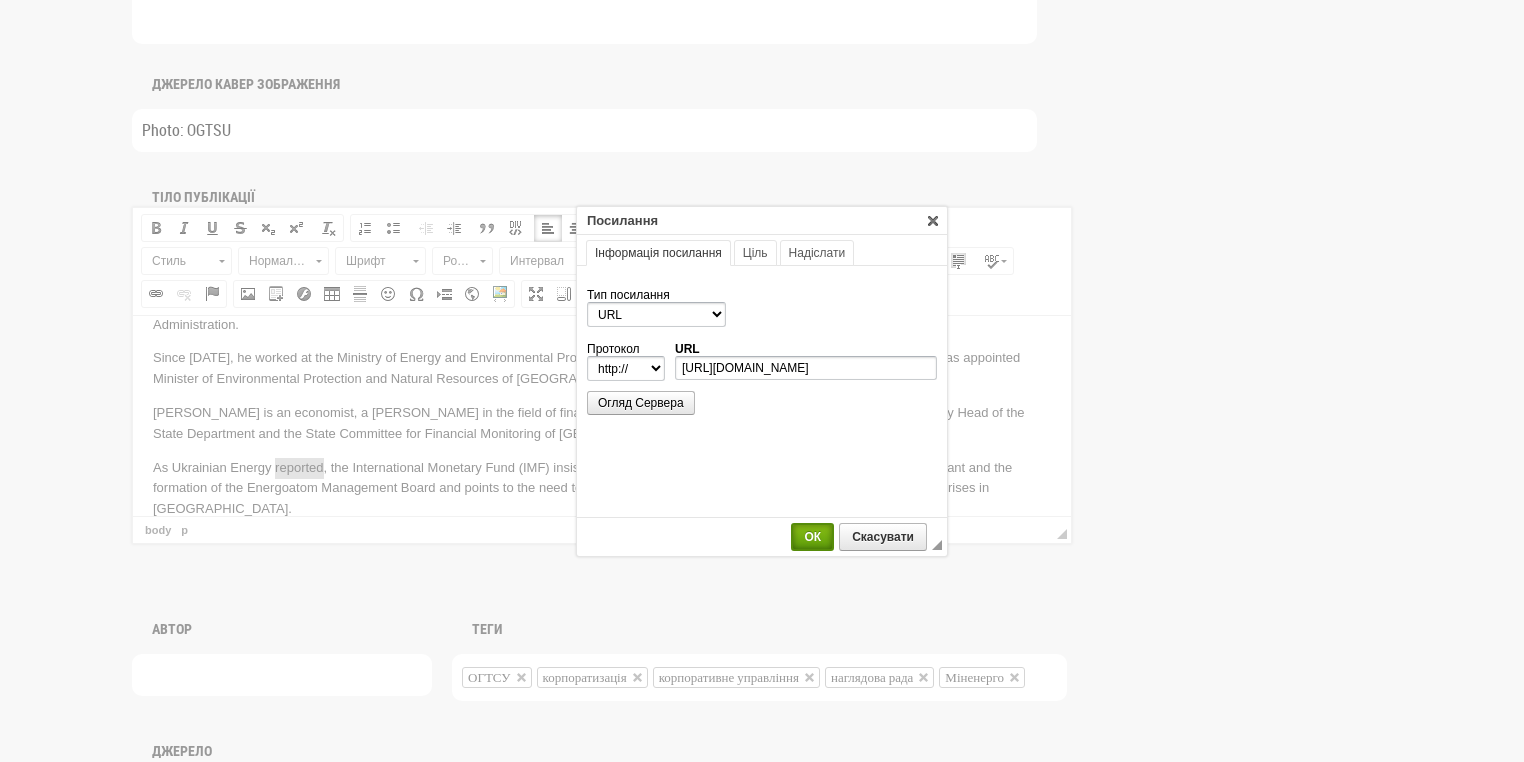 select on "https://" 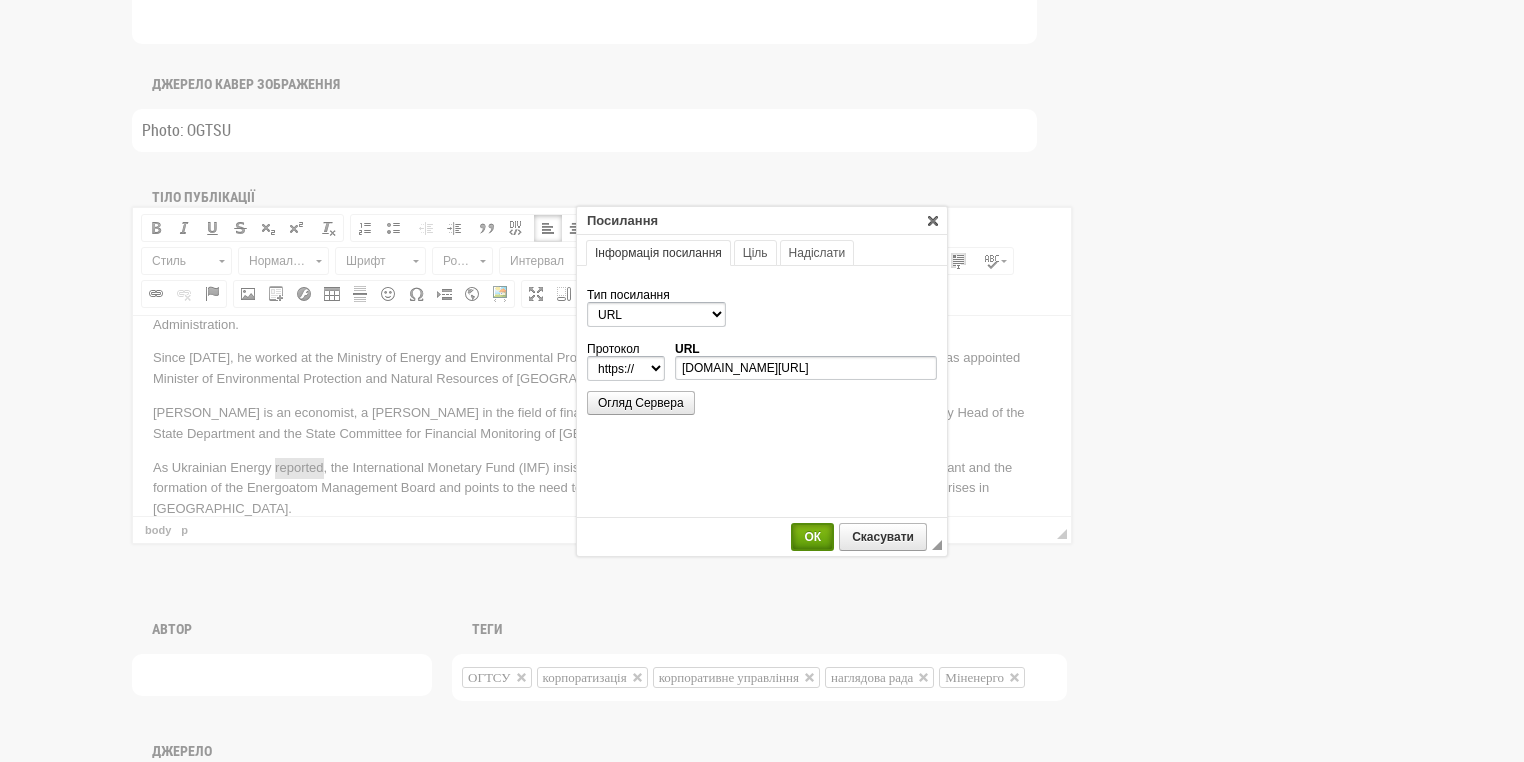 scroll, scrollTop: 0, scrollLeft: 0, axis: both 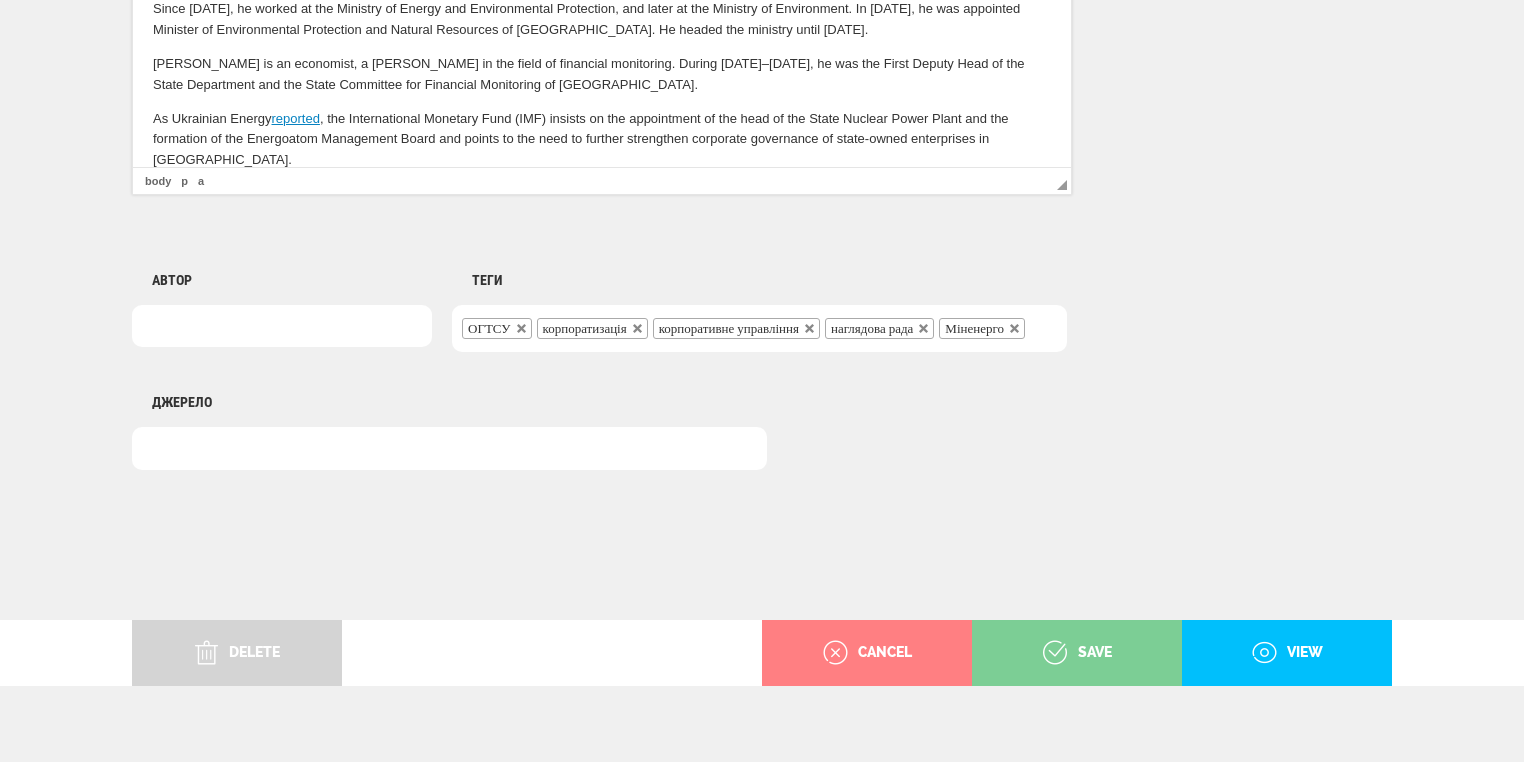 click on "save" at bounding box center (1077, 653) 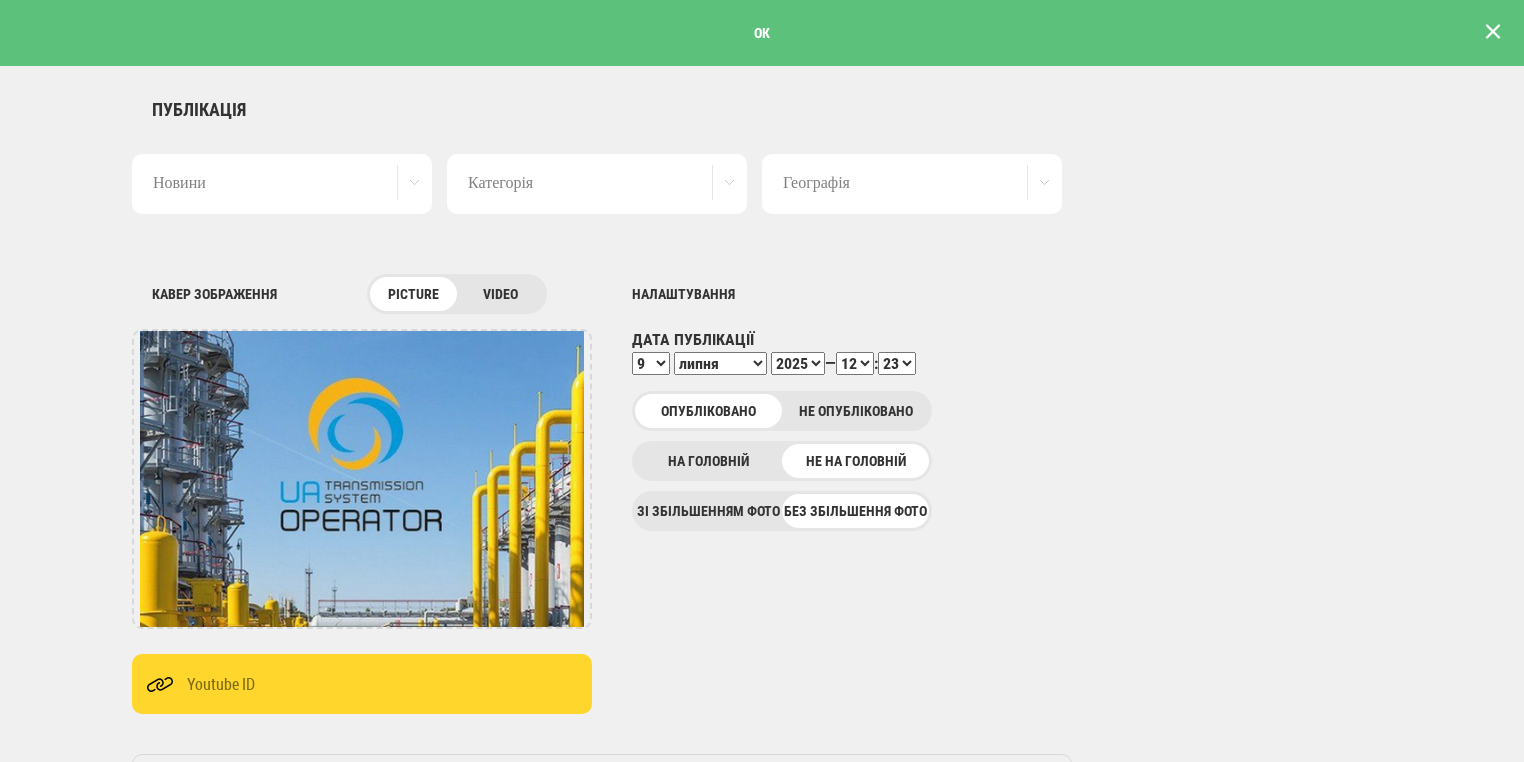 scroll, scrollTop: 0, scrollLeft: 0, axis: both 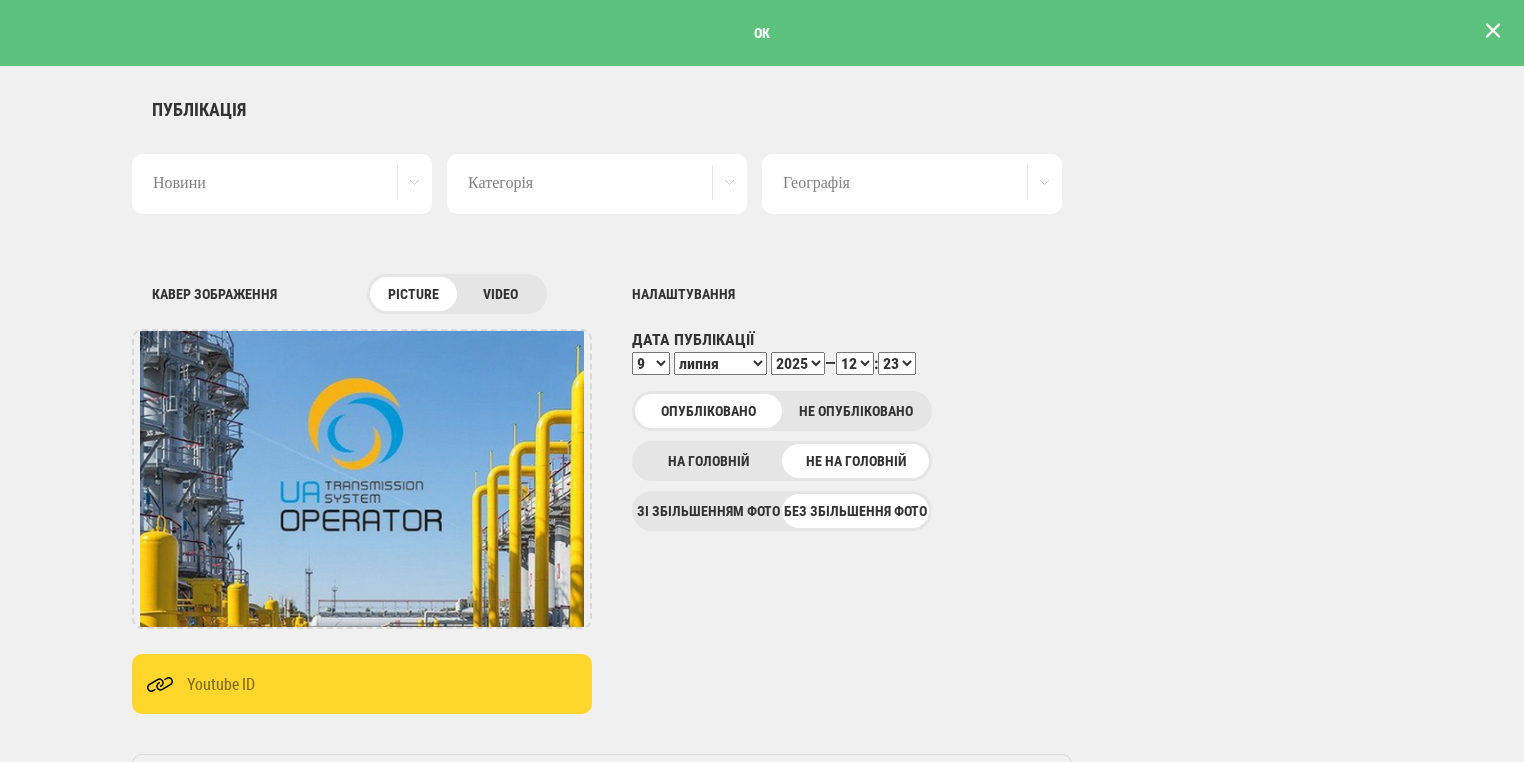 click at bounding box center (1493, 31) 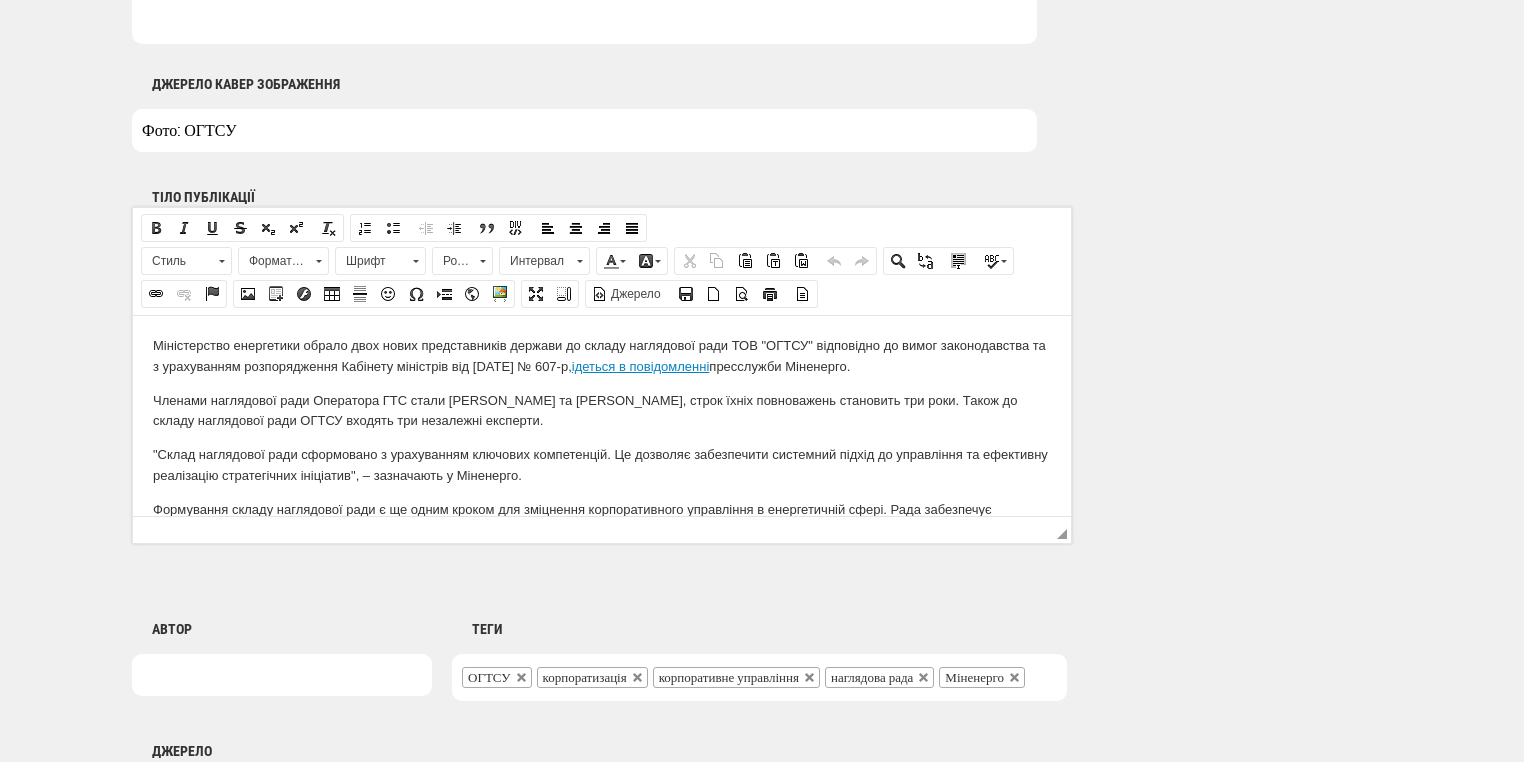 scroll, scrollTop: 1469, scrollLeft: 0, axis: vertical 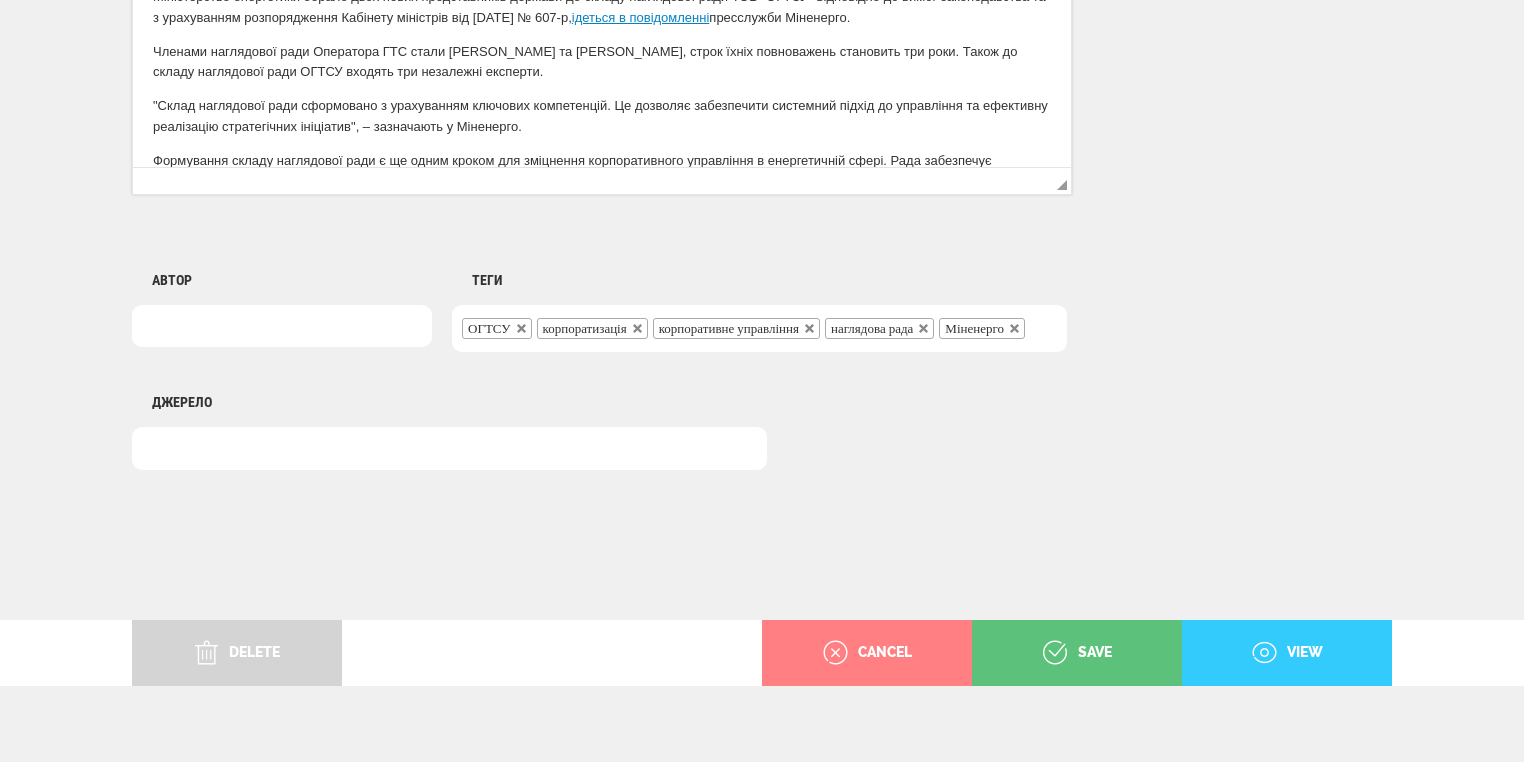click on "view" at bounding box center [1287, 653] 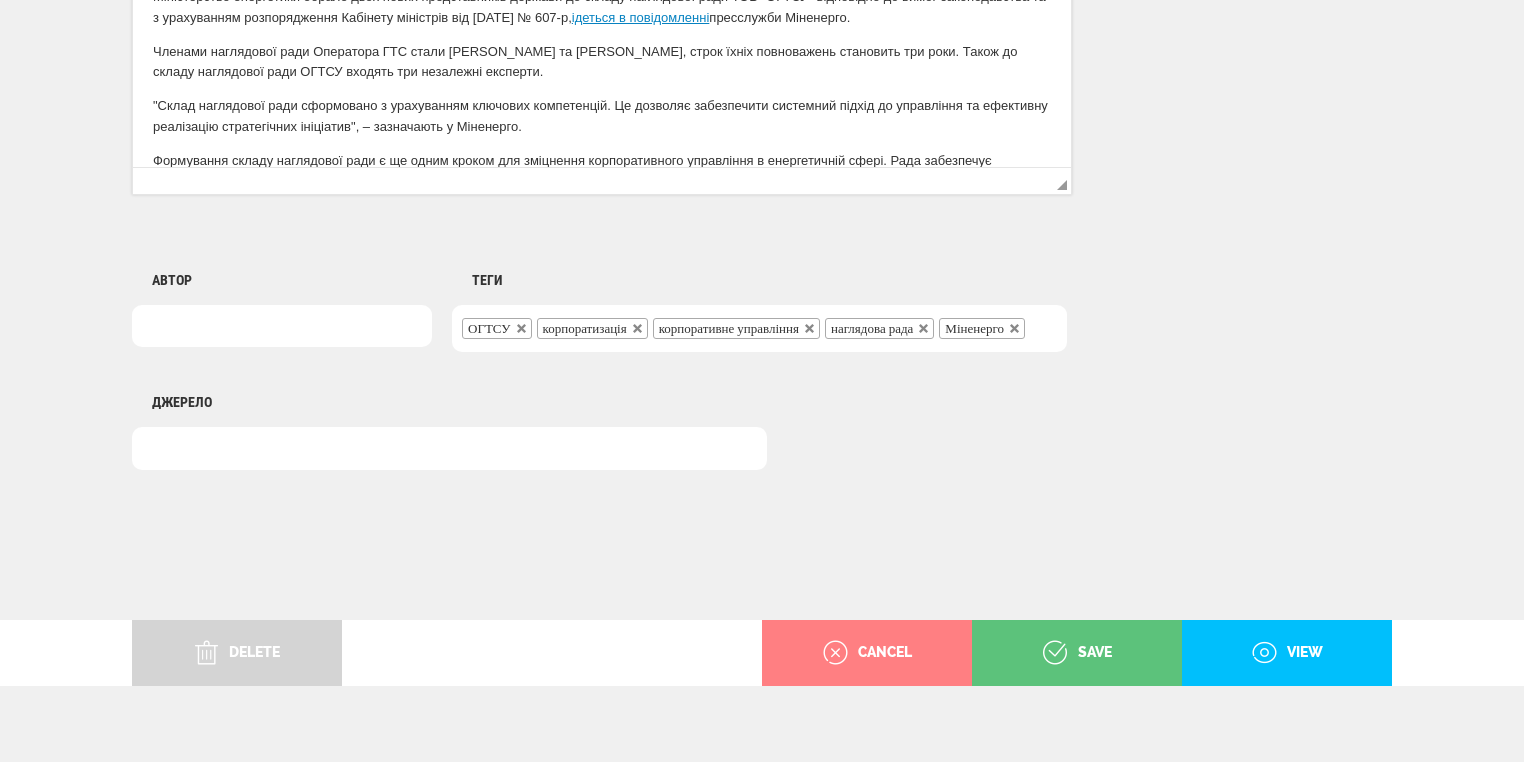 scroll, scrollTop: 160, scrollLeft: 0, axis: vertical 